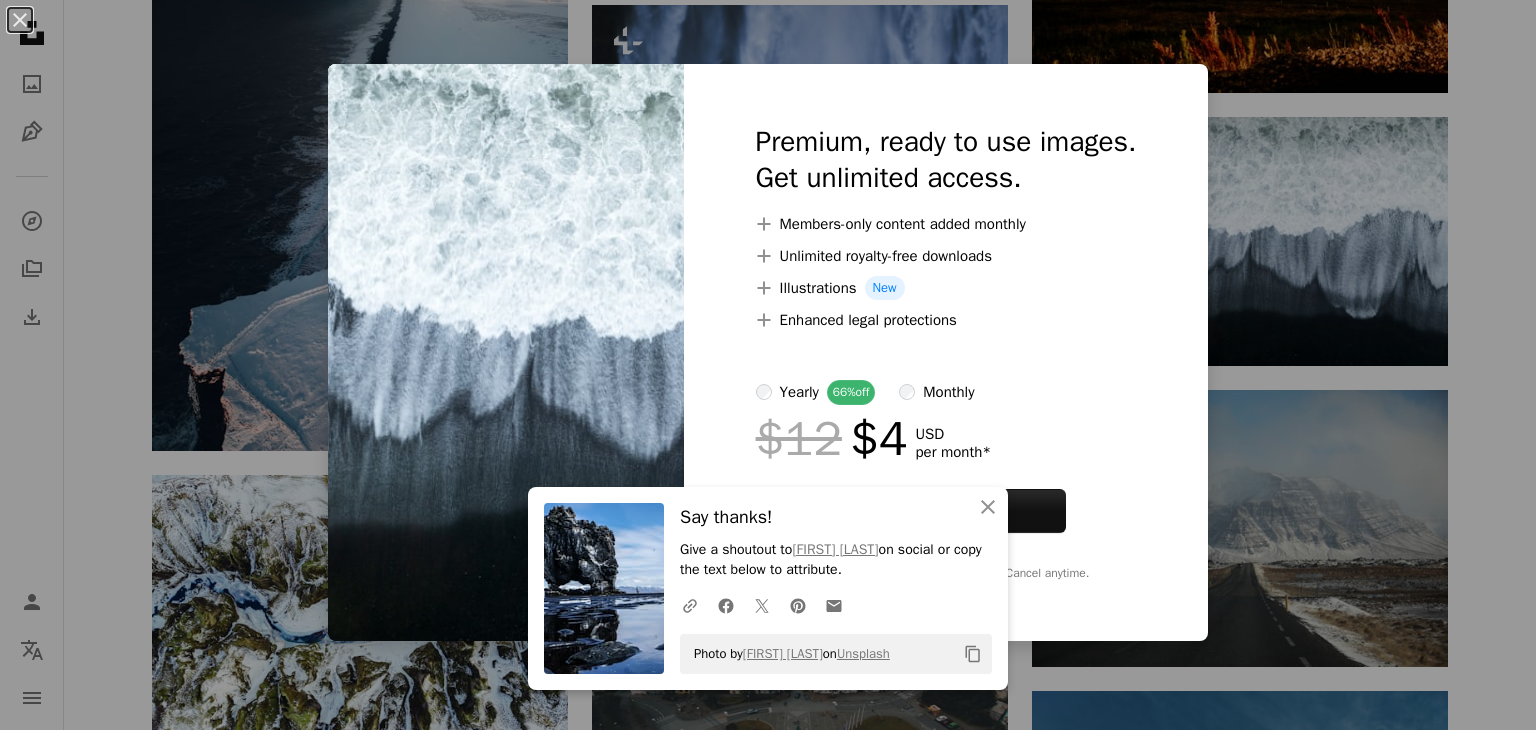click on "An X shape An X shape Close Say thanks! Give a shoutout to  [FIRST] [LAST]  on social or copy the text below to attribute. A URL sharing icon (chains) Facebook icon X (formerly Twitter) icon Pinterest icon An envelope Photo by  [FIRST] [LAST]  on  Unsplash
Copy content Premium, ready to use images. Get unlimited access. A plus sign Members-only content added monthly A plus sign Unlimited royalty-free downloads A plus sign Illustrations  New A plus sign Enhanced legal protections yearly 66%  off monthly $12   $4 USD per month * Get  Unsplash+ * When paid annually, billed upfront  $48 Taxes where applicable. Renews automatically. Cancel anytime." at bounding box center [768, 365] 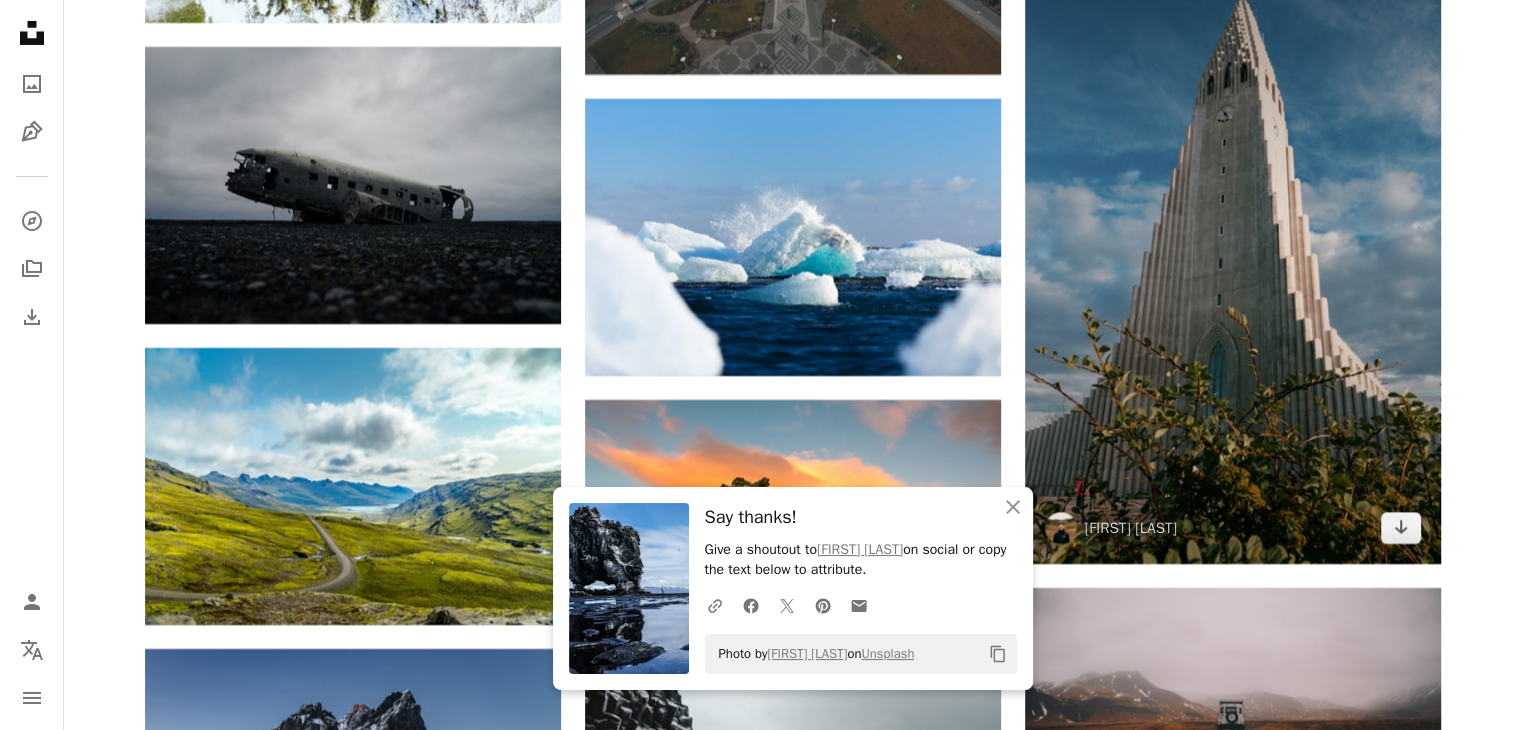 scroll, scrollTop: 37725, scrollLeft: 0, axis: vertical 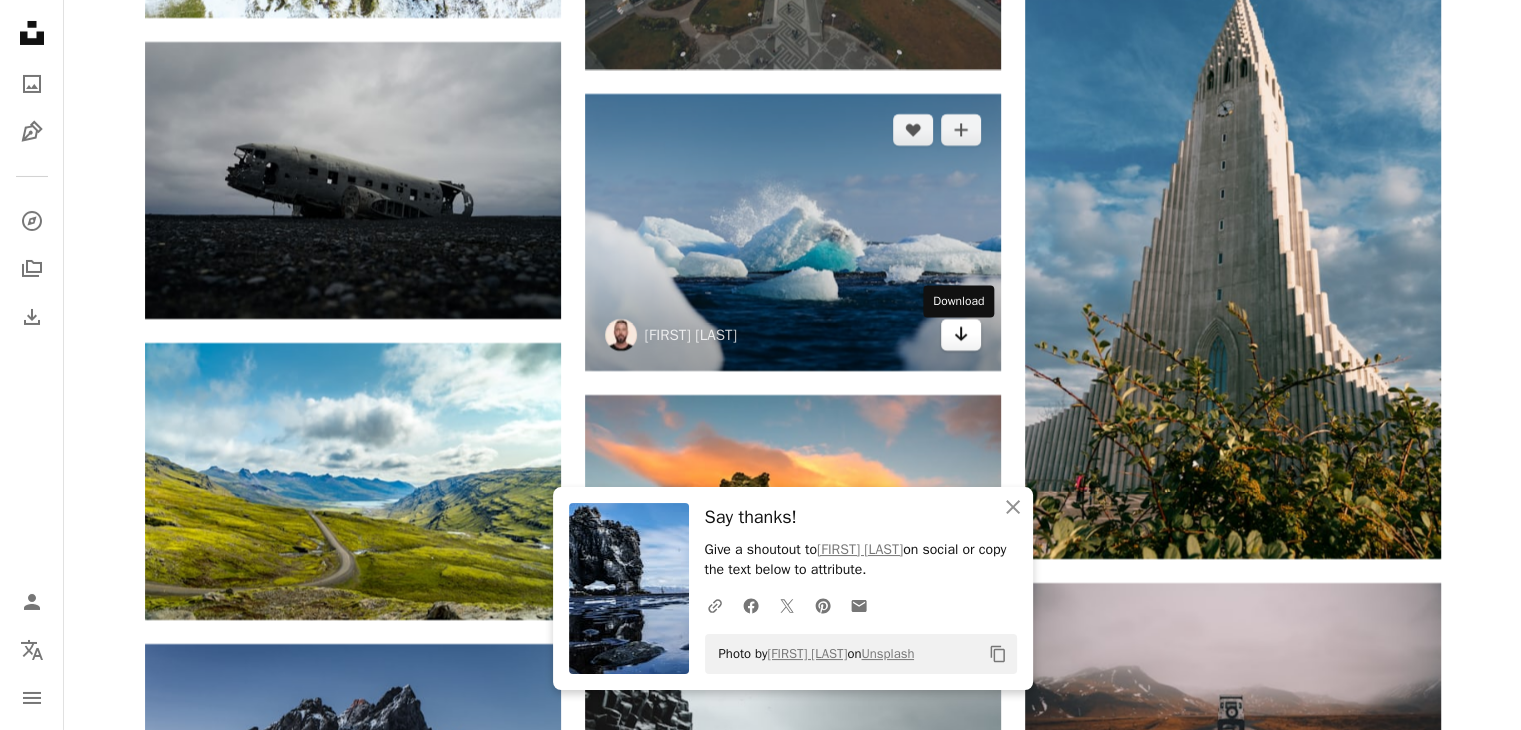 click on "Arrow pointing down" 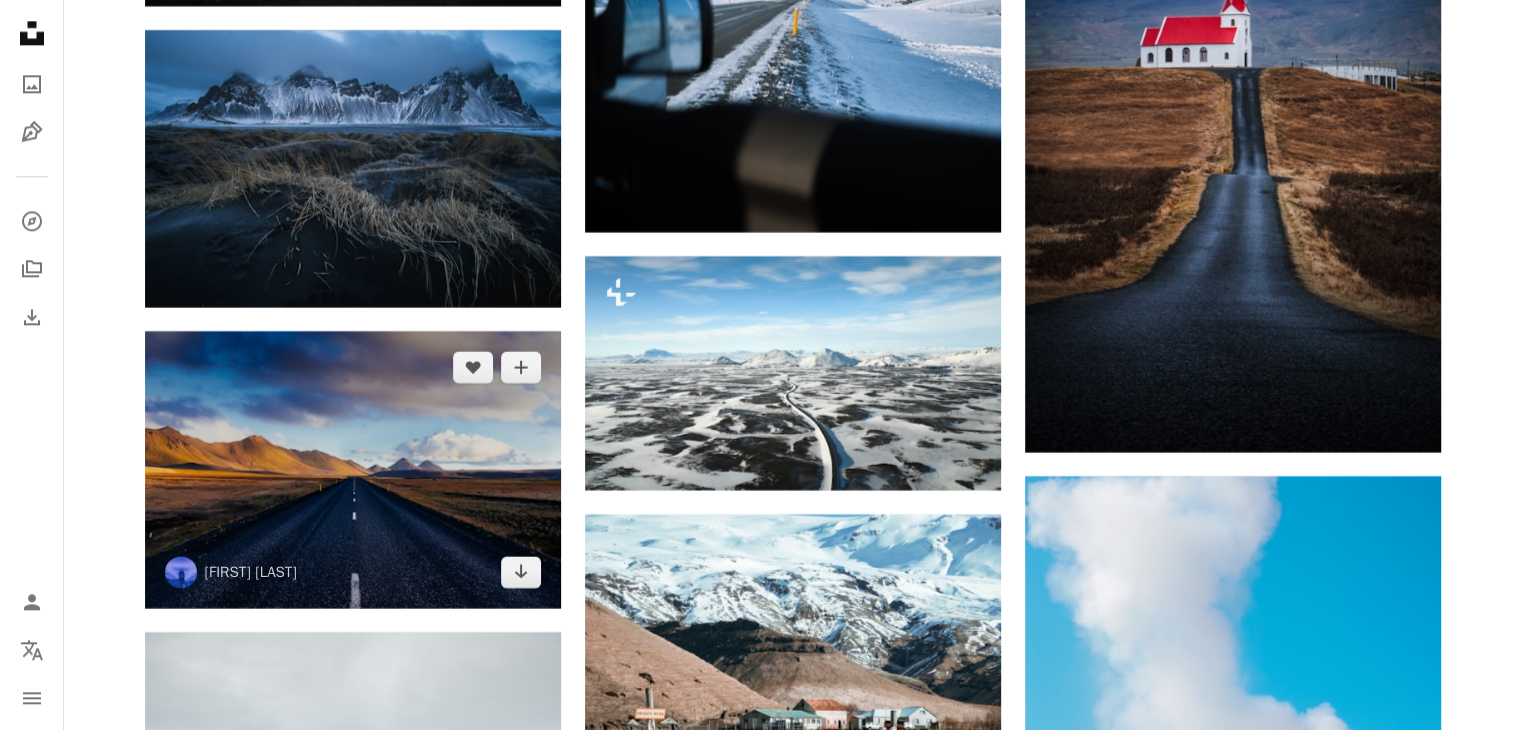 scroll, scrollTop: 40625, scrollLeft: 0, axis: vertical 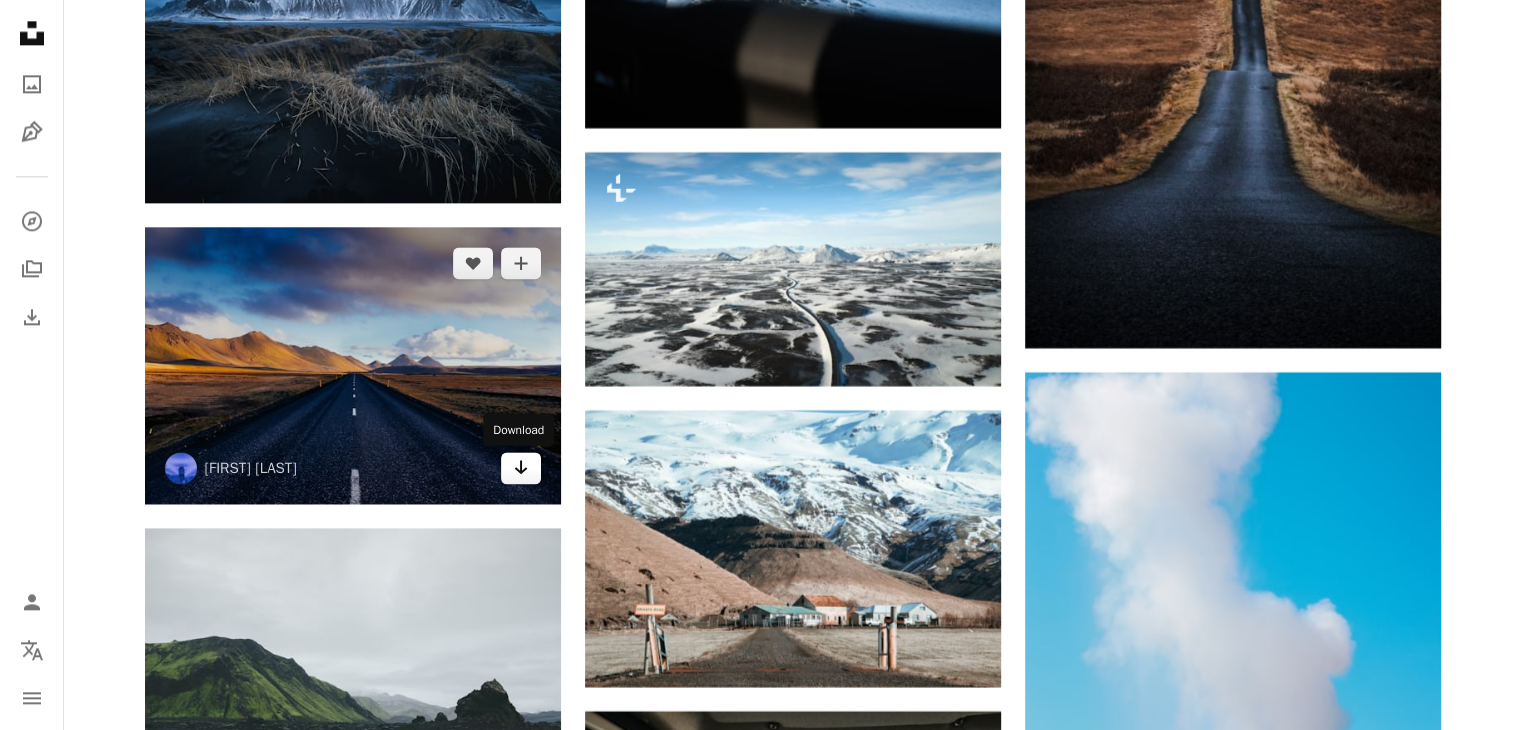 click on "Arrow pointing down" at bounding box center [521, 468] 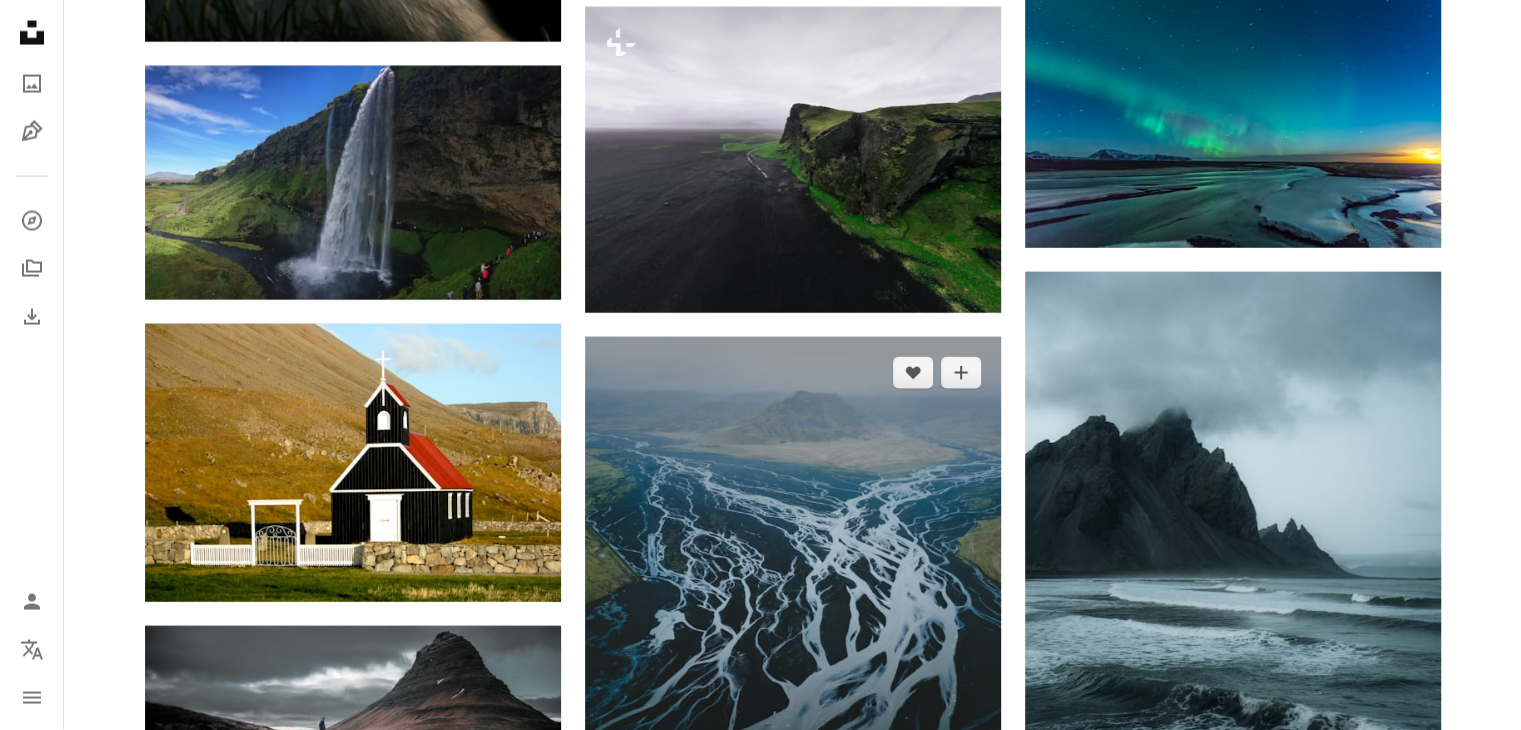 scroll, scrollTop: 42279, scrollLeft: 0, axis: vertical 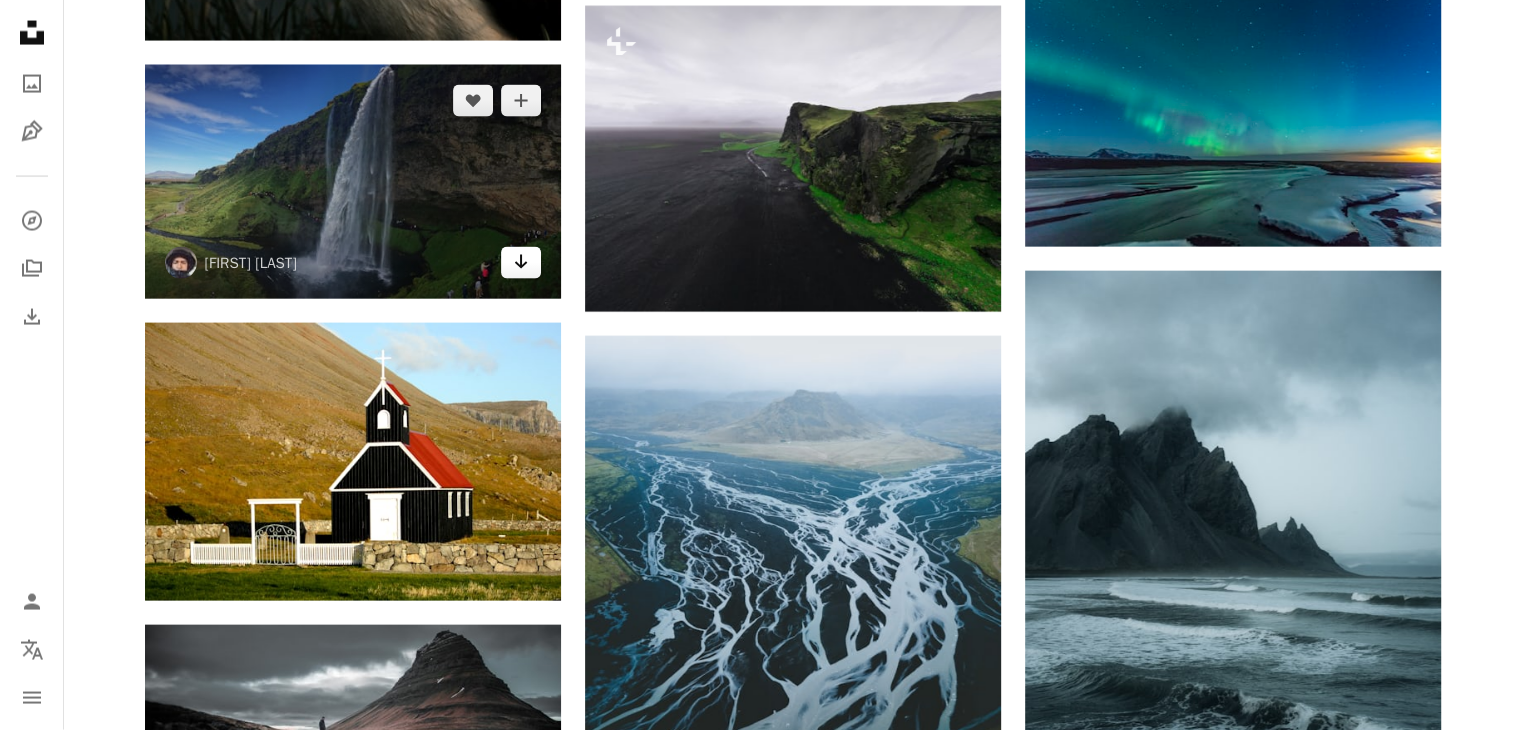click on "Arrow pointing down" 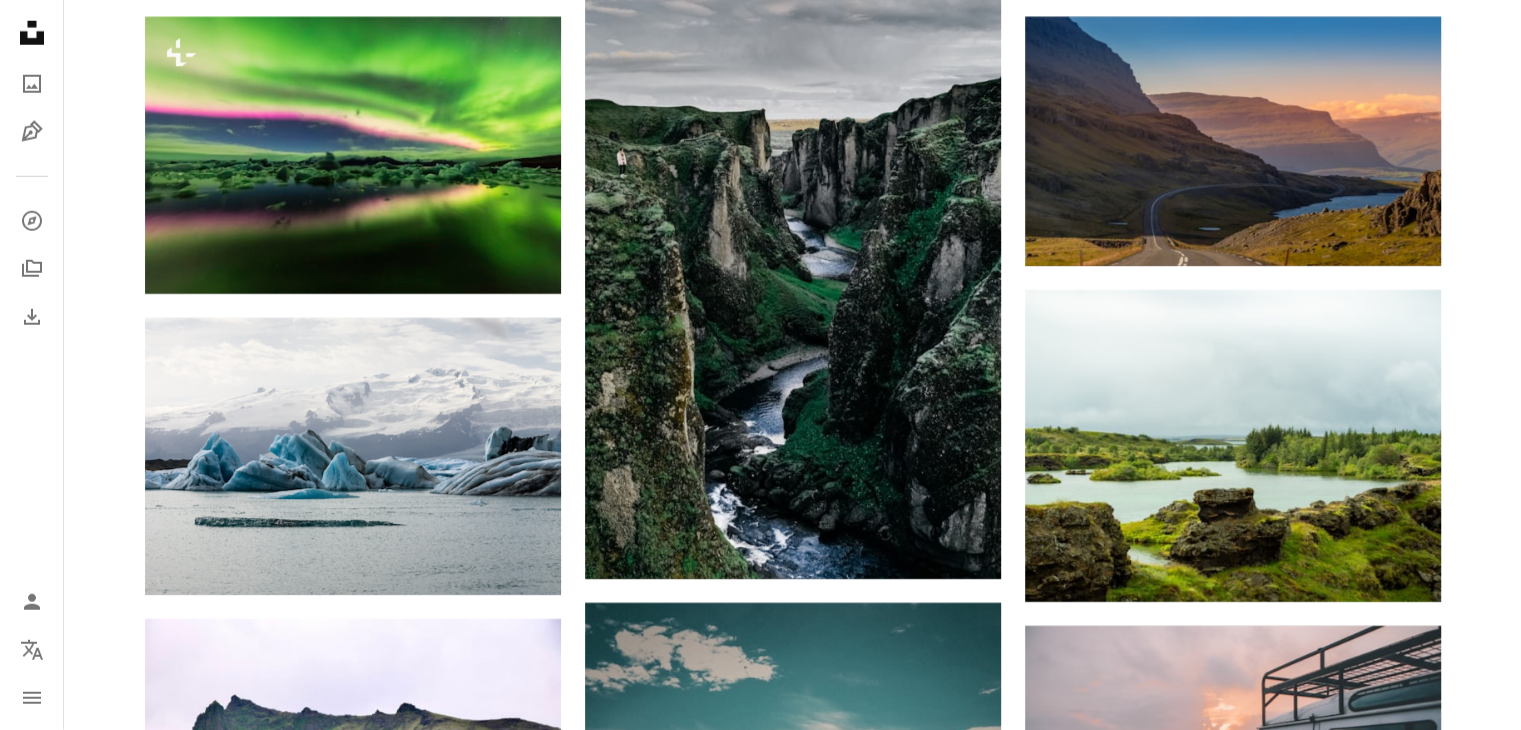 scroll, scrollTop: 43731, scrollLeft: 0, axis: vertical 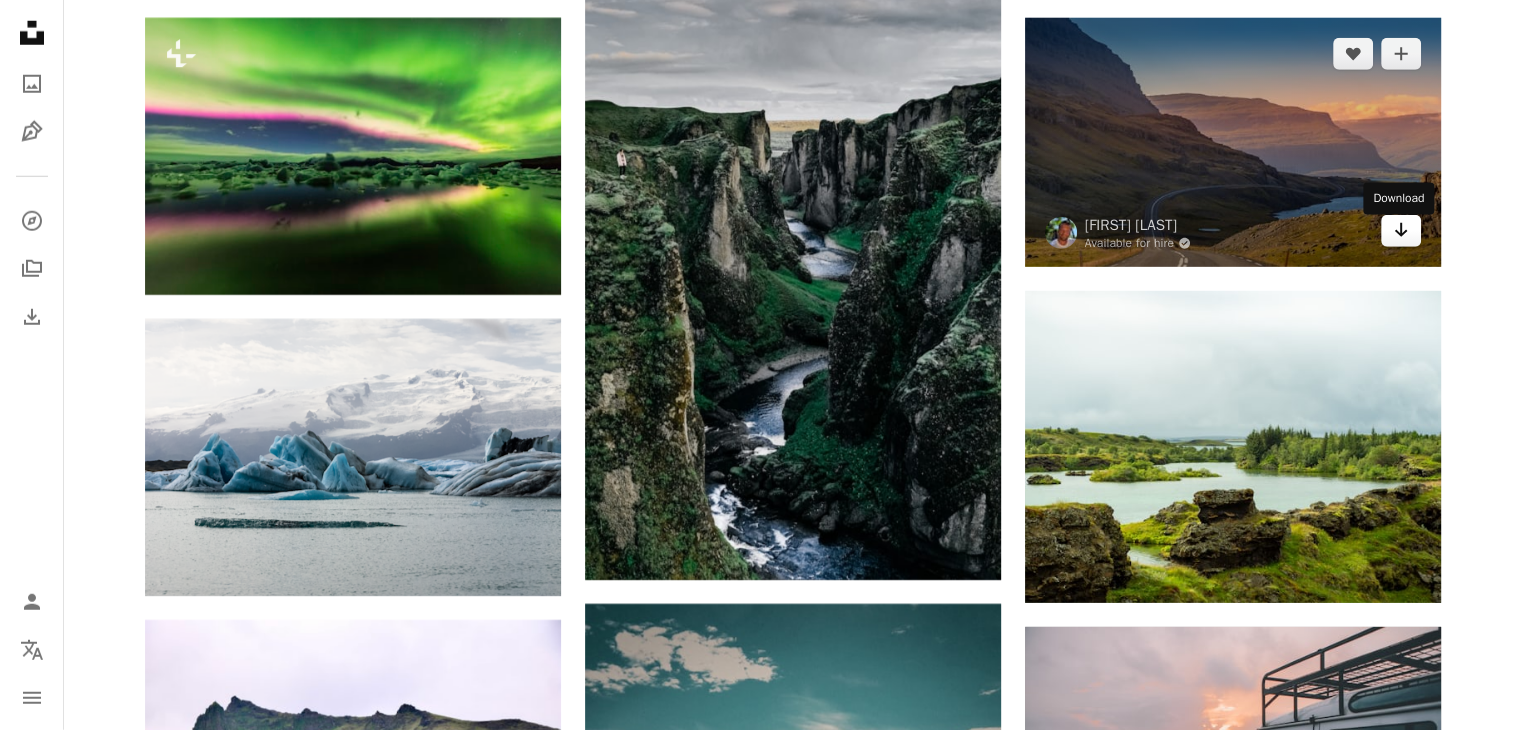 click on "Arrow pointing down" 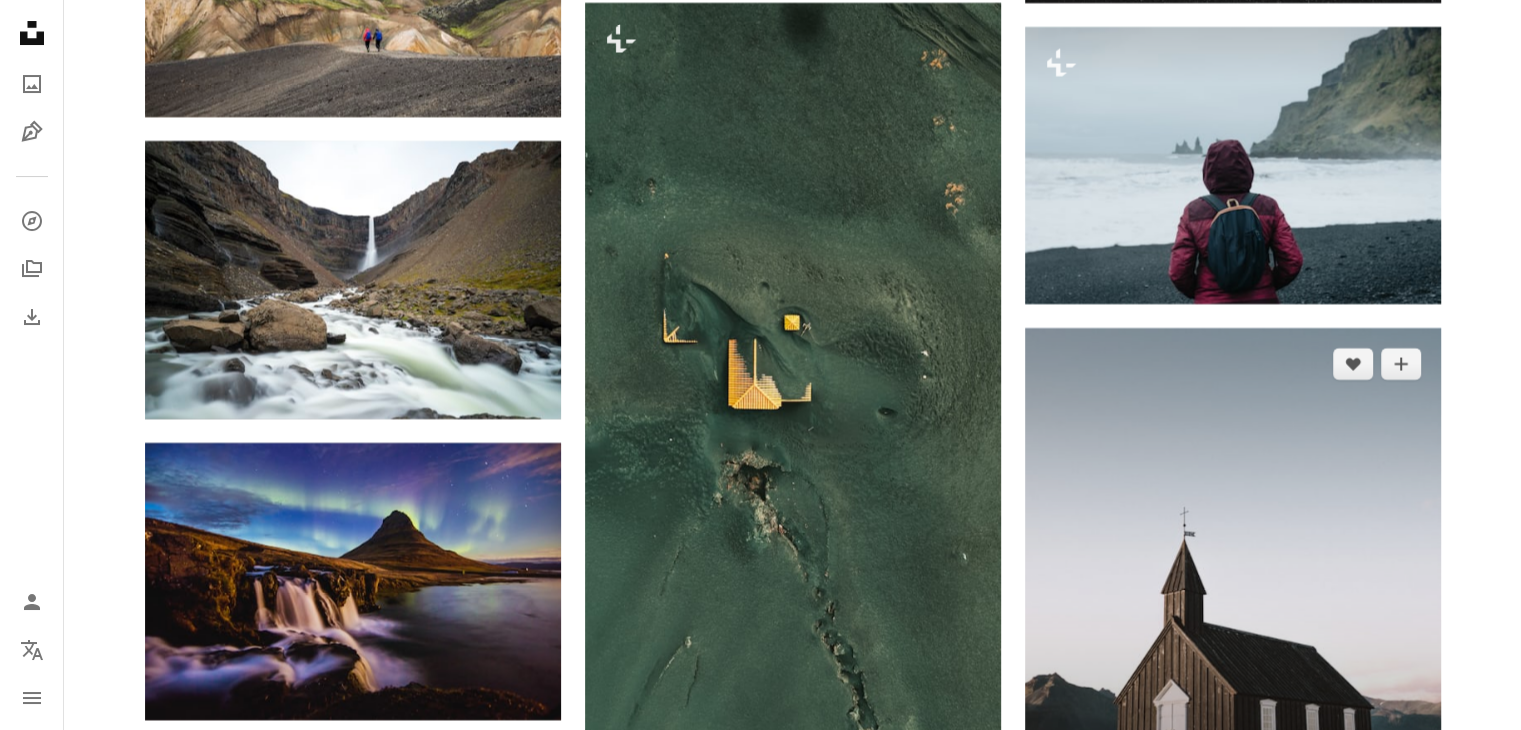 scroll, scrollTop: 45920, scrollLeft: 0, axis: vertical 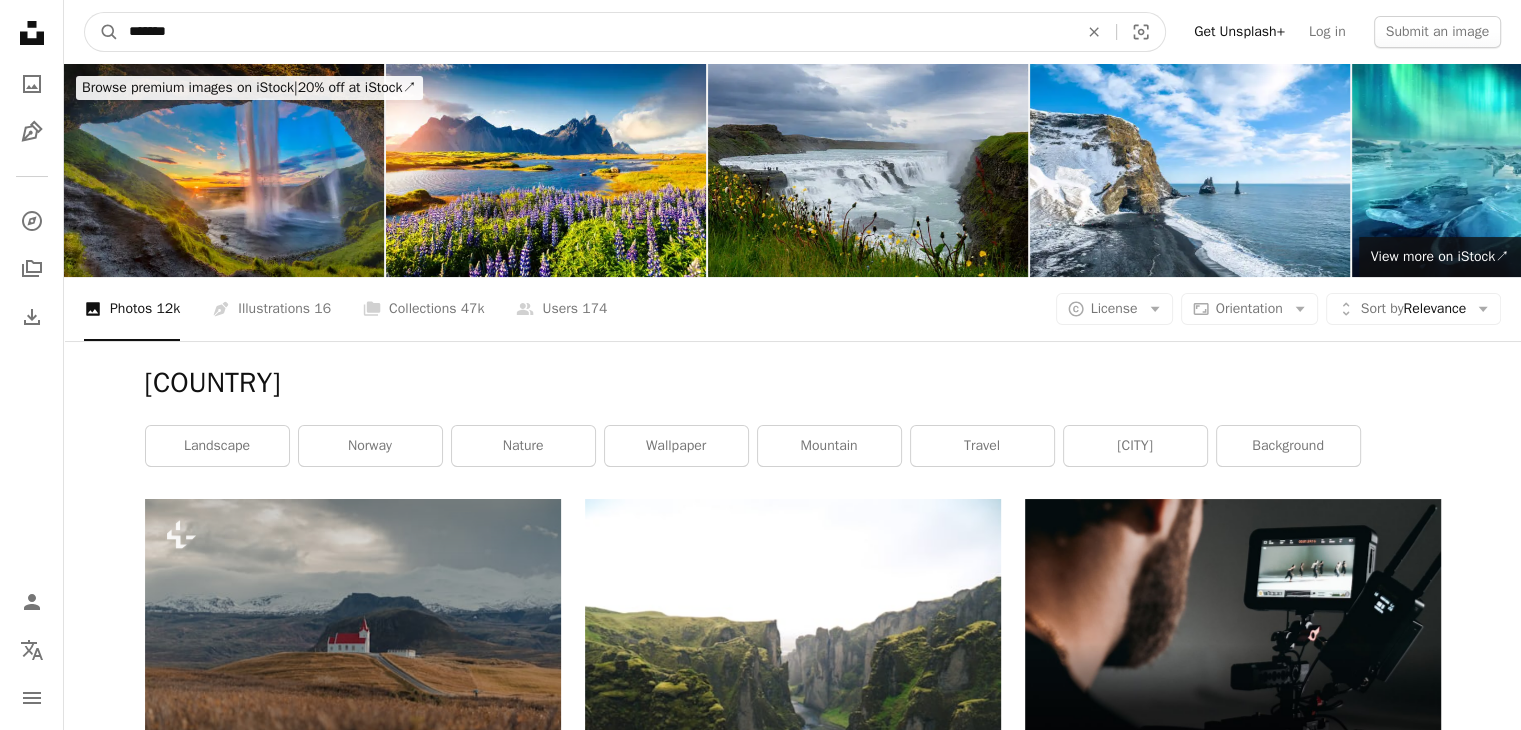 click on "*******" at bounding box center (595, 32) 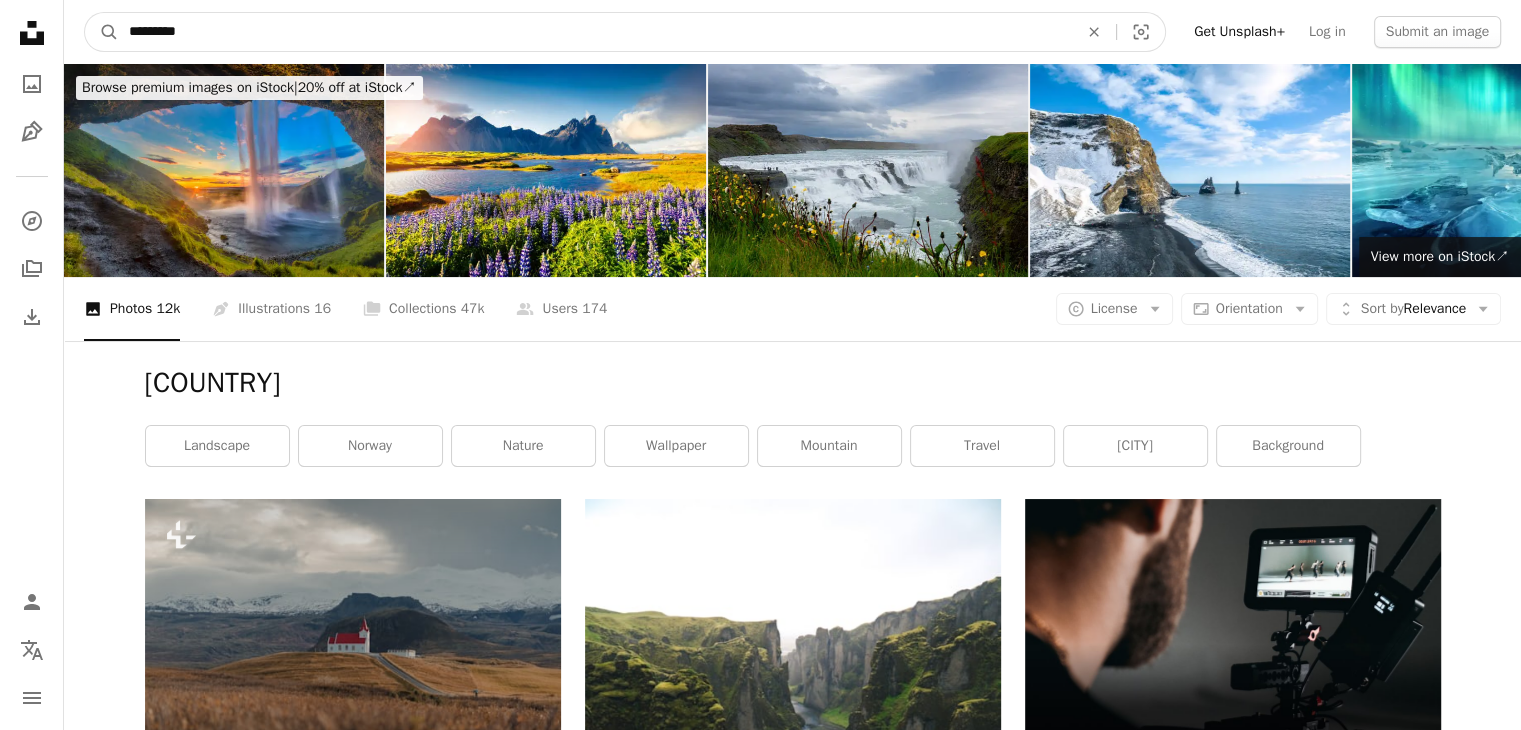 type on "*********" 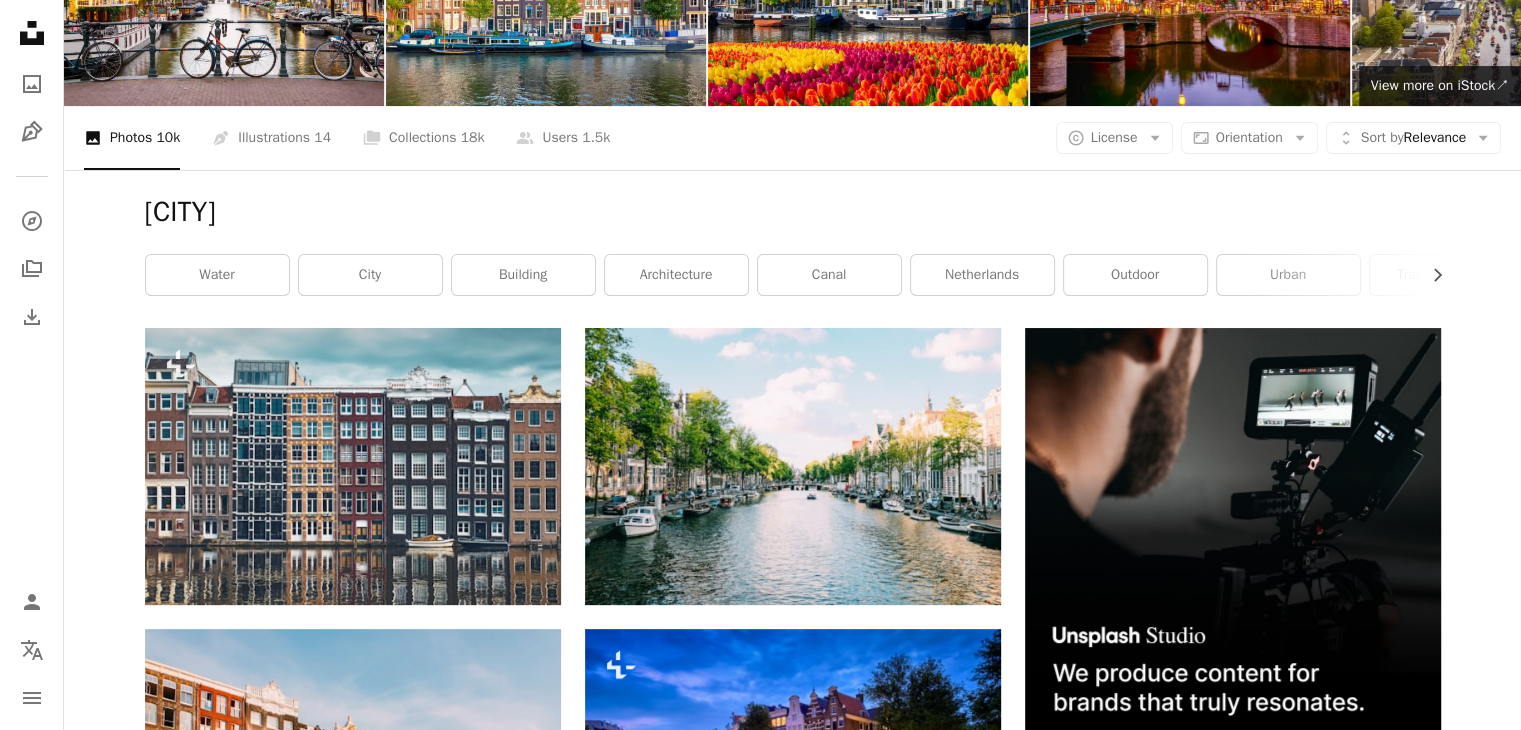 scroll, scrollTop: 172, scrollLeft: 0, axis: vertical 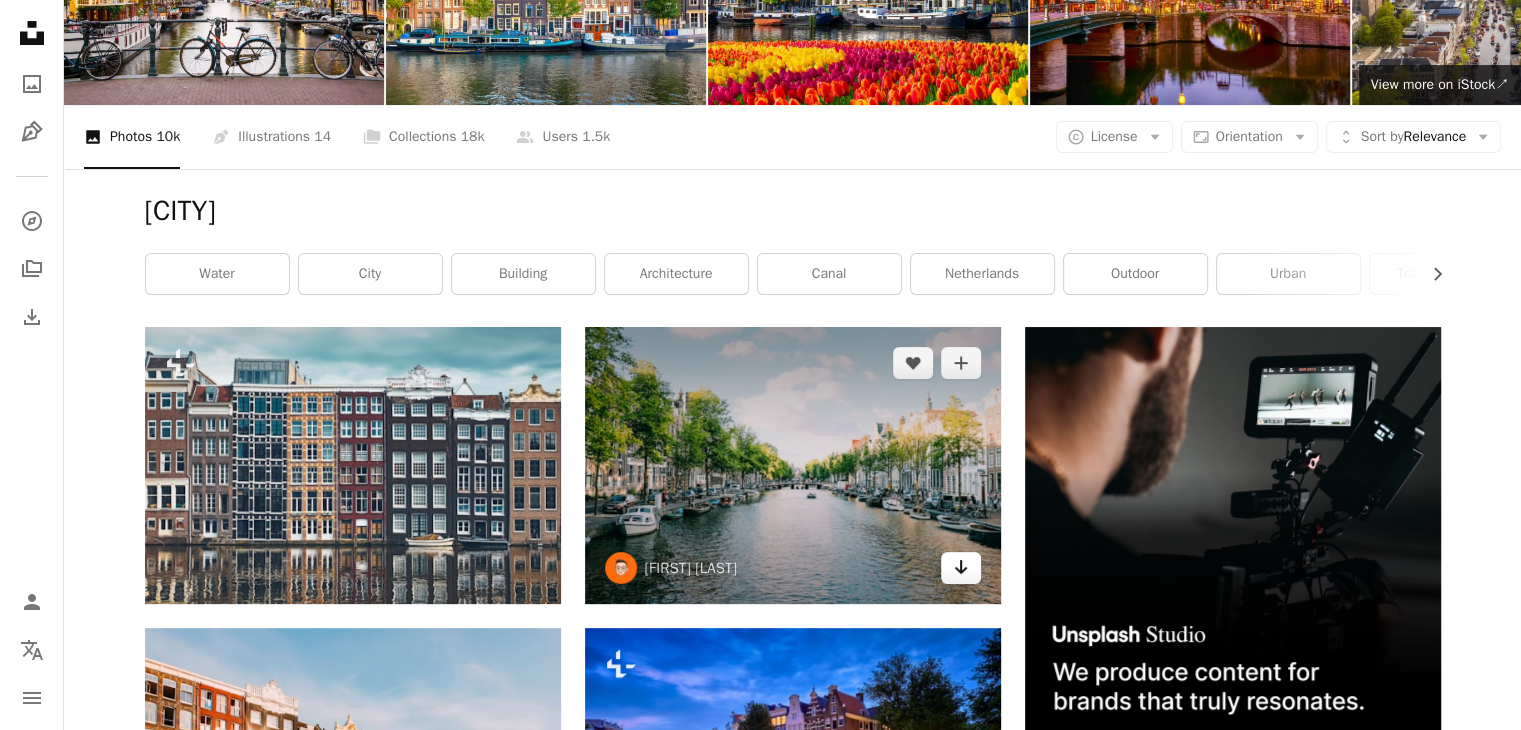 click on "Arrow pointing down" at bounding box center (961, 568) 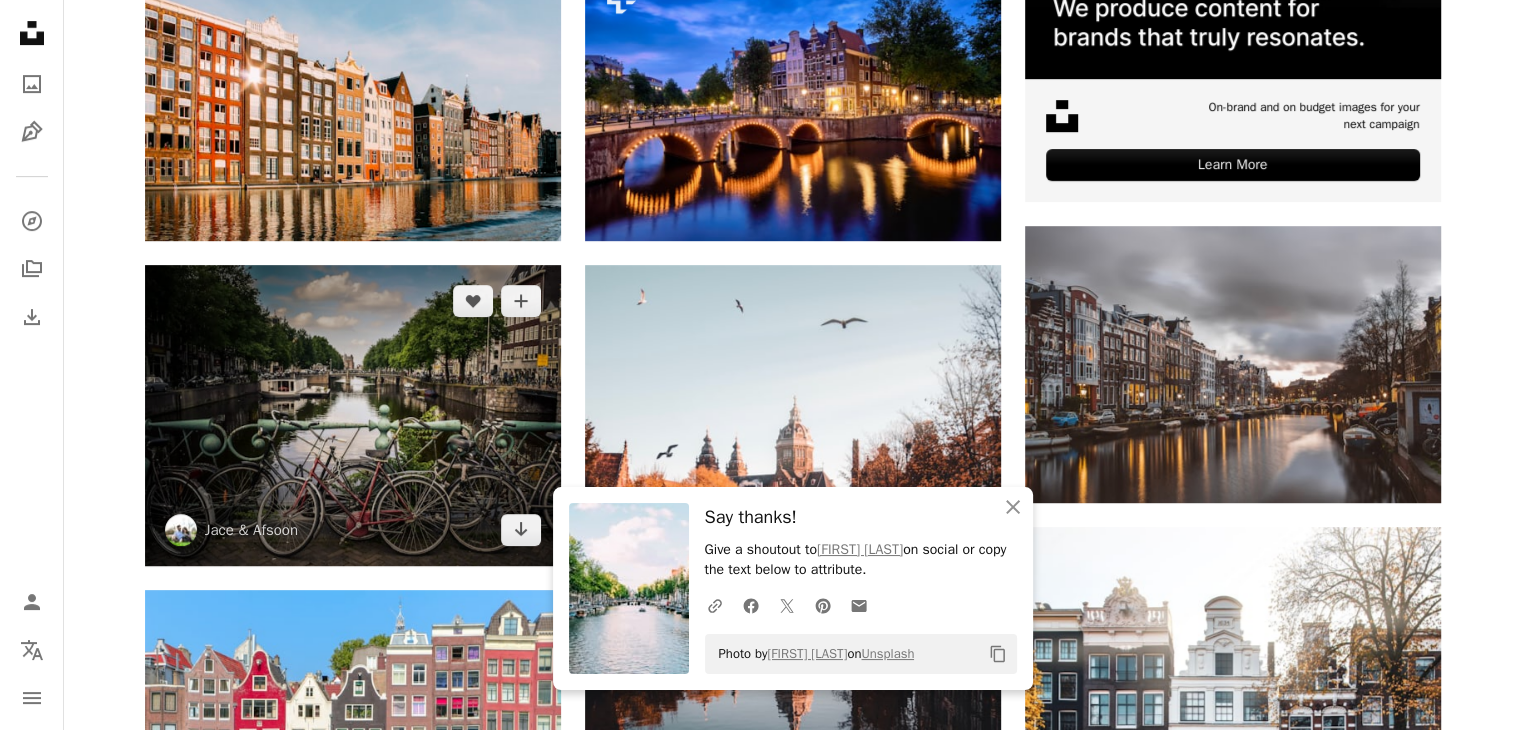 scroll, scrollTop: 850, scrollLeft: 0, axis: vertical 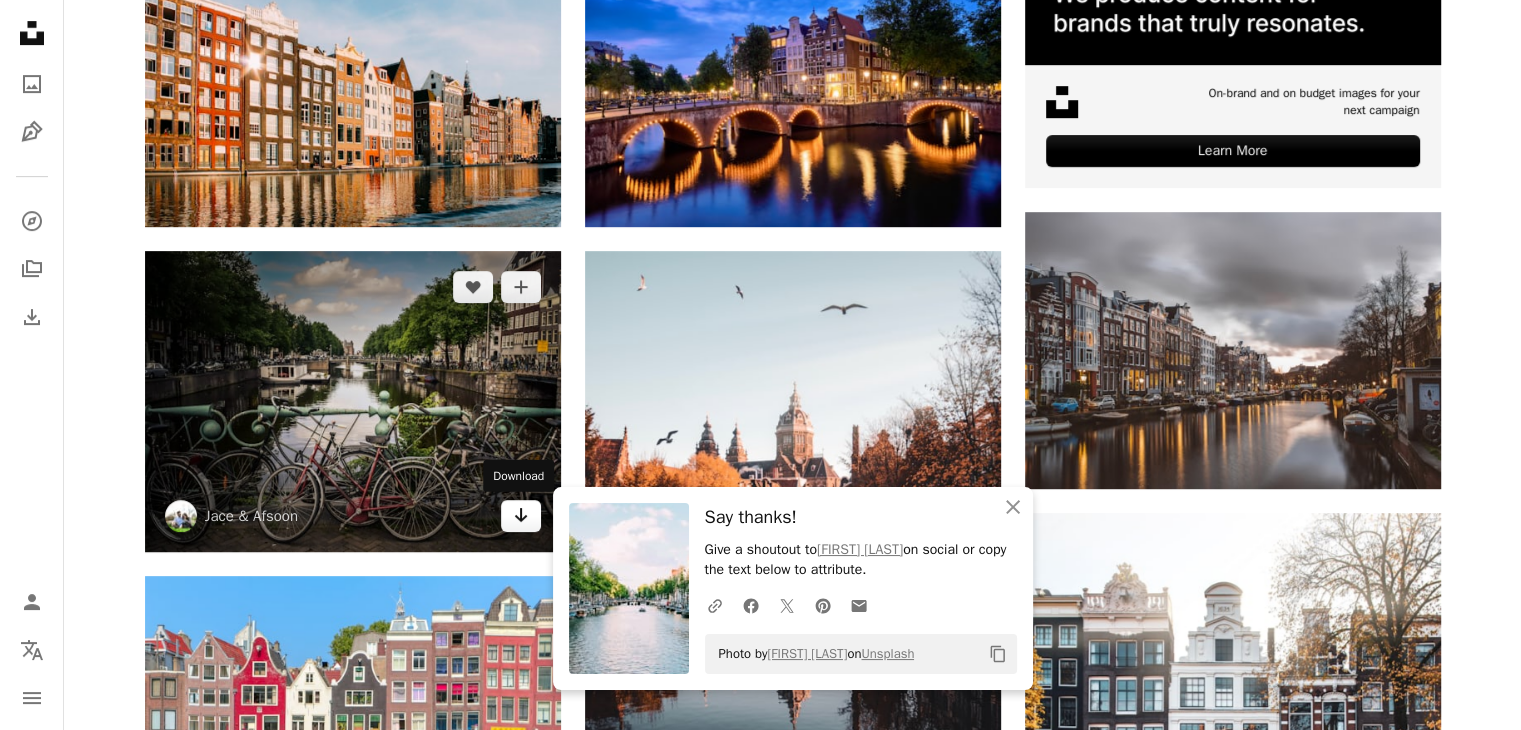 click on "Arrow pointing down" 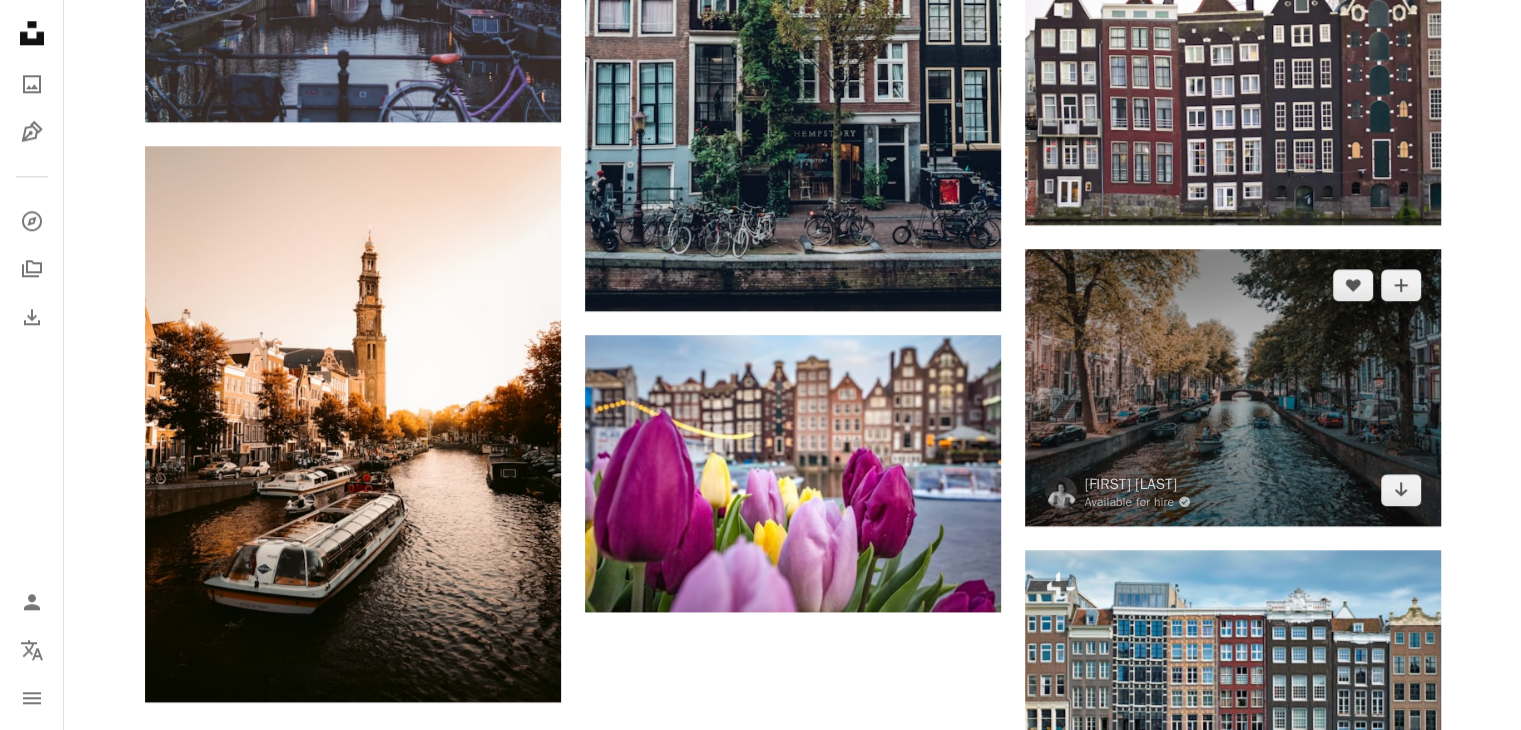scroll, scrollTop: 2268, scrollLeft: 0, axis: vertical 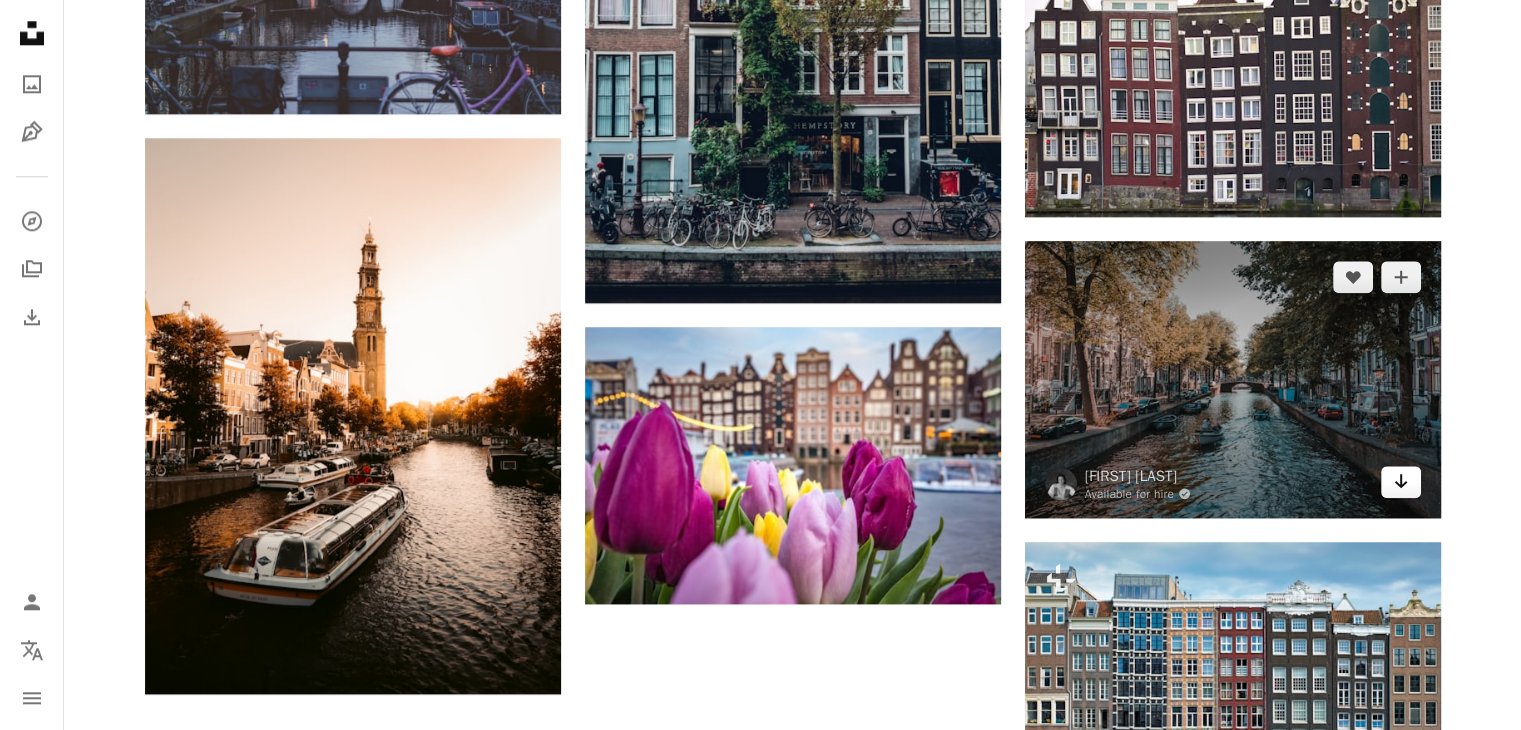 click on "Arrow pointing down" at bounding box center (1401, 482) 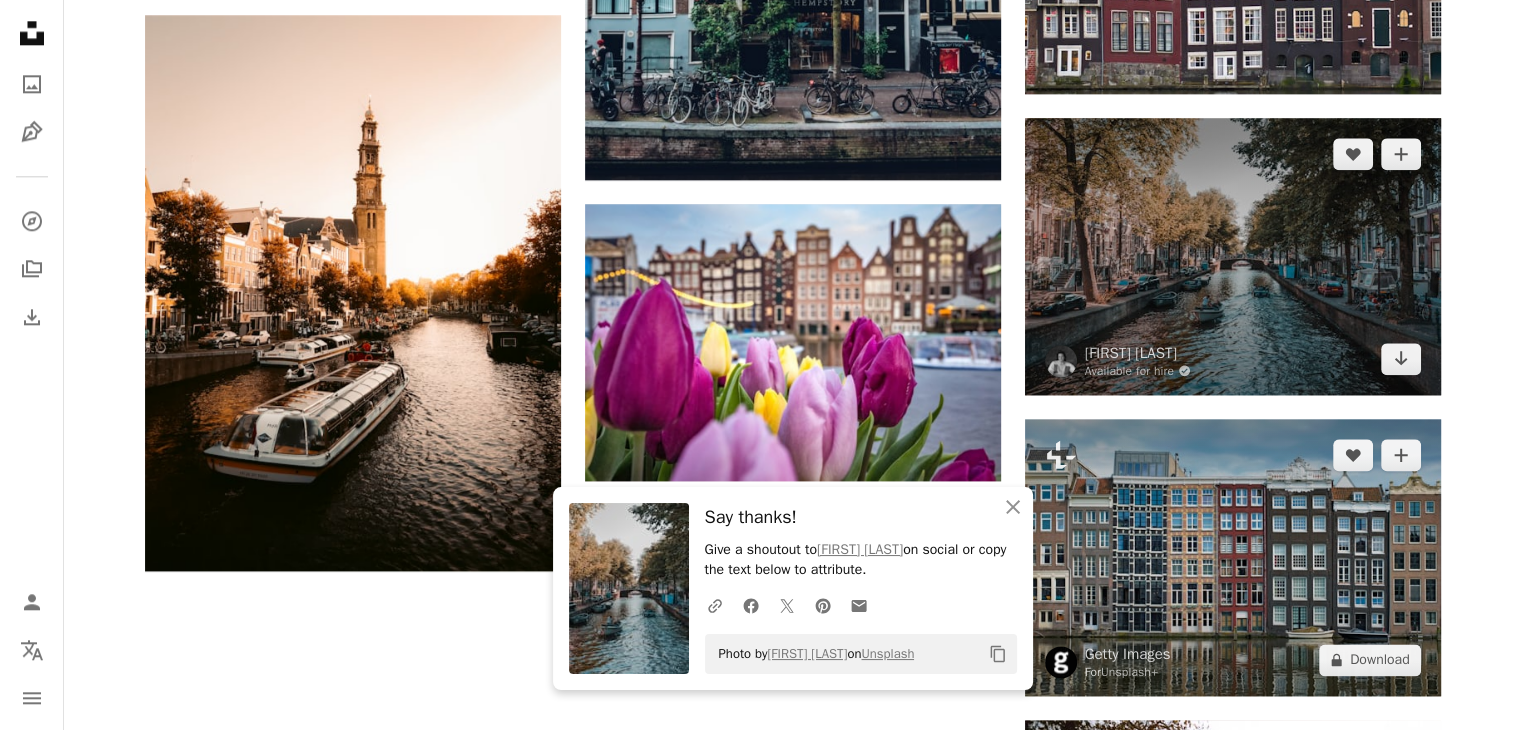 scroll, scrollTop: 2450, scrollLeft: 0, axis: vertical 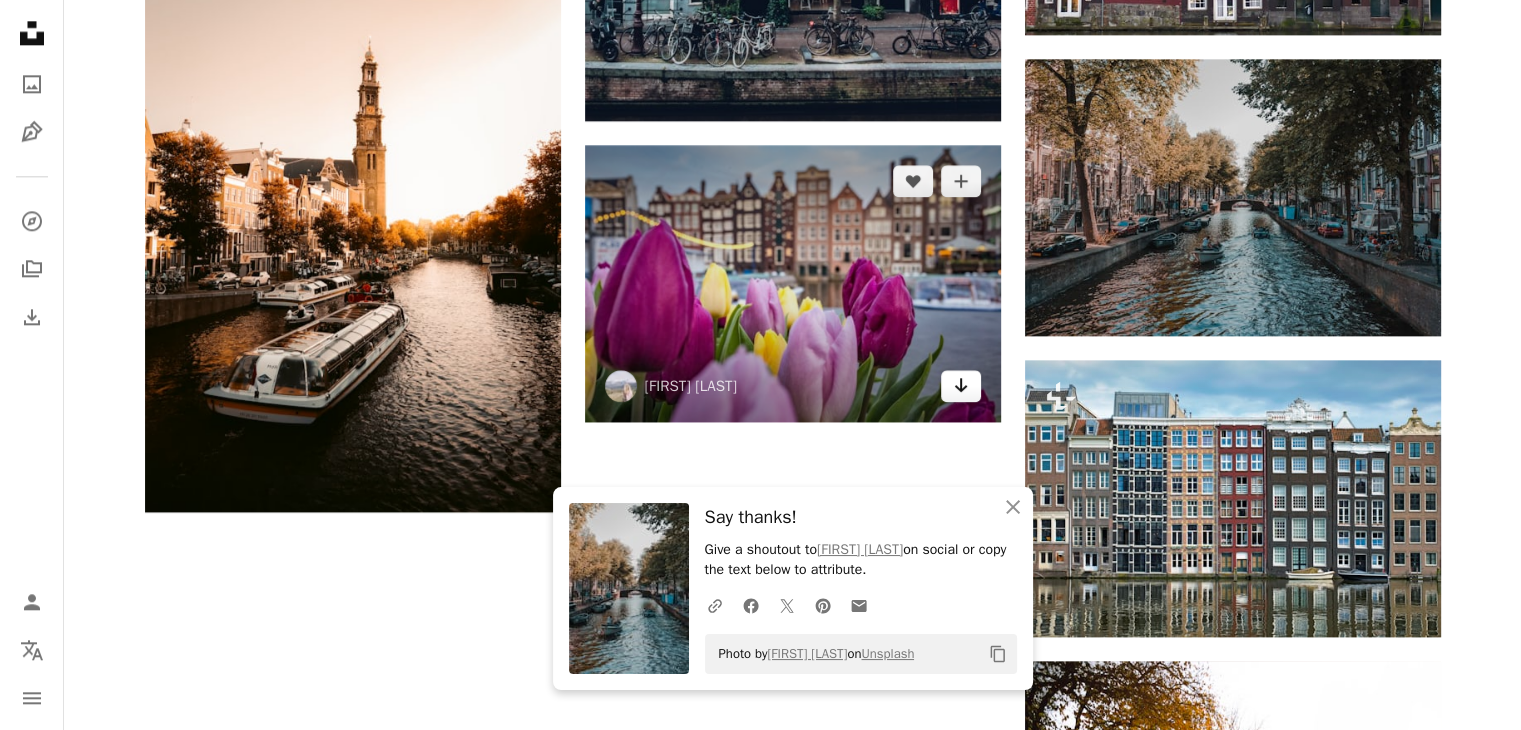 click on "Arrow pointing down" 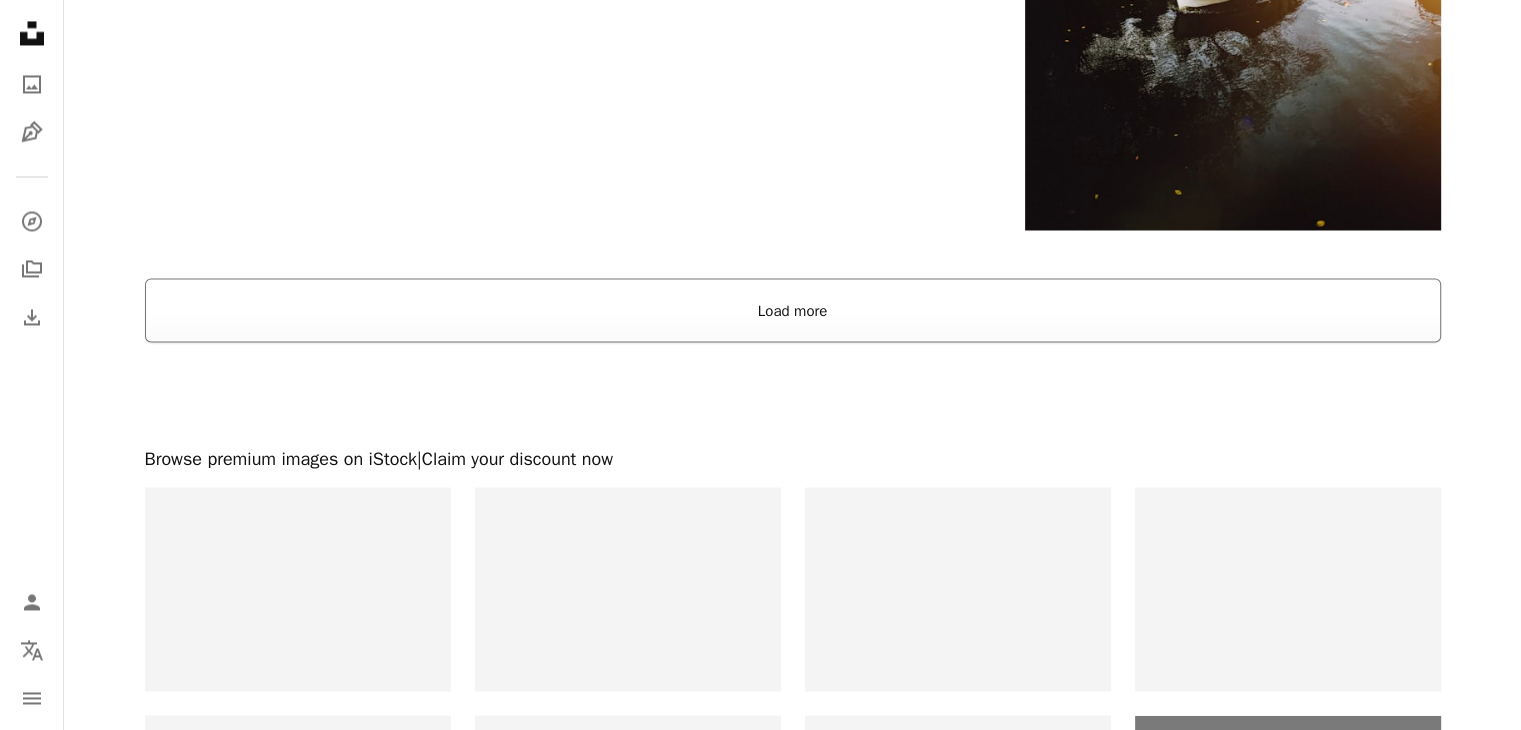 scroll, scrollTop: 3508, scrollLeft: 0, axis: vertical 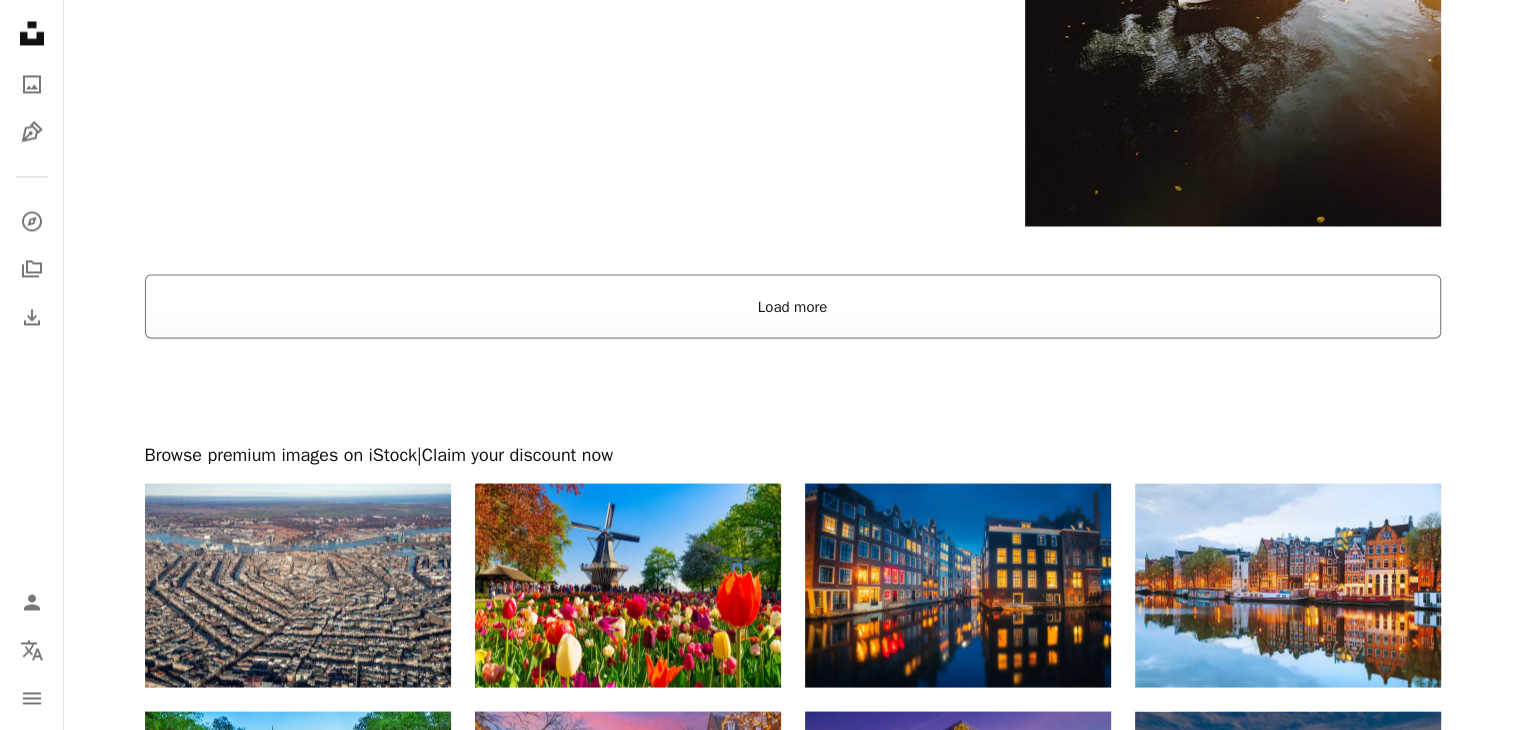 click on "Load more" at bounding box center (793, 306) 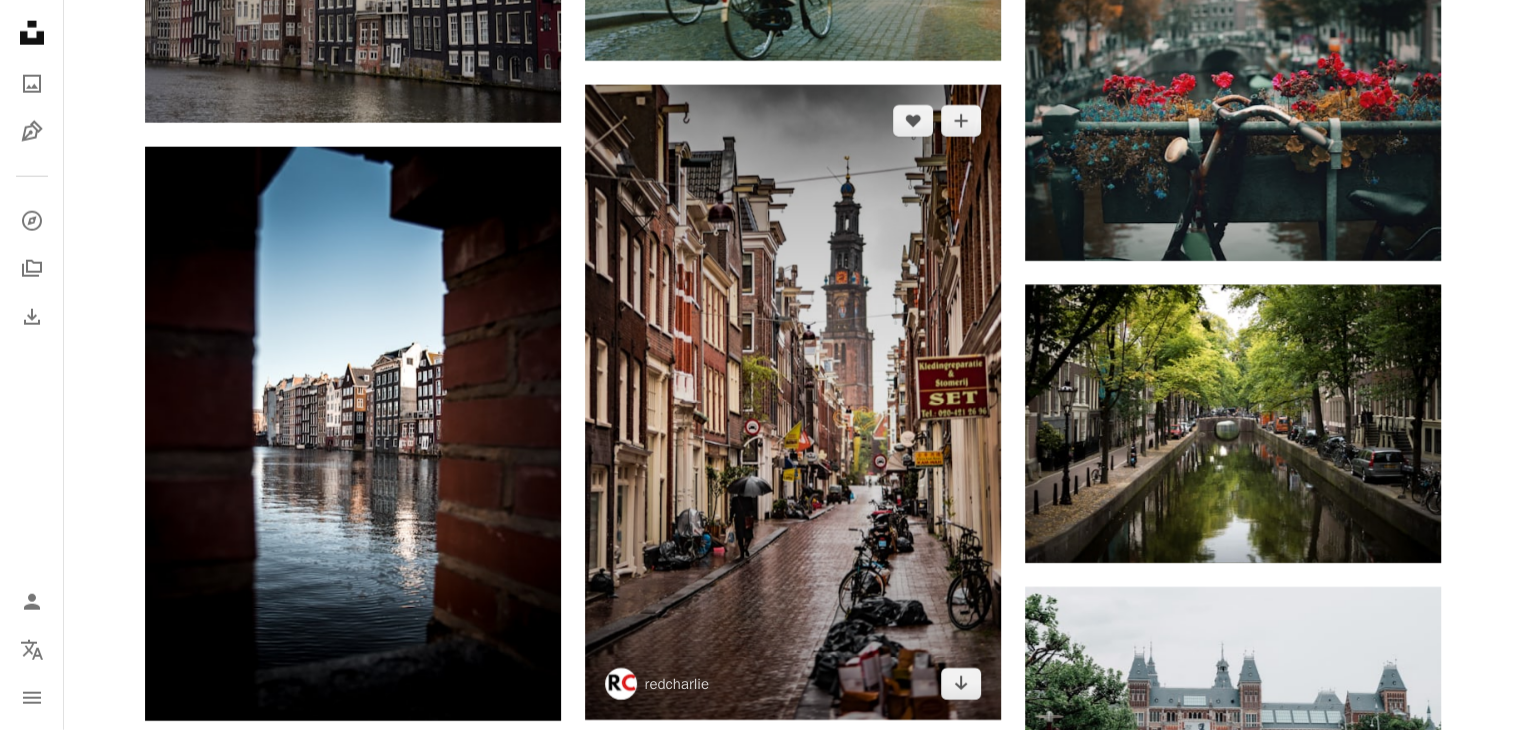 scroll, scrollTop: 5260, scrollLeft: 0, axis: vertical 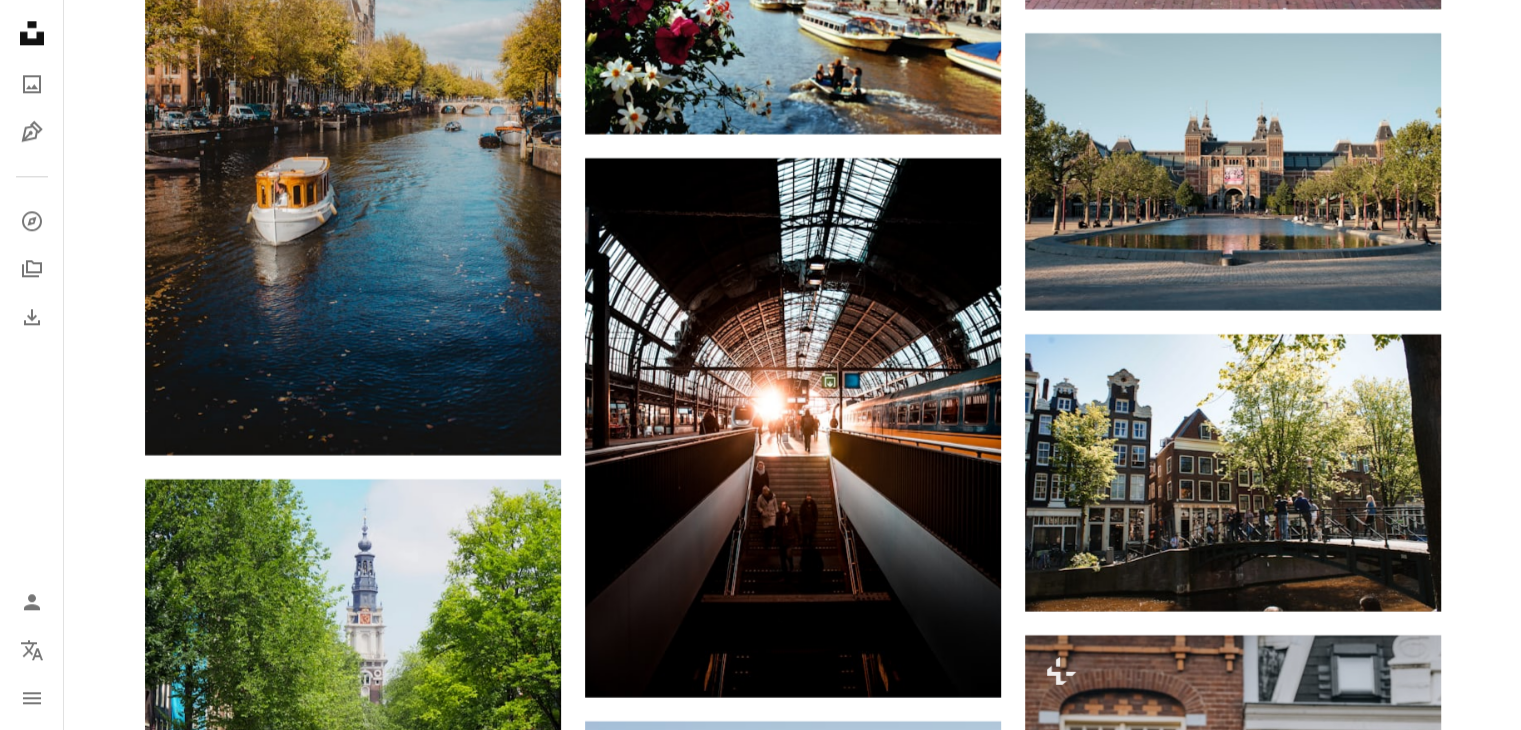 click on "Plus sign for Unsplash+ A heart A plus sign Getty Images For  Unsplash+ A lock Download A heart A plus sign [FIRST] [LAST] Arrow pointing down A heart A plus sign [FIRST] & Afsoon Arrow pointing down A heart A plus sign [FIRST] [LAST] Arrow pointing down Plus sign for Unsplash+ A heart A plus sign Getty Images For  Unsplash+ A lock Download A heart A plus sign [FIRST] [LAST] Arrow pointing down A heart A plus sign redcharlie Arrow pointing down A heart A plus sign [FIRST] [LAST] Available for hire A checkmark inside of a circle Arrow pointing down A heart A plus sign [FIRST] [LAST] Available for hire A checkmark inside of a circle Arrow pointing down Plus sign for Unsplash+ A heart A plus sign Getty Images For  Unsplash+ A lock Download –– ––– –––  –– ––– –  ––– –––  ––––  –   – –– –––  – – ––– –– –– –––– –– The best in on-brand content creation Learn More A heart A plus sign [FIRST] [LAST] Arrow pointing down A heart A plus sign" at bounding box center (792, -6479) 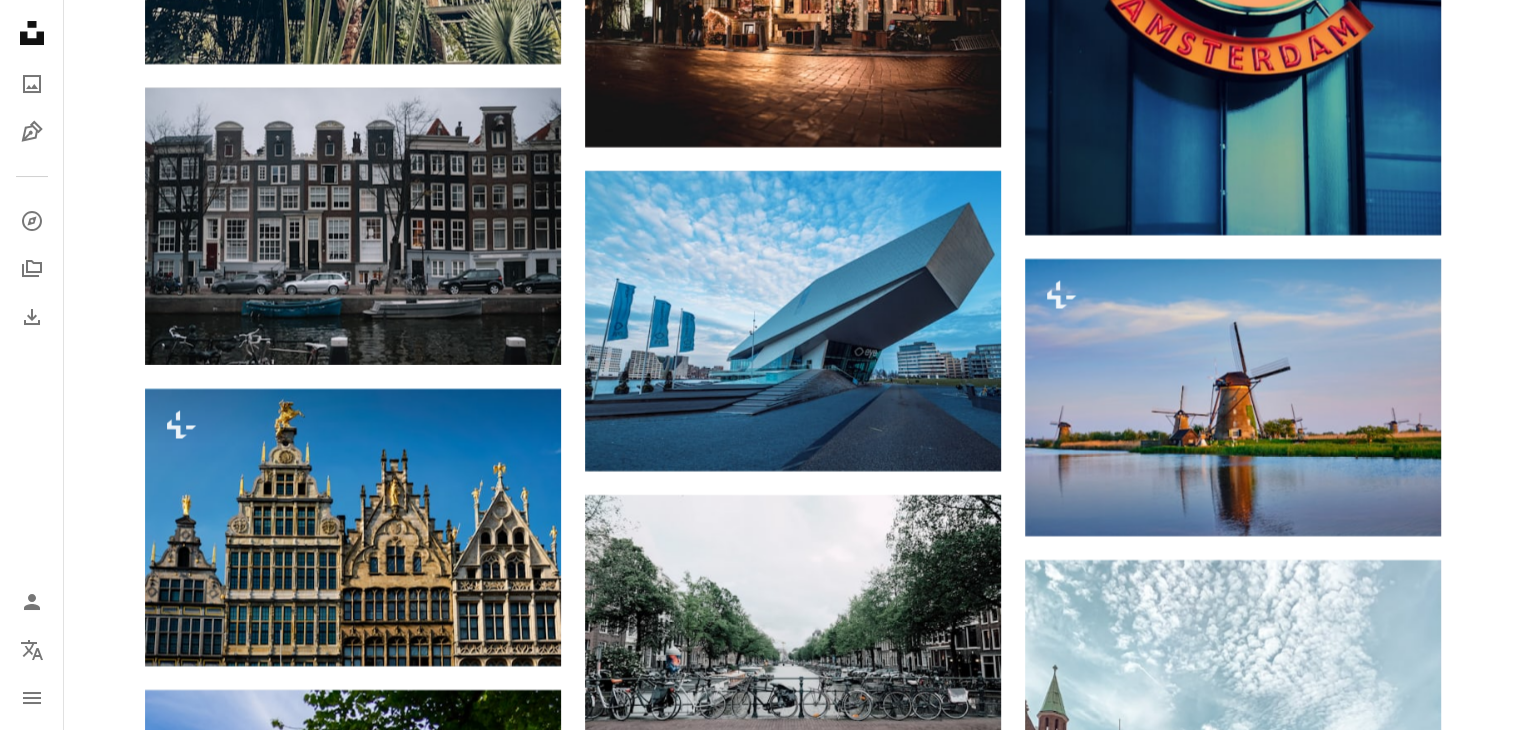 scroll, scrollTop: 30618, scrollLeft: 0, axis: vertical 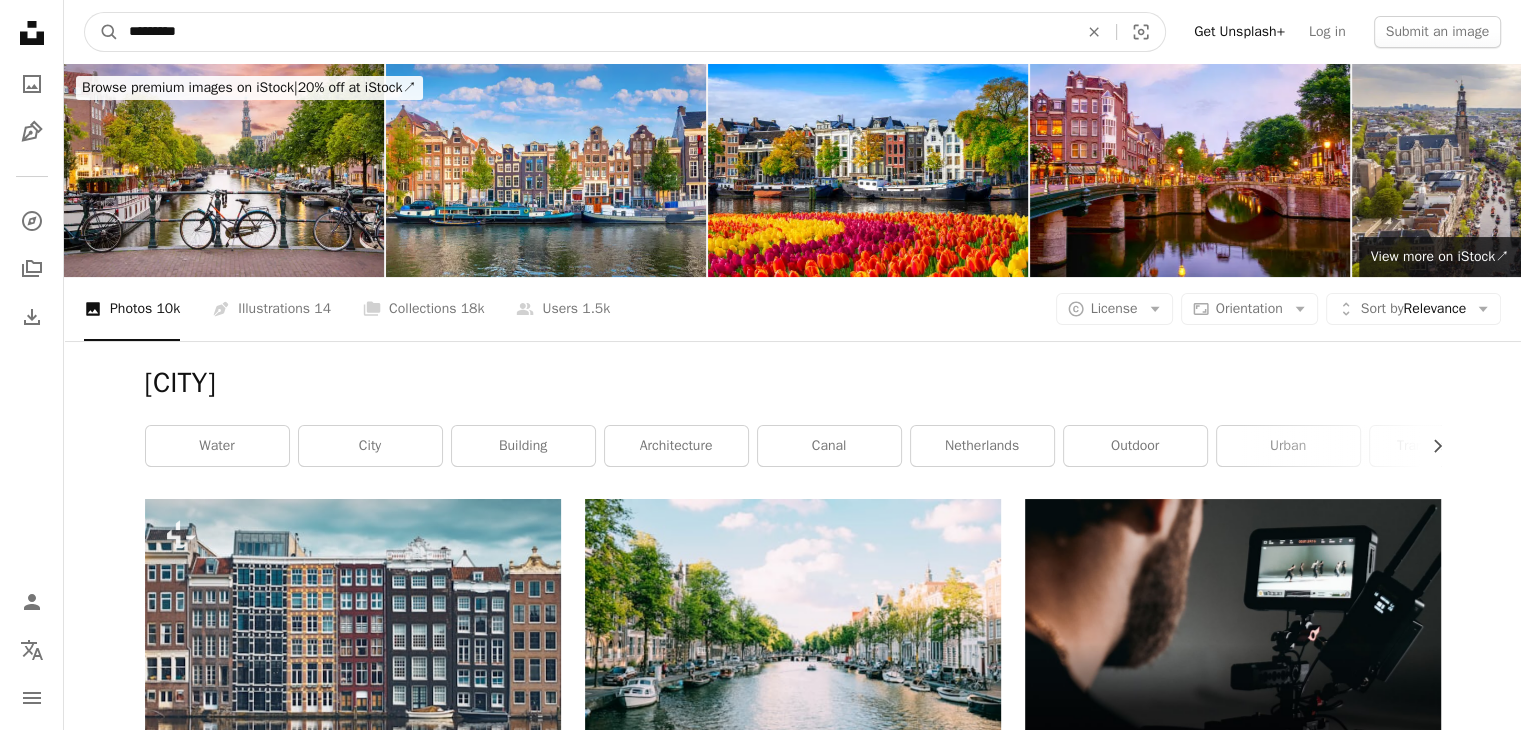 click on "*********" at bounding box center [595, 32] 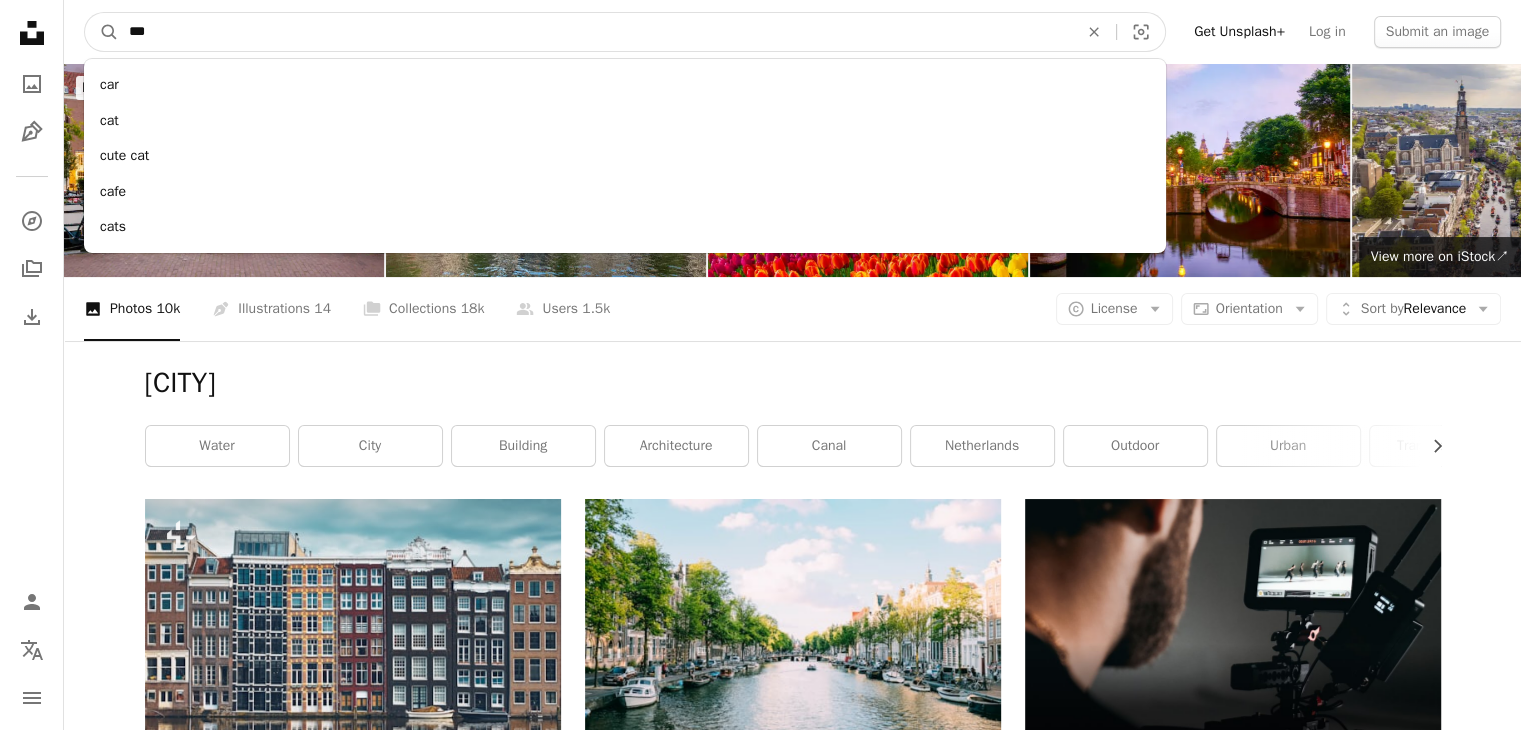 type on "****" 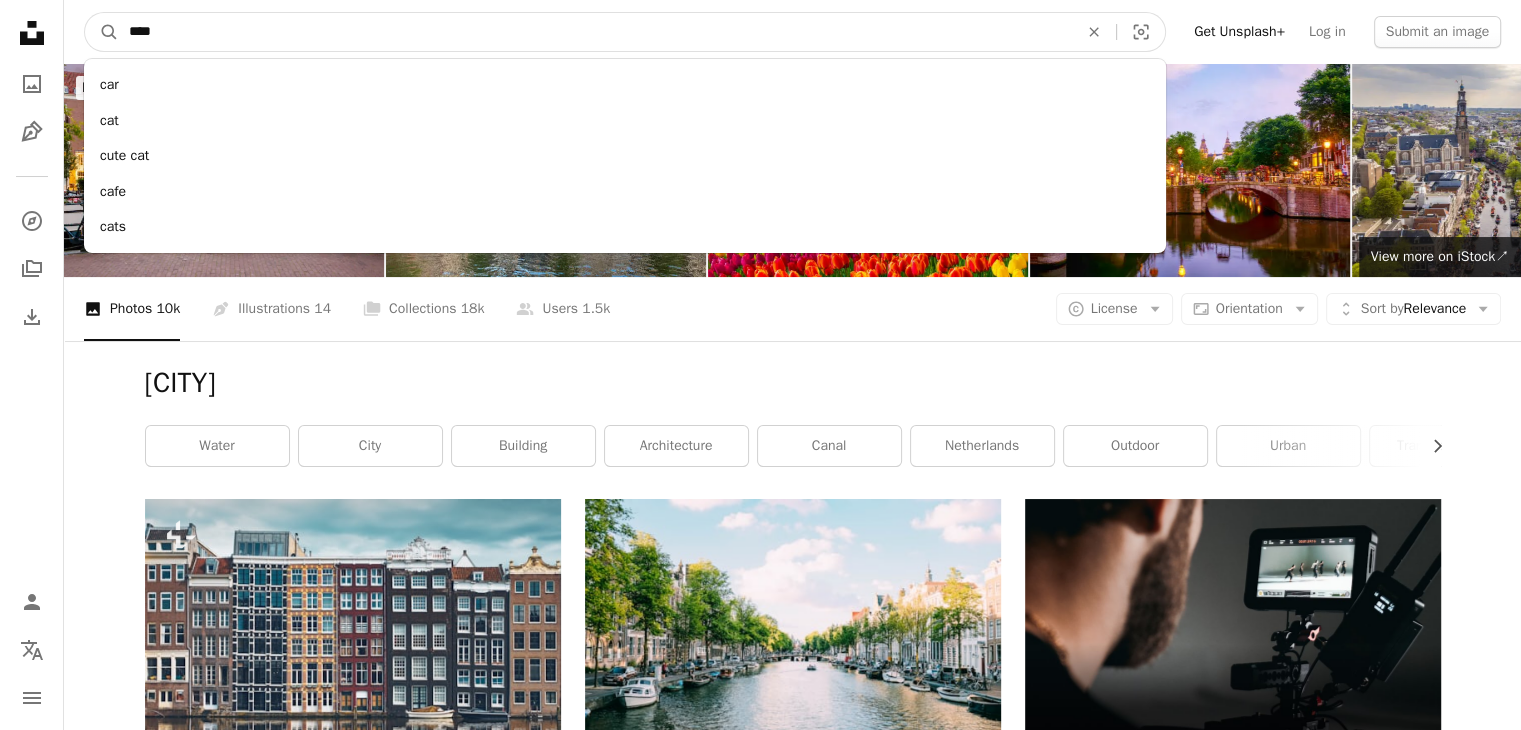 click on "A magnifying glass" at bounding box center [102, 32] 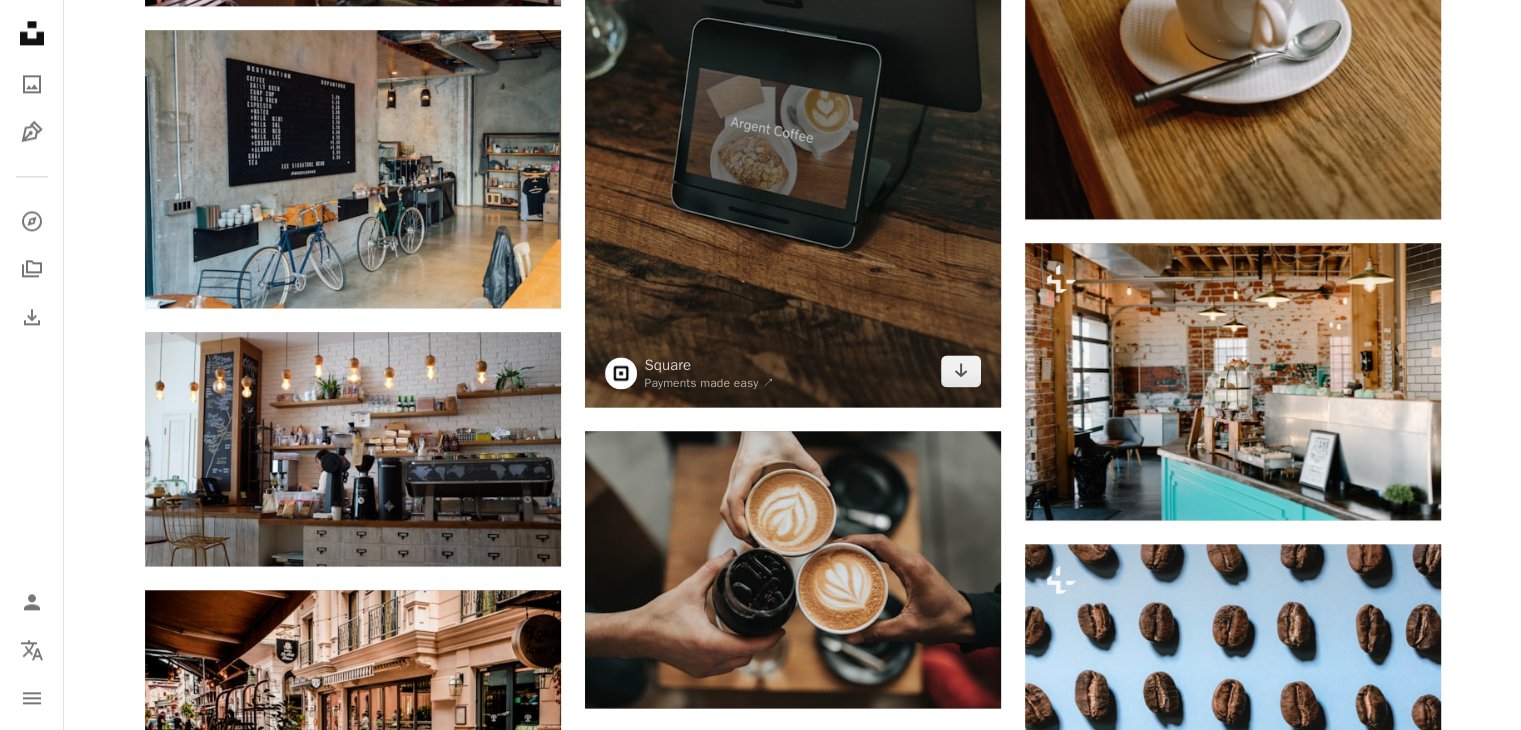 scroll, scrollTop: 2680, scrollLeft: 0, axis: vertical 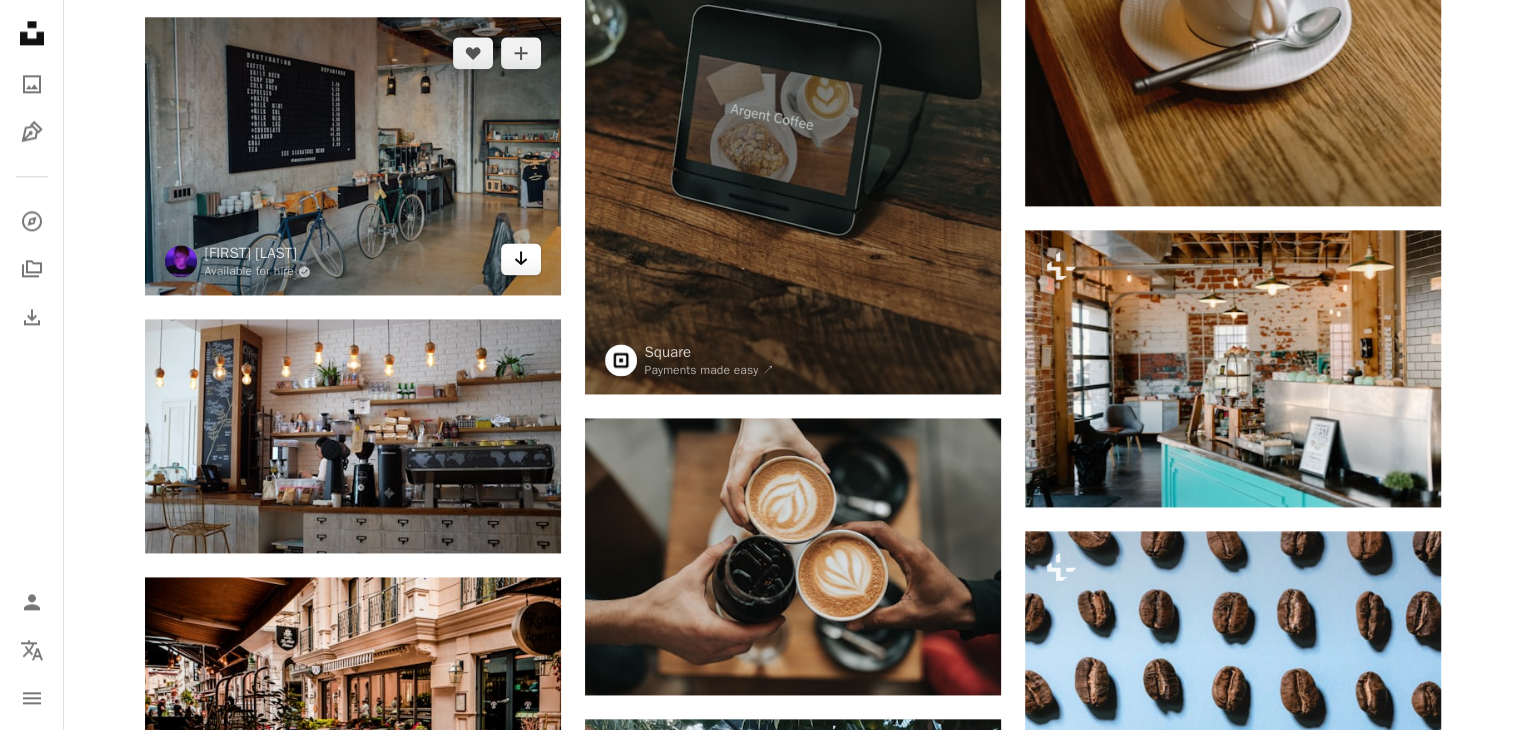 click on "Arrow pointing down" 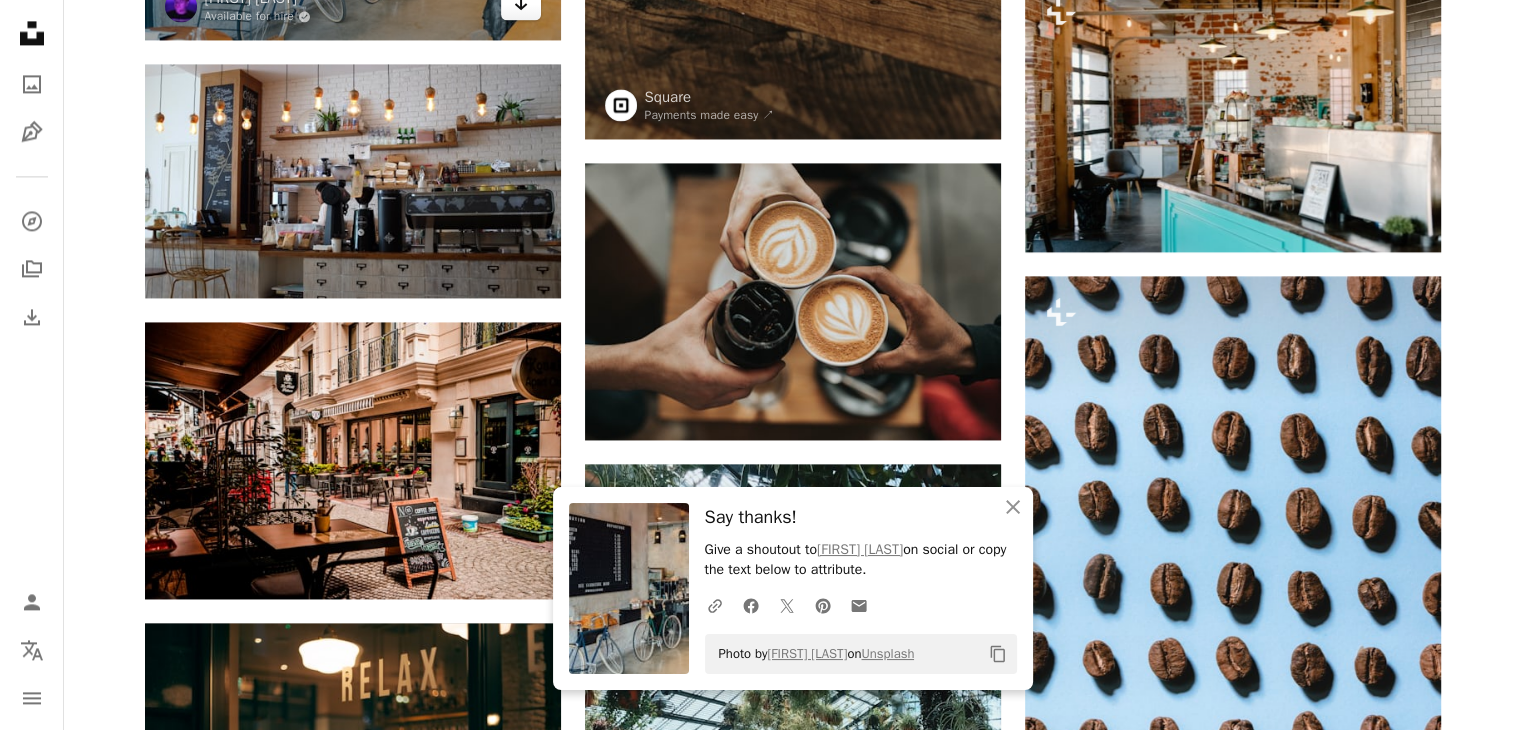 scroll, scrollTop: 2923, scrollLeft: 0, axis: vertical 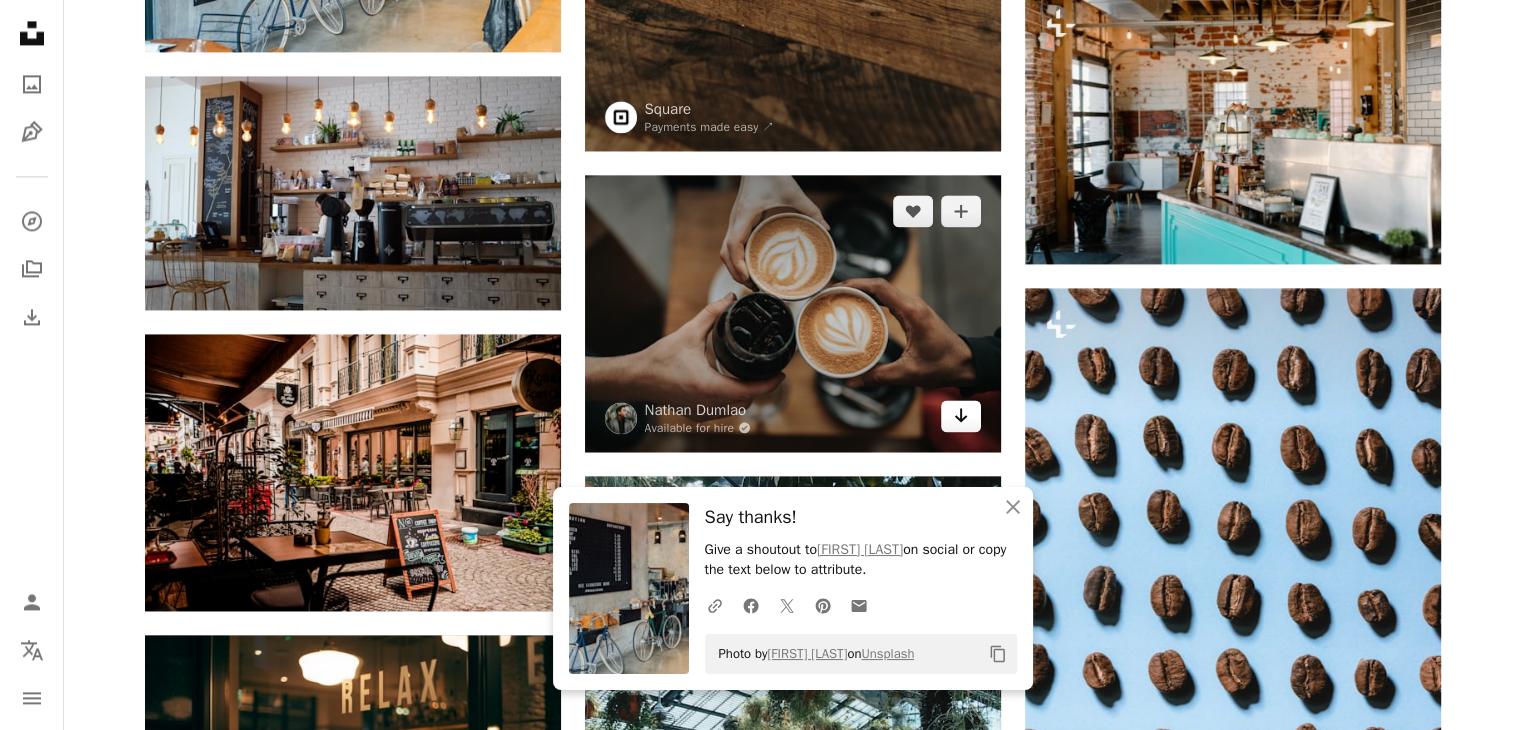 click 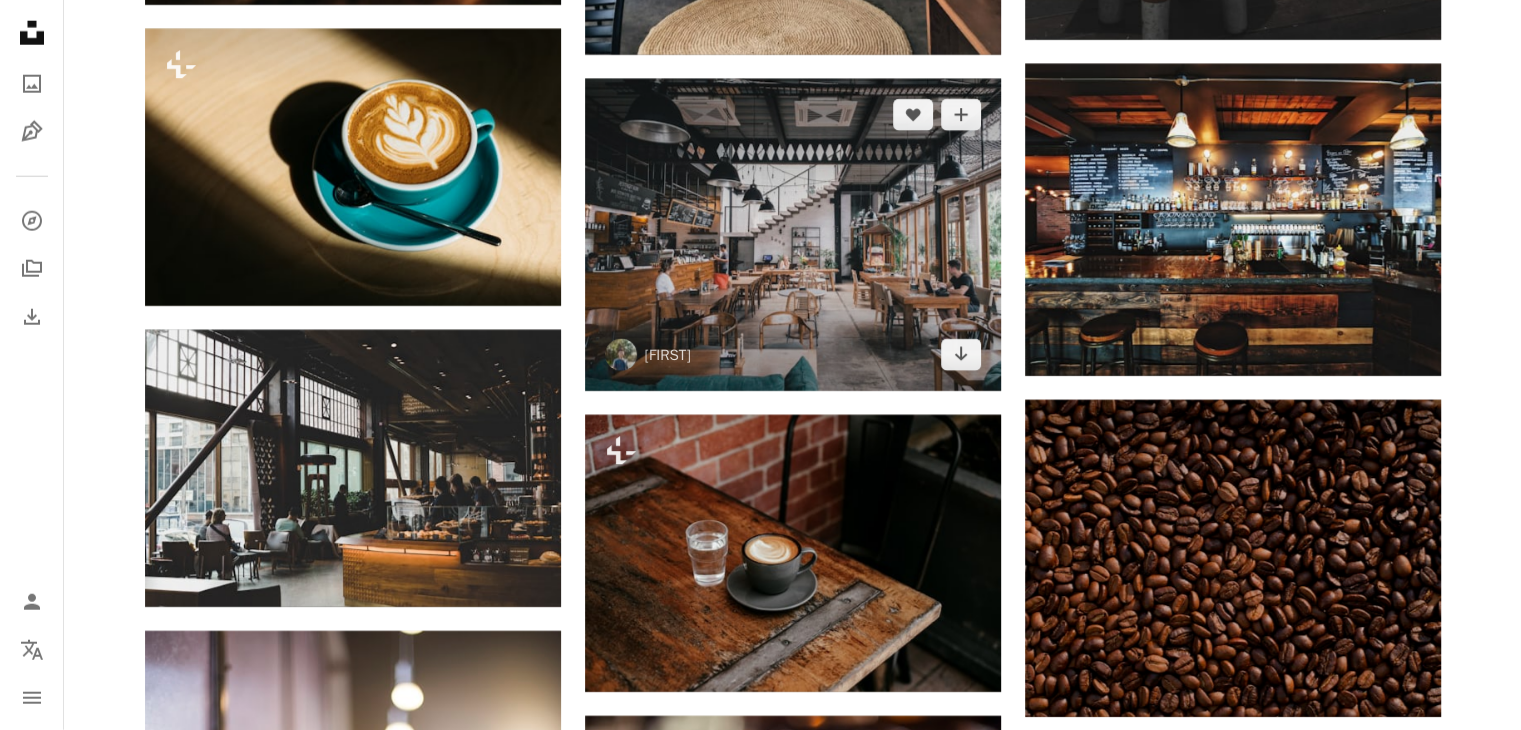 scroll, scrollTop: 5426, scrollLeft: 0, axis: vertical 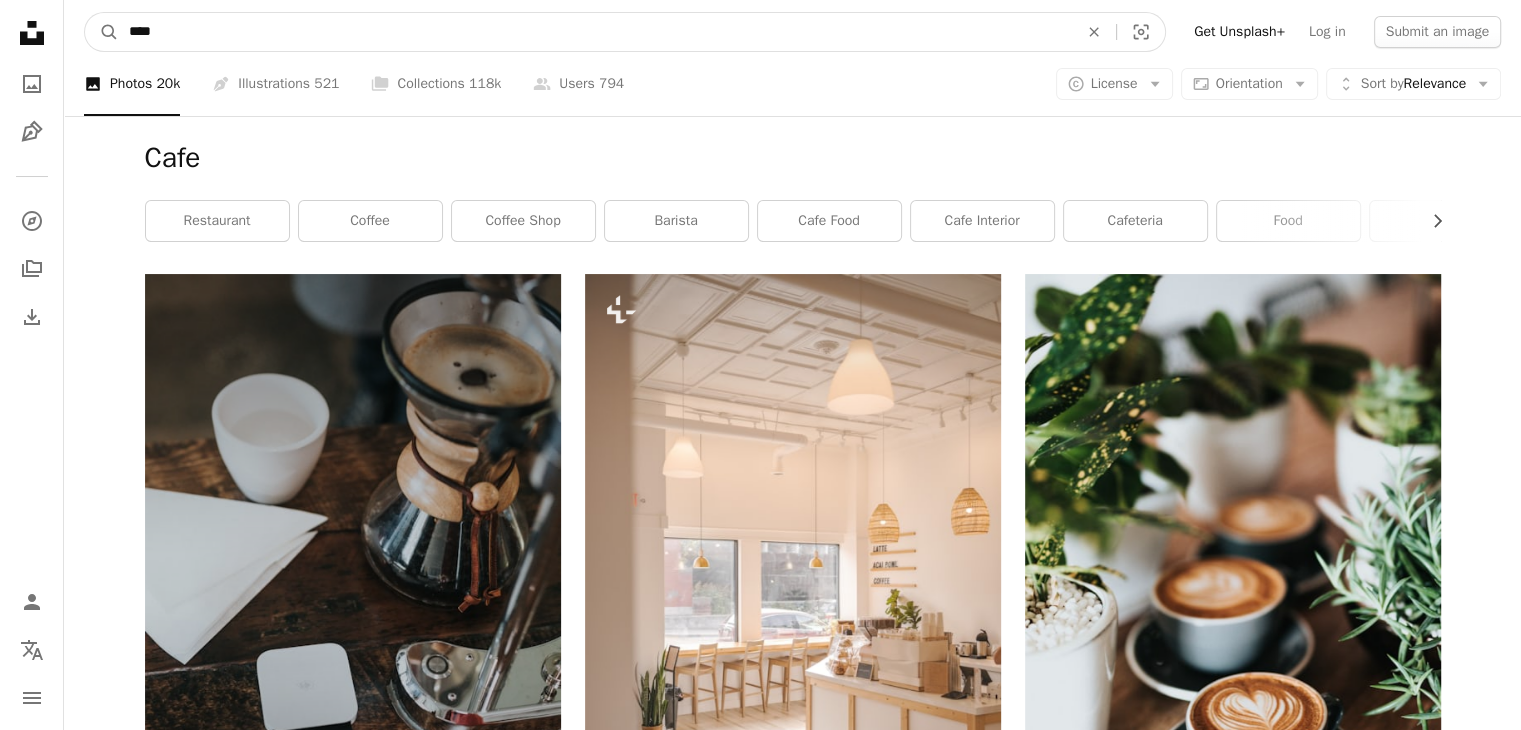 click on "****" at bounding box center [595, 32] 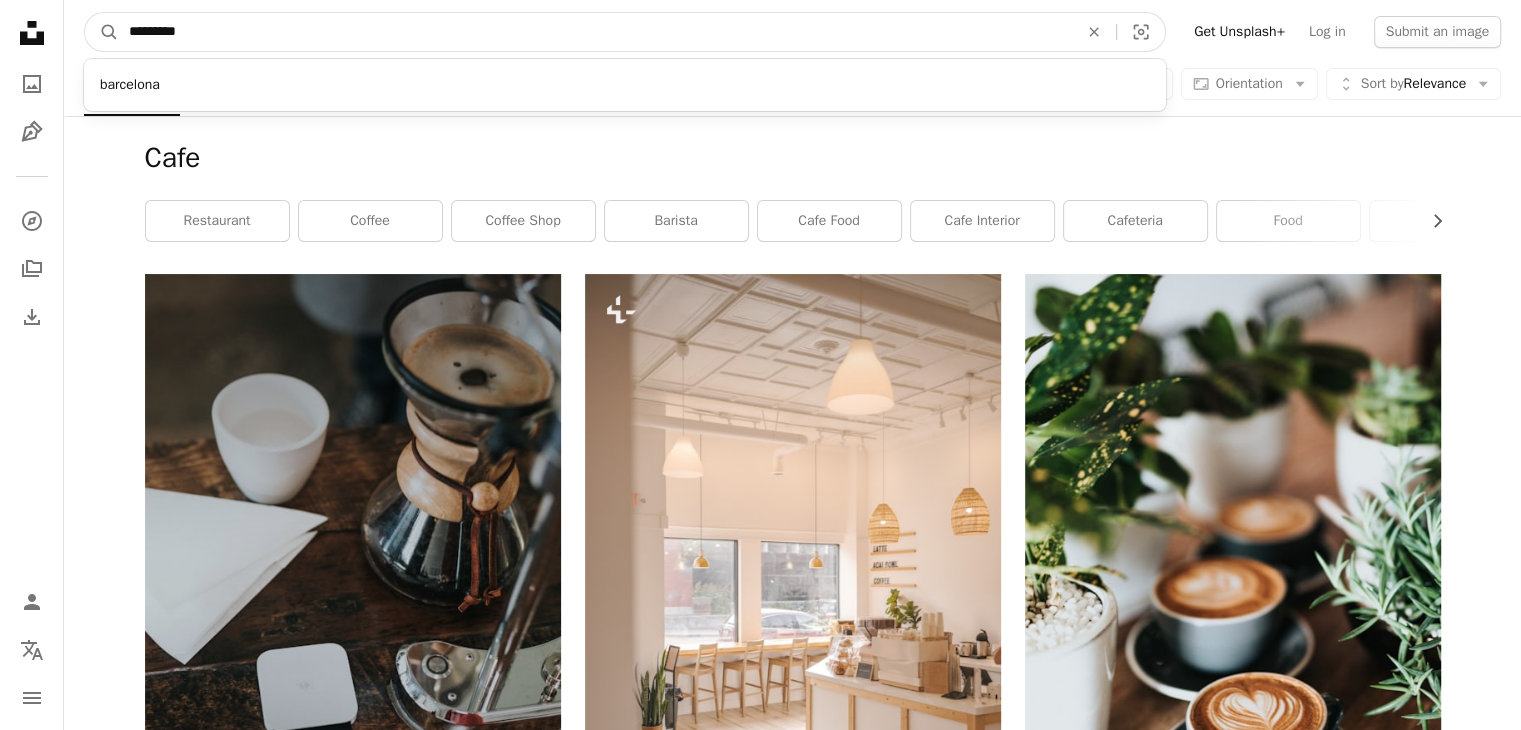 type on "*********" 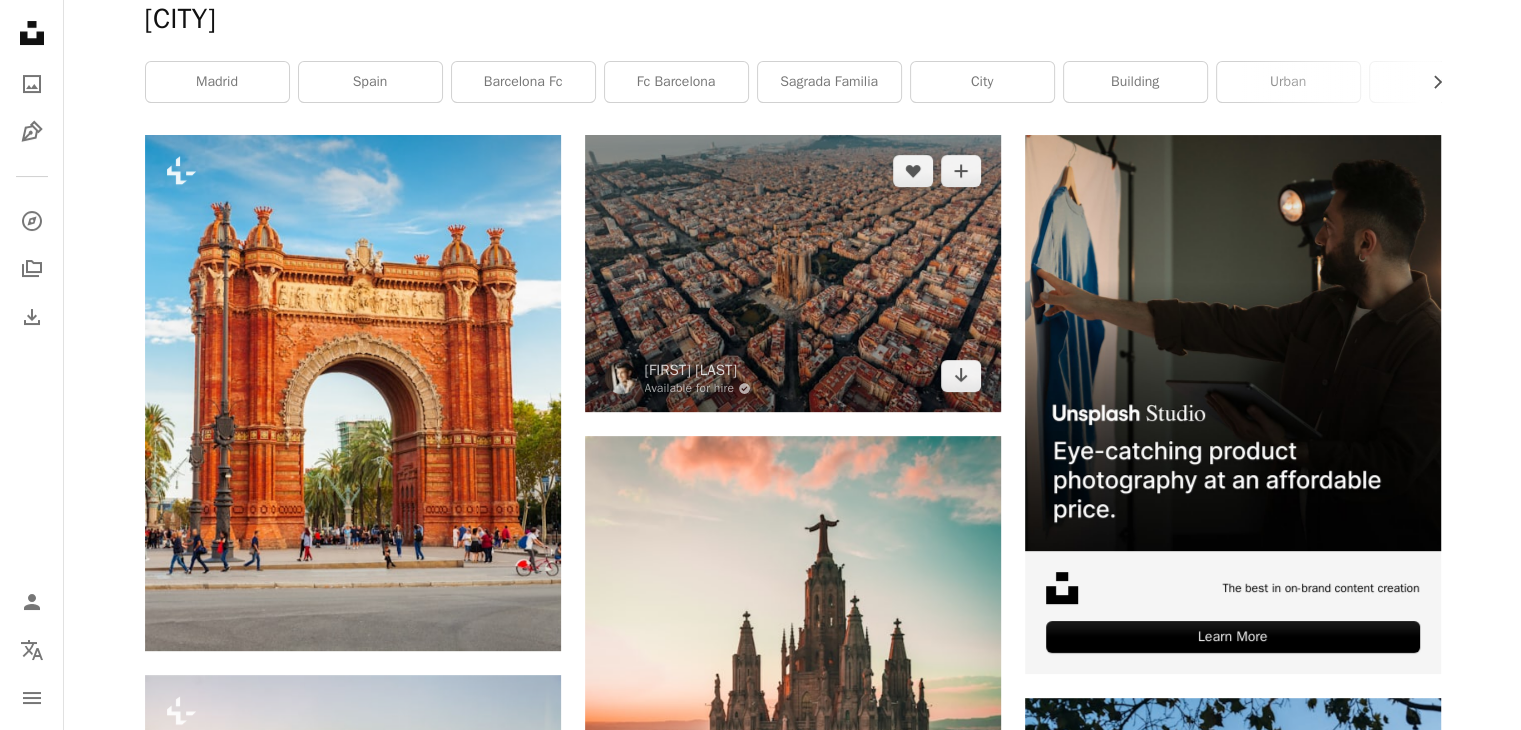 scroll, scrollTop: 352, scrollLeft: 0, axis: vertical 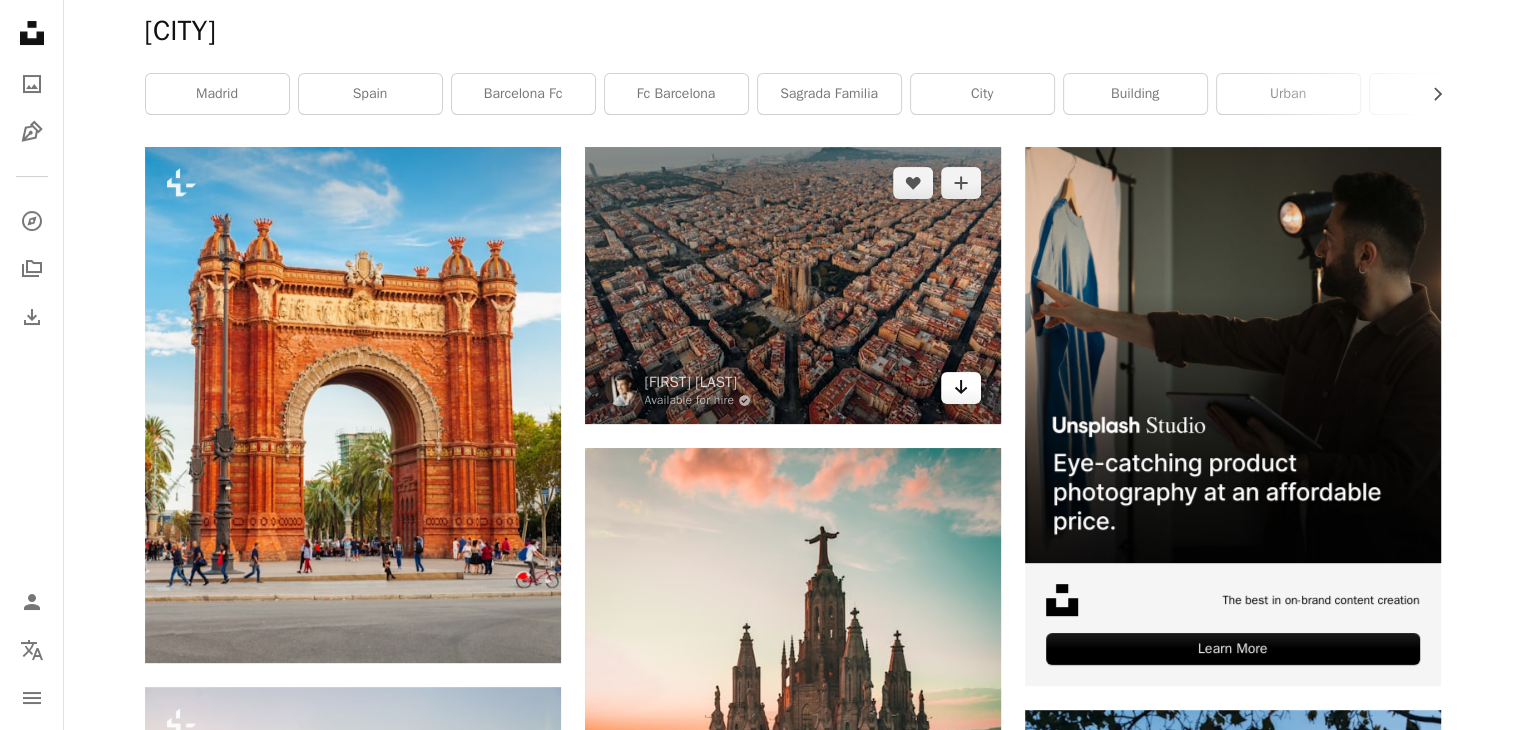 click on "Arrow pointing down" 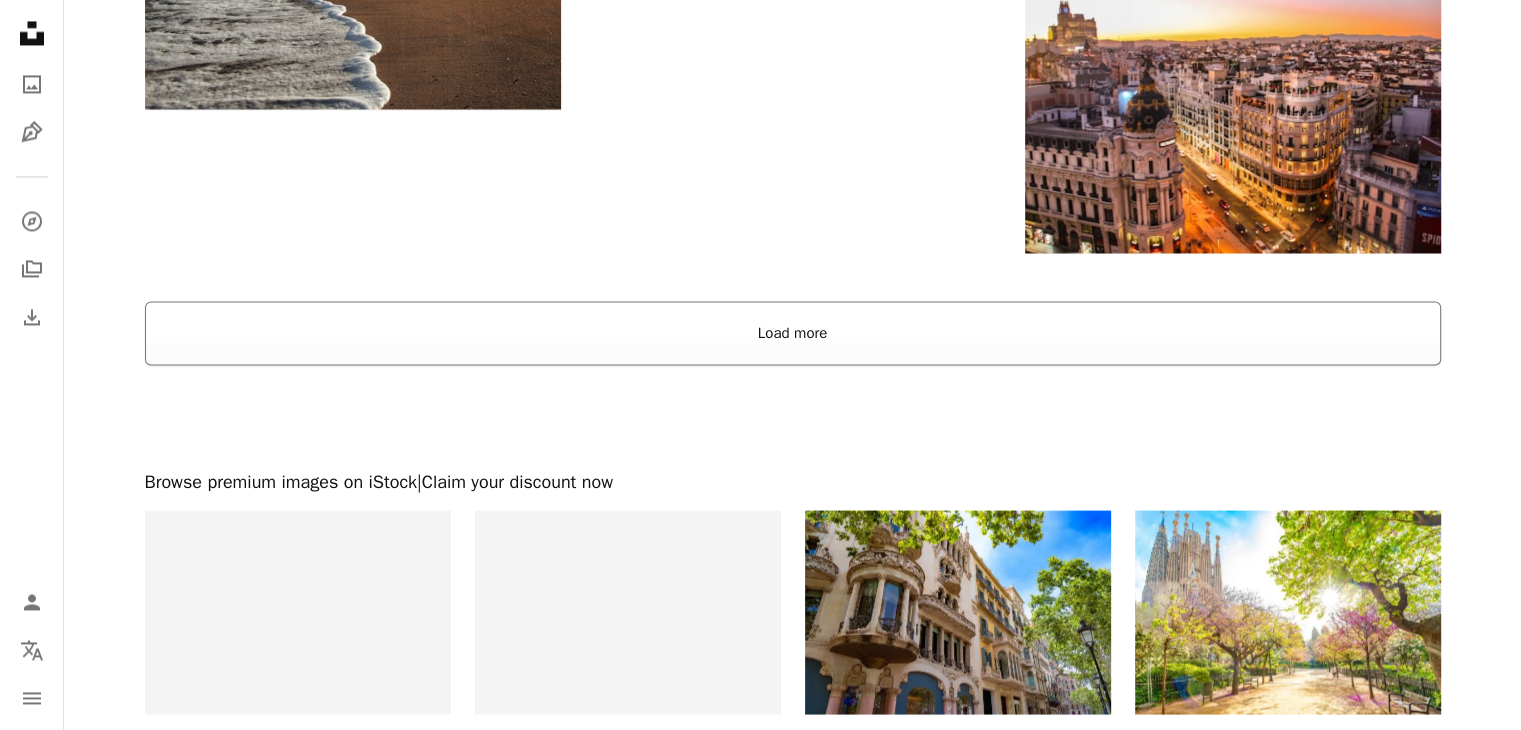 scroll, scrollTop: 3386, scrollLeft: 0, axis: vertical 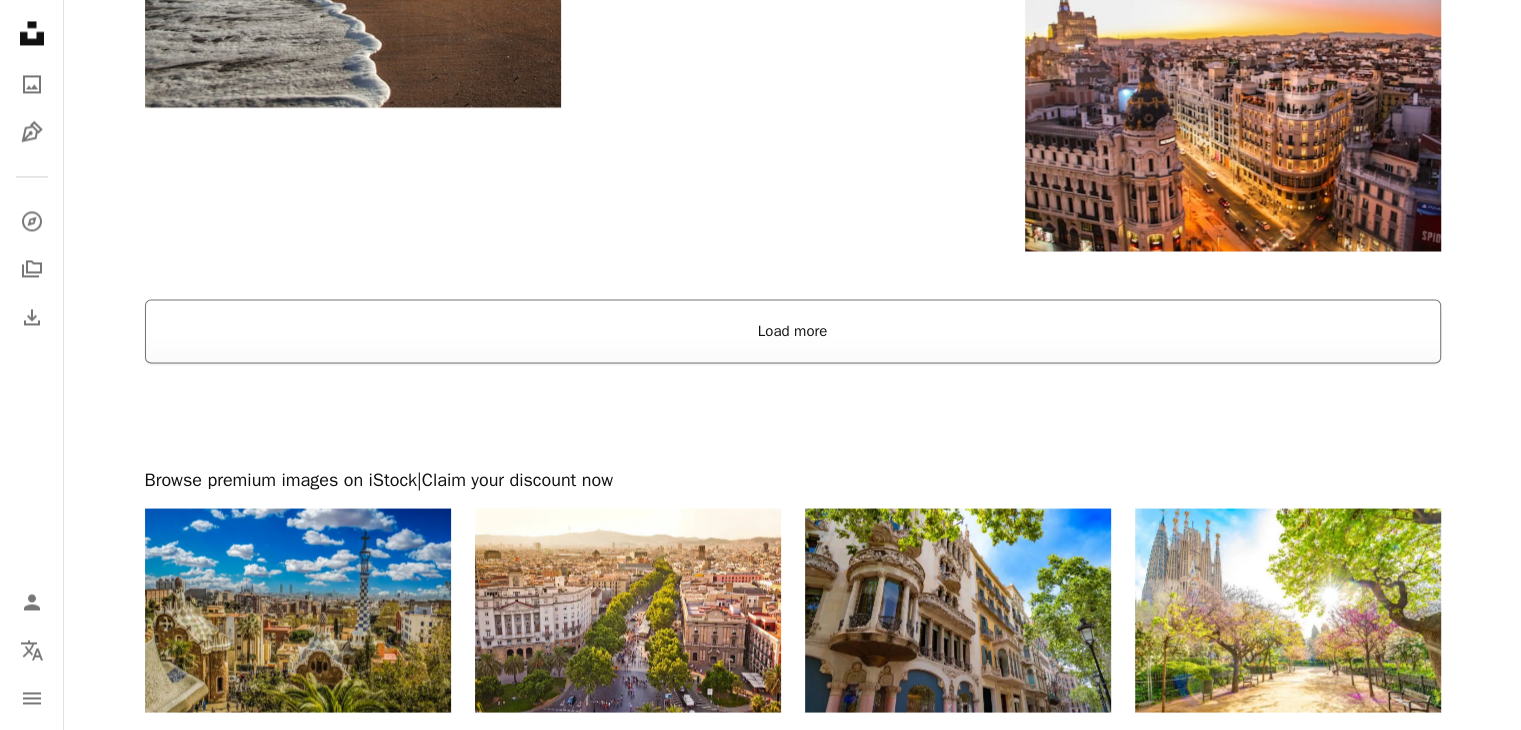 click on "Load more" at bounding box center [793, 331] 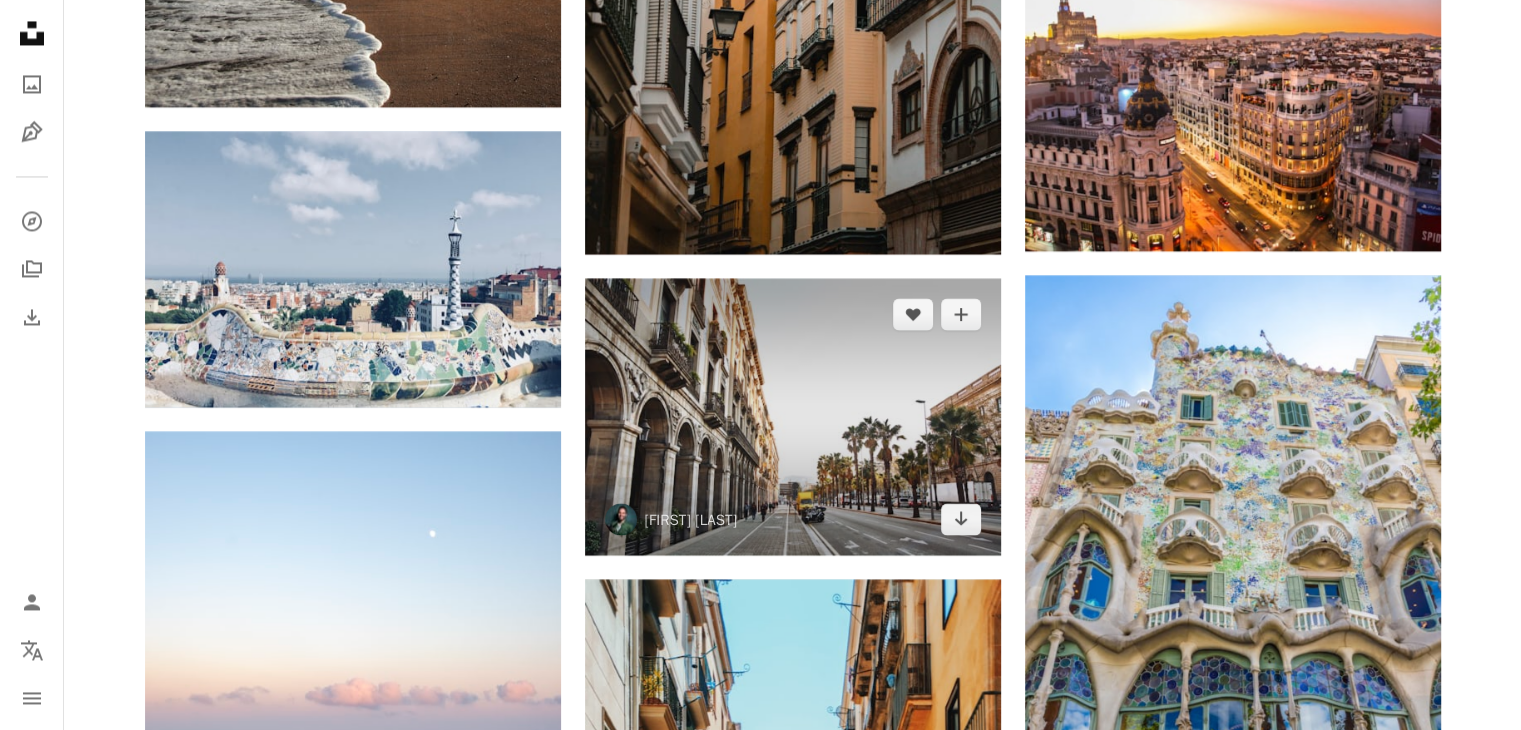 click at bounding box center (793, 416) 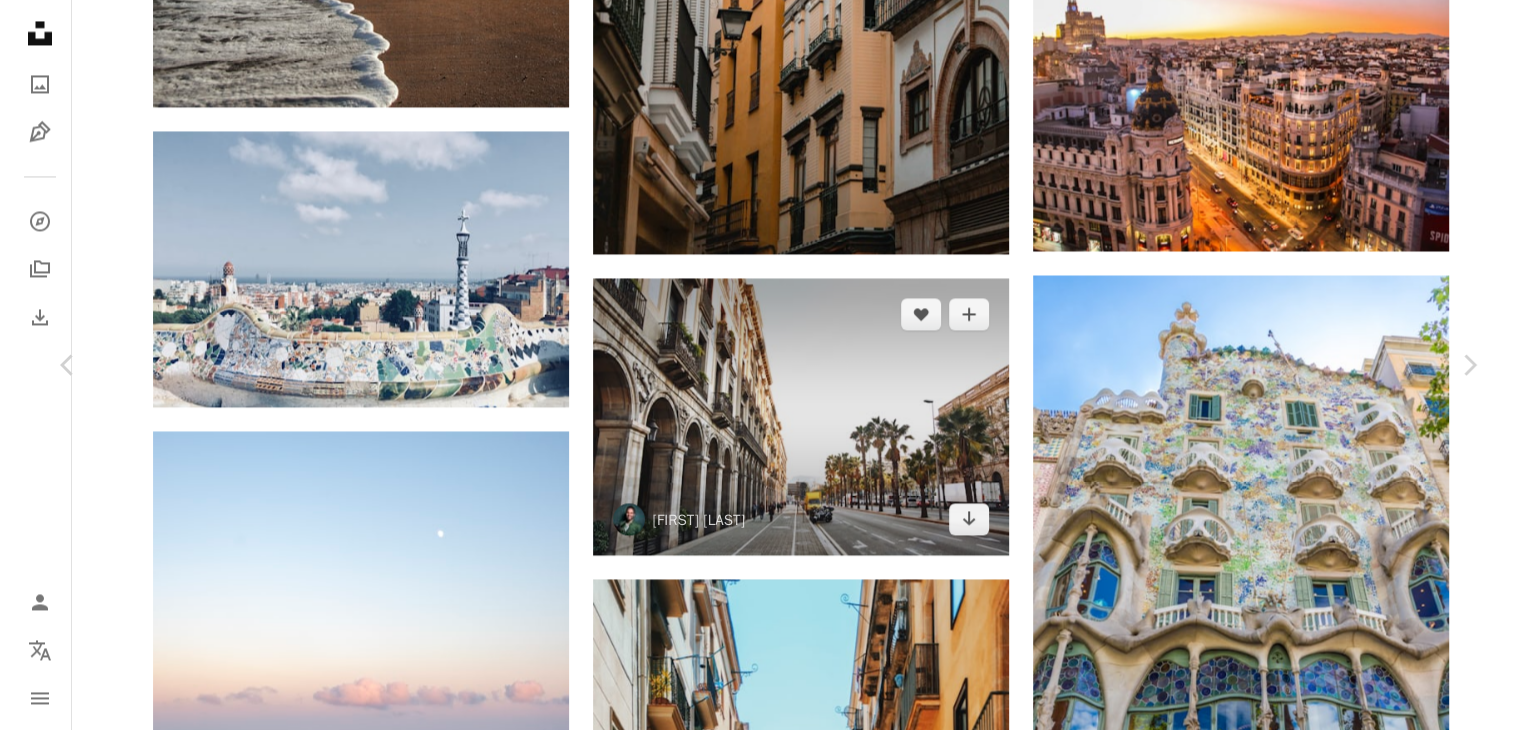 scroll, scrollTop: 3424, scrollLeft: 0, axis: vertical 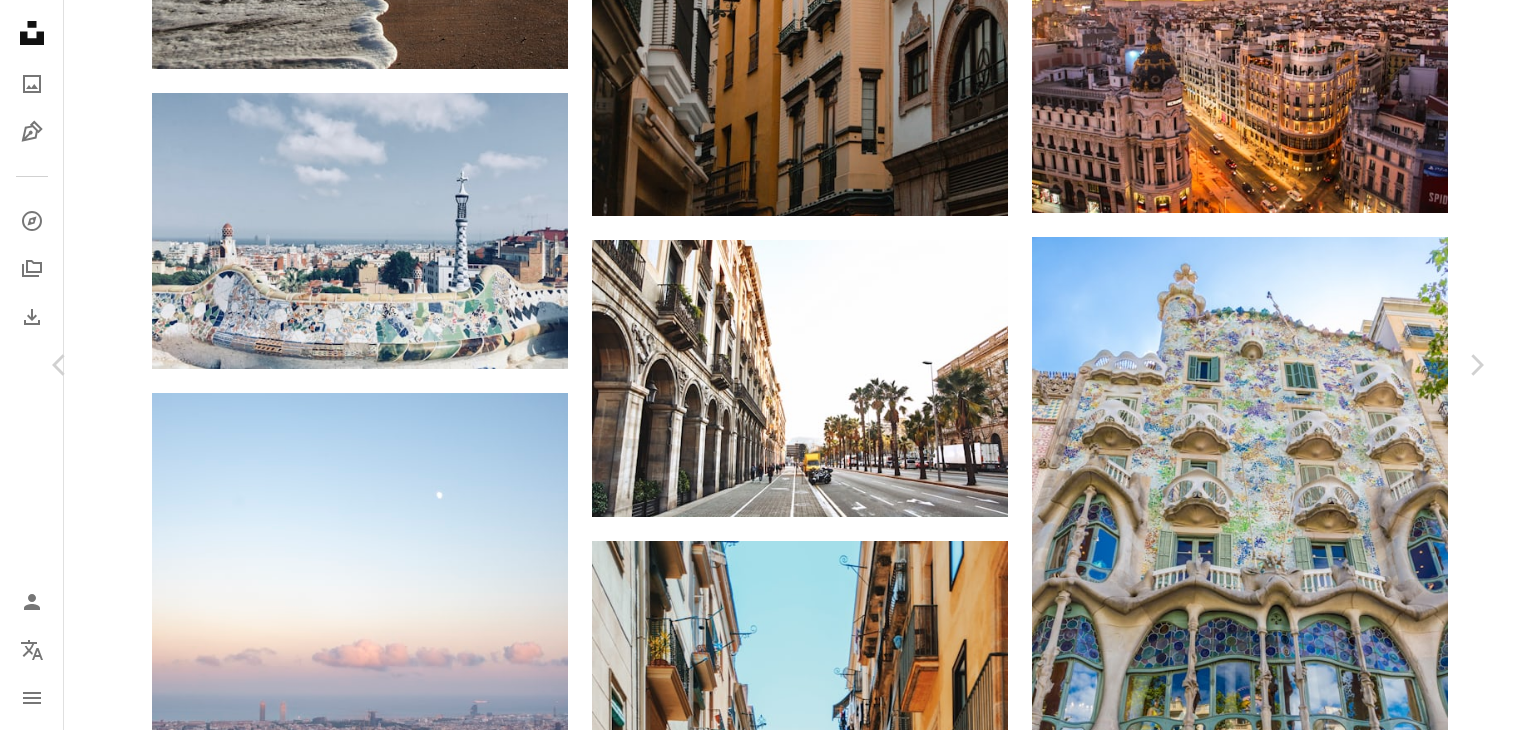 click on "An X shape Chevron left Chevron right [FIRST] [LAST] dinges A heart A plus sign Download free Chevron down Zoom in Views 3,923,302 Downloads 29,972 Featured in Photos A forward-right arrow Share Info icon Info More Actions A map marker [STREET], [CITY], [COUNTRY] Calendar outlined Published on June 1, 2016 Camera NIKON CORPORATION, NIKON D7100 Safety Free to use under the Unsplash License building city people architecture road street trees barcelona spain holiday palm tree cityscape town transport trip empty quiet palms streets house Public domain images Browse premium related images on iStock | Save 20% with code UNSPLASH20 View more on iStock ↗ Related images A heart A plus sign [FIRST] [LAST] Available for hire A checkmark inside of a circle Arrow pointing down A heart A plus sign [FIRST] [LAST] Arrow pointing down A heart A plus sign [FIRST] [LAST] Available for hire A checkmark inside of a circle Arrow pointing down A heart A plus sign [FIRST] [LAST] Arrow pointing down A heart A plus sign" at bounding box center (768, 3724) 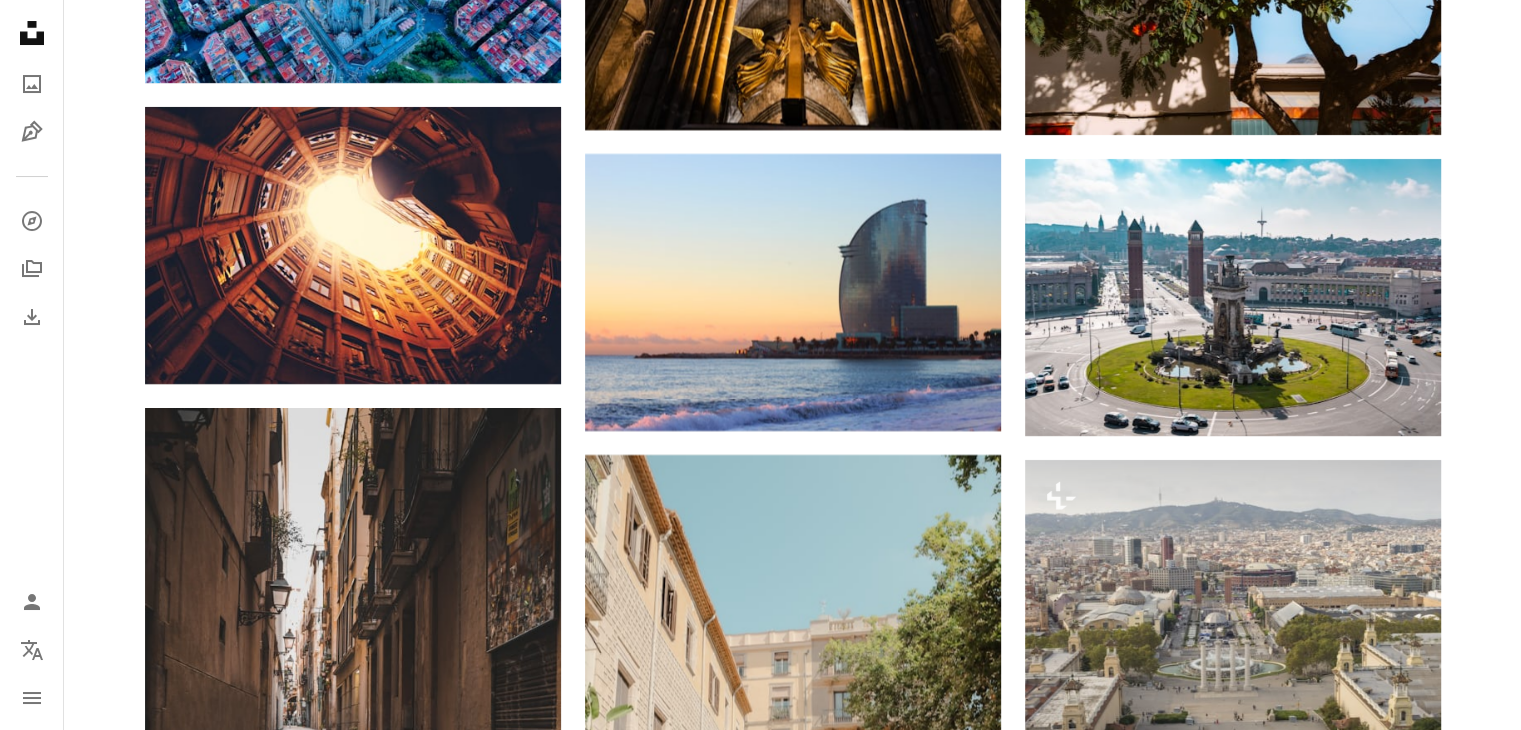 scroll, scrollTop: 7842, scrollLeft: 0, axis: vertical 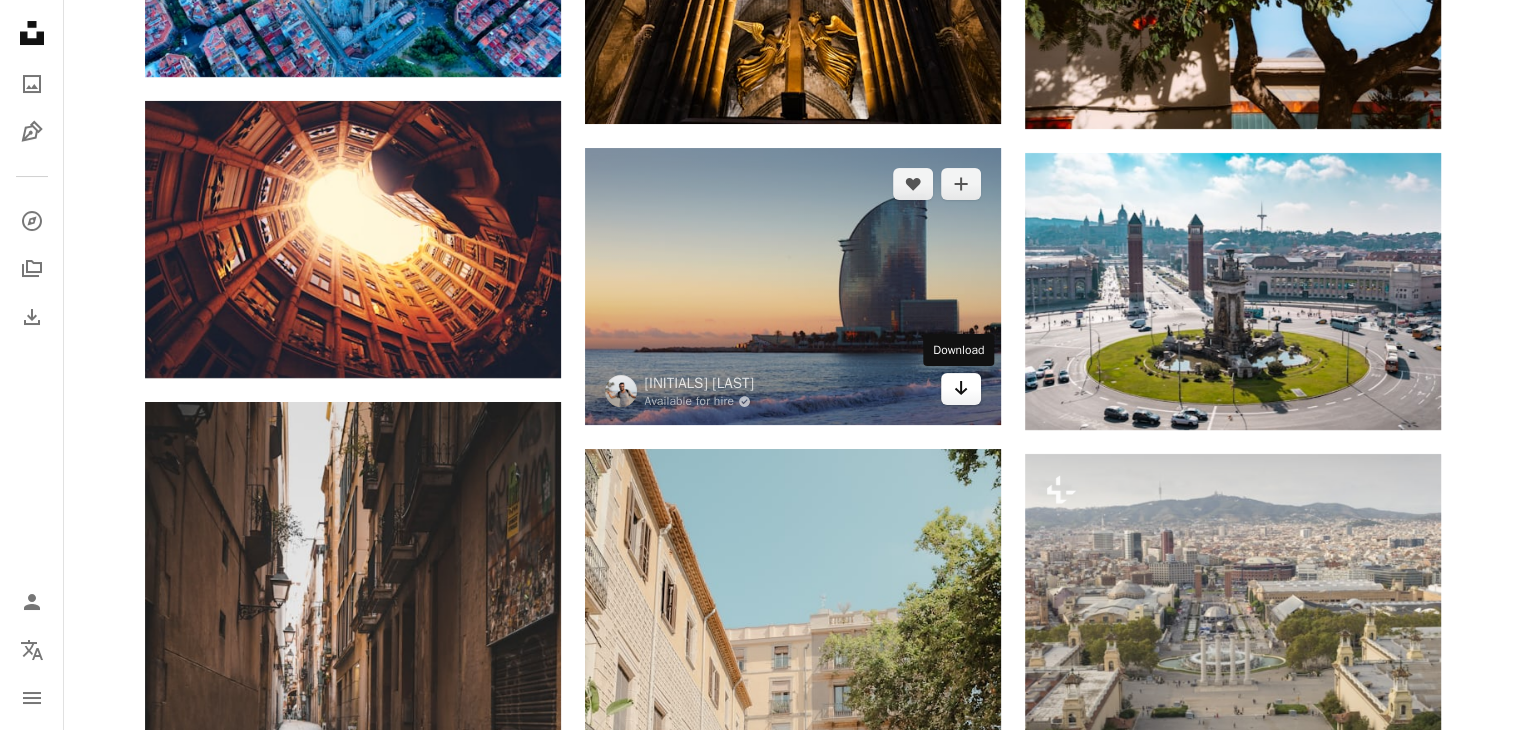click on "Arrow pointing down" 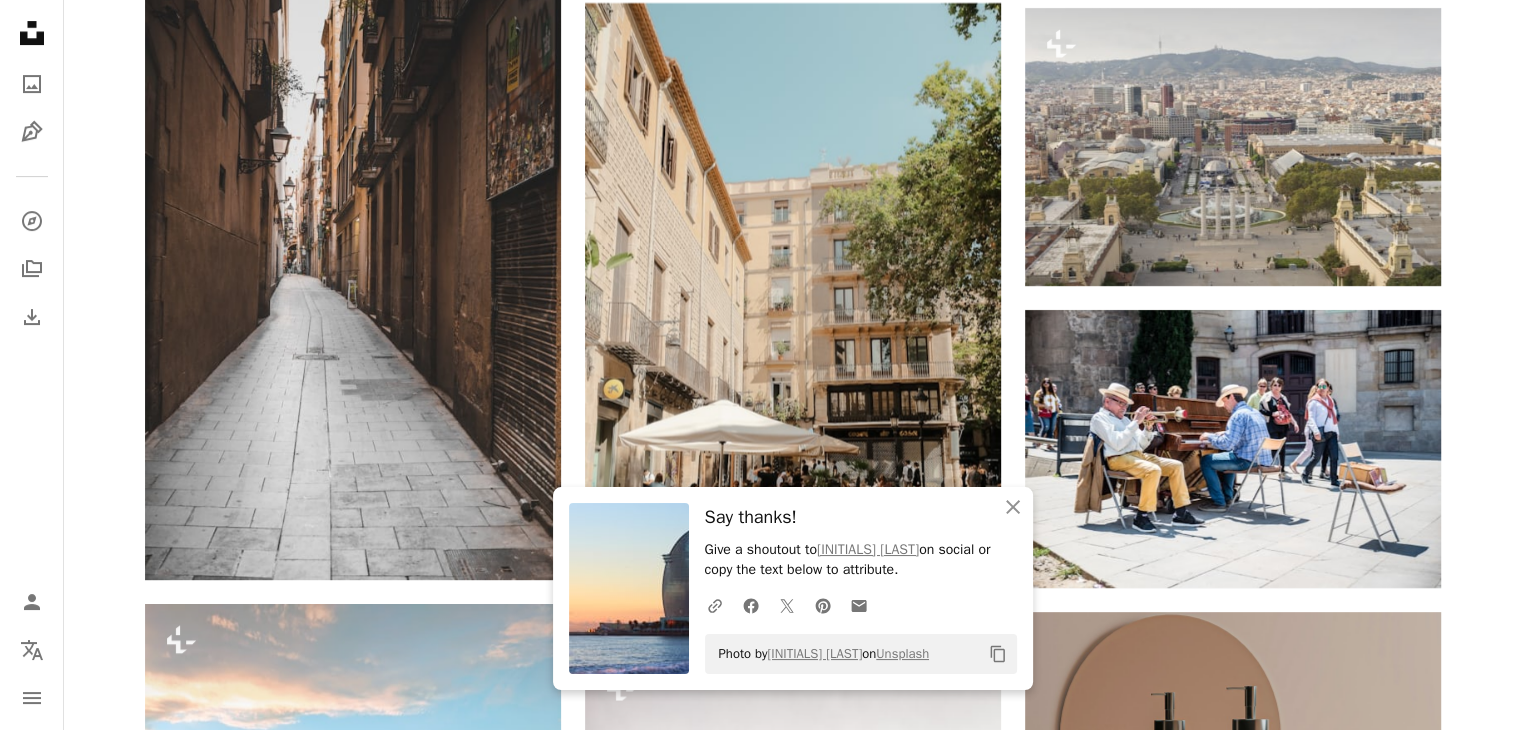 click on "A heart A plus sign Getty Images For Unsplash+ A lock Download A heart A plus sign [FIRST] [LAST] Available for hire A checkmark inside of a circle Arrow pointing down A heart A plus sign [FIRST] [LAST] Arrow pointing down A heart A plus sign [FIRST] [LAST] Available for hire A checkmark inside of a circle Arrow pointing down A heart A plus sign [FIRST] [LAST] Arrow pointing down Plus sign for Unsplash+ A heart A plus sign Getty Images For Unsplash+ A lock Download A heart A plus sign [FIRST] [LAST] Available for hire A checkmark inside of a circle Arrow pointing down A heart A plus sign [FIRST] [LAST] Arrow pointing down A heart A plus sign [FIRST] [LAST] Available for hire A checkmark inside of a circle Arrow pointing down A heart A plus sign [FIRST] [LAST] Available for hire A checkmark inside of a circle Arrow pointing down –– ––– ––– –– ––– –– ––– ––– –––– – –– ––– –– –– –––– –– A heart" at bounding box center [793, -1192] 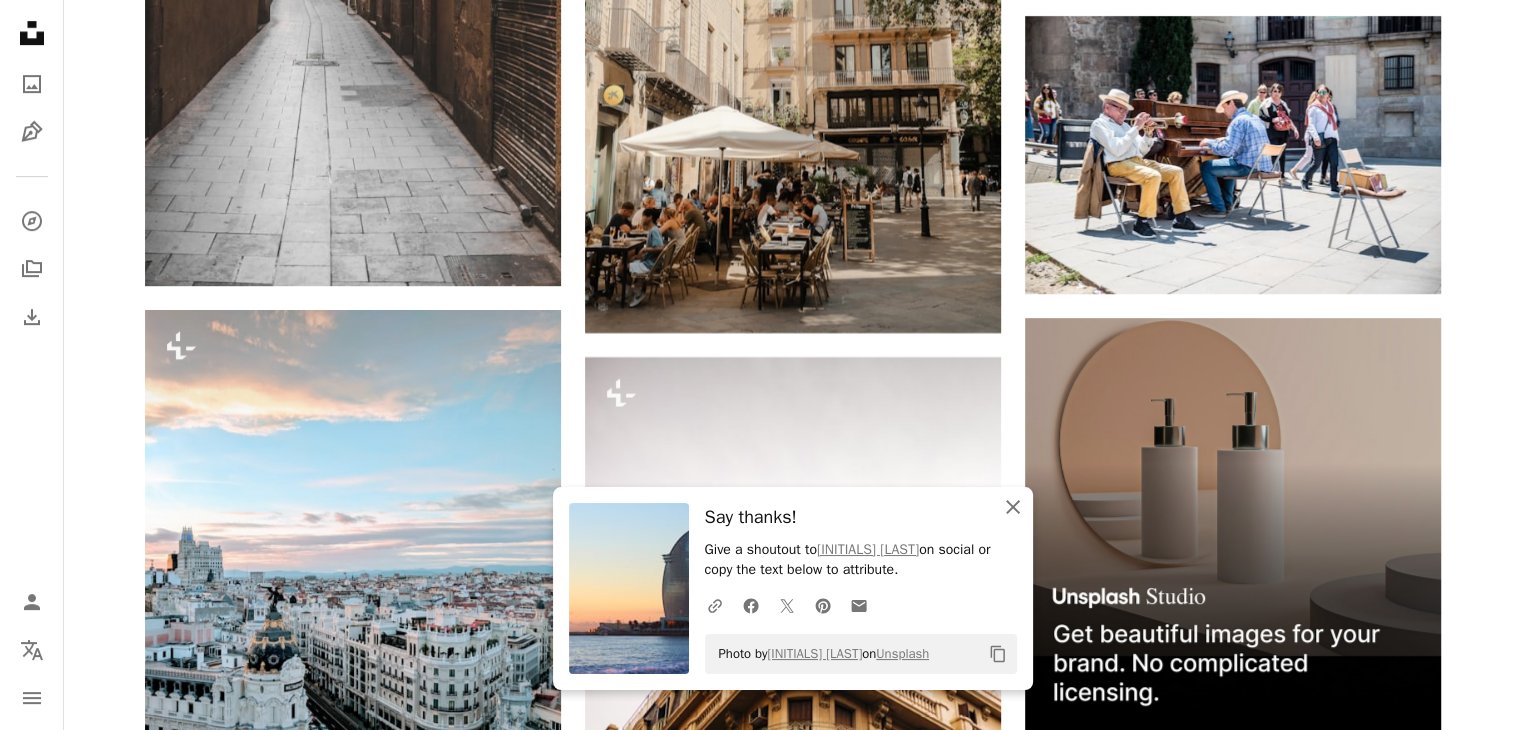 click on "An X shape" 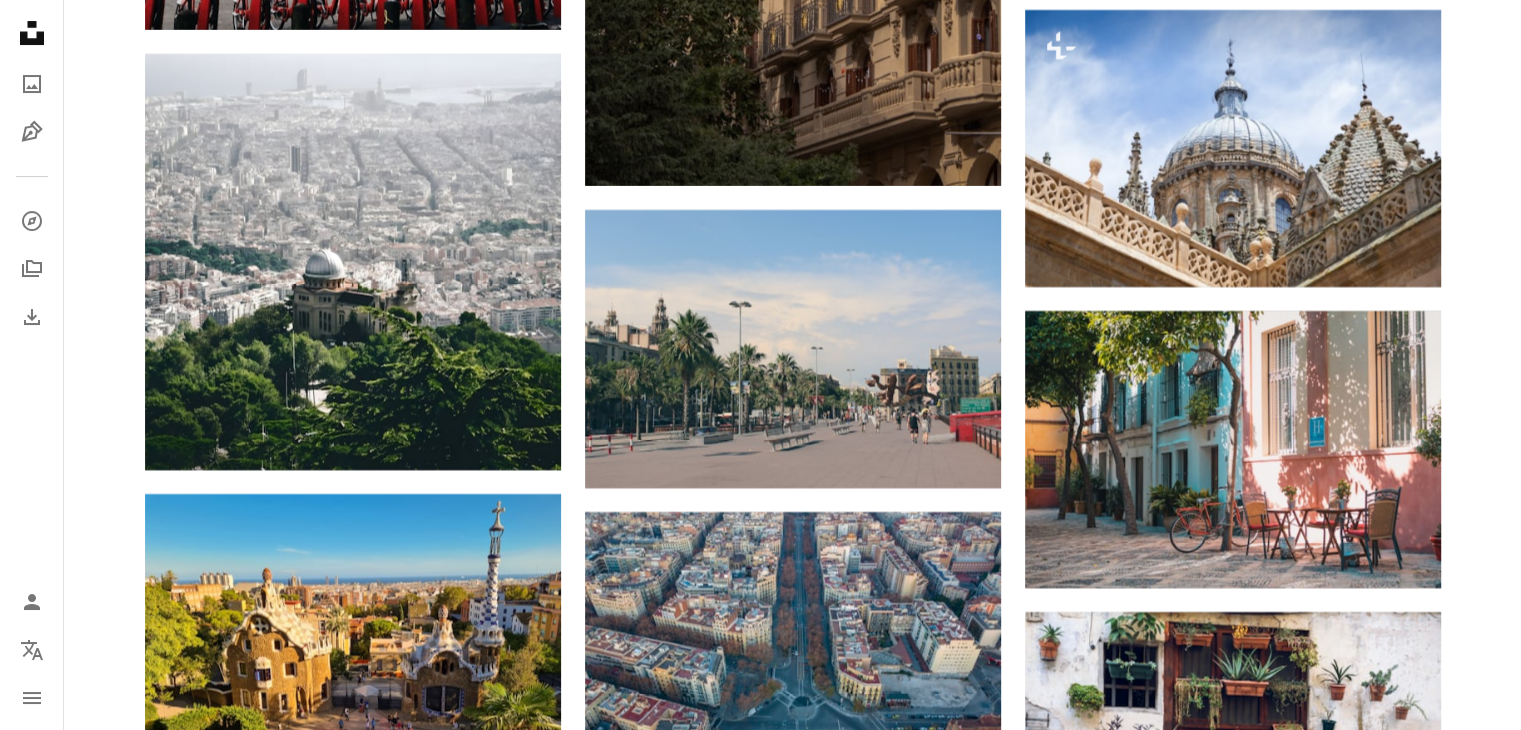 scroll, scrollTop: 15564, scrollLeft: 0, axis: vertical 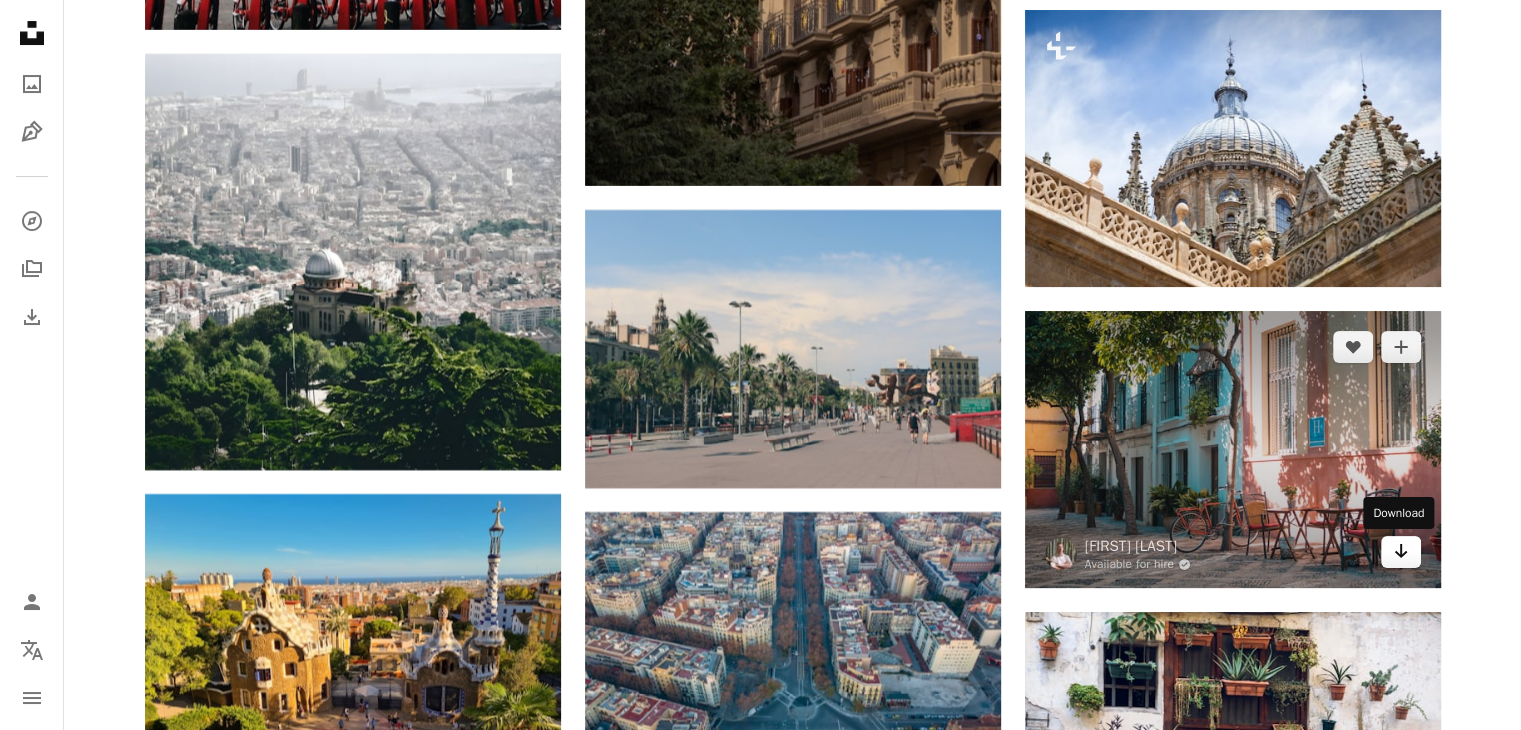 click on "Arrow pointing down" 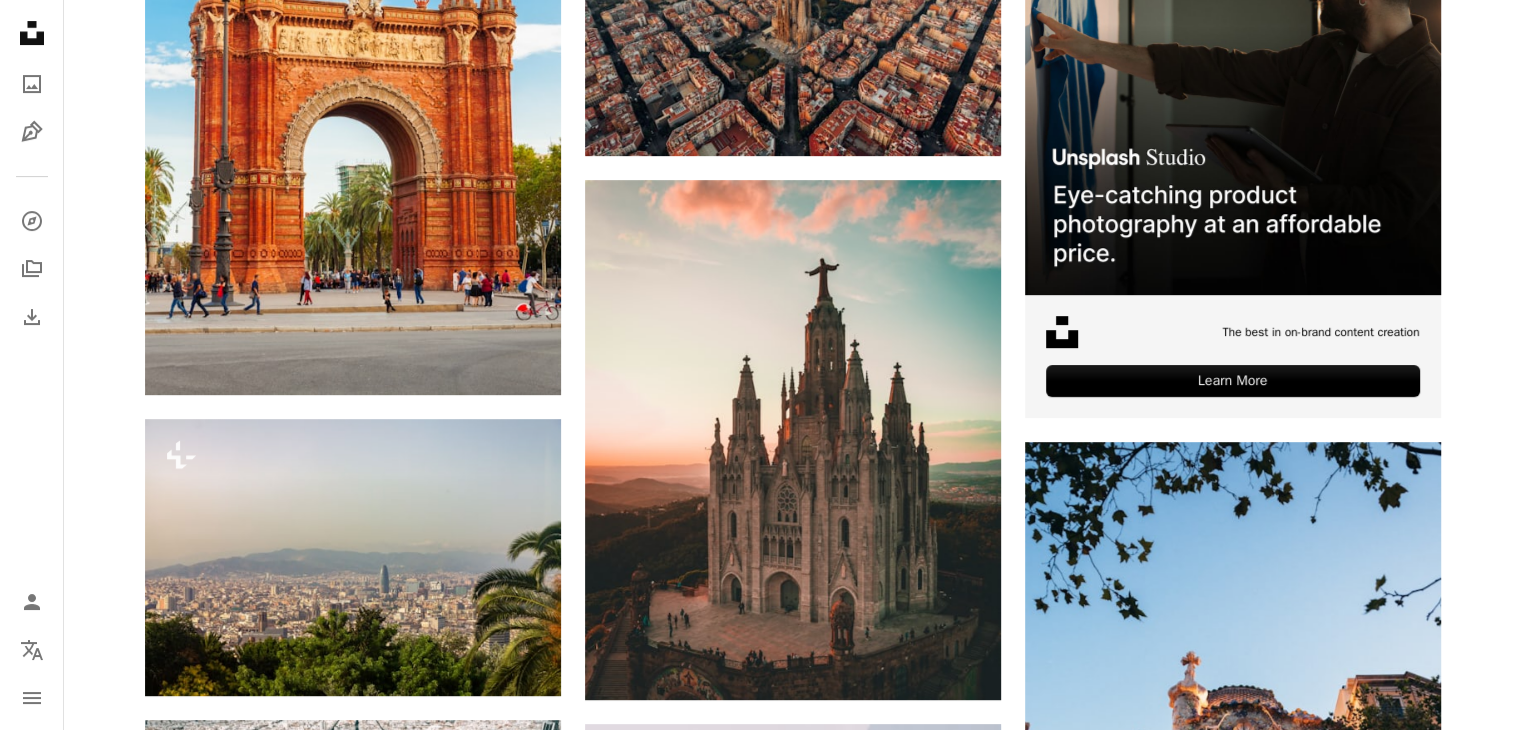 scroll, scrollTop: 0, scrollLeft: 0, axis: both 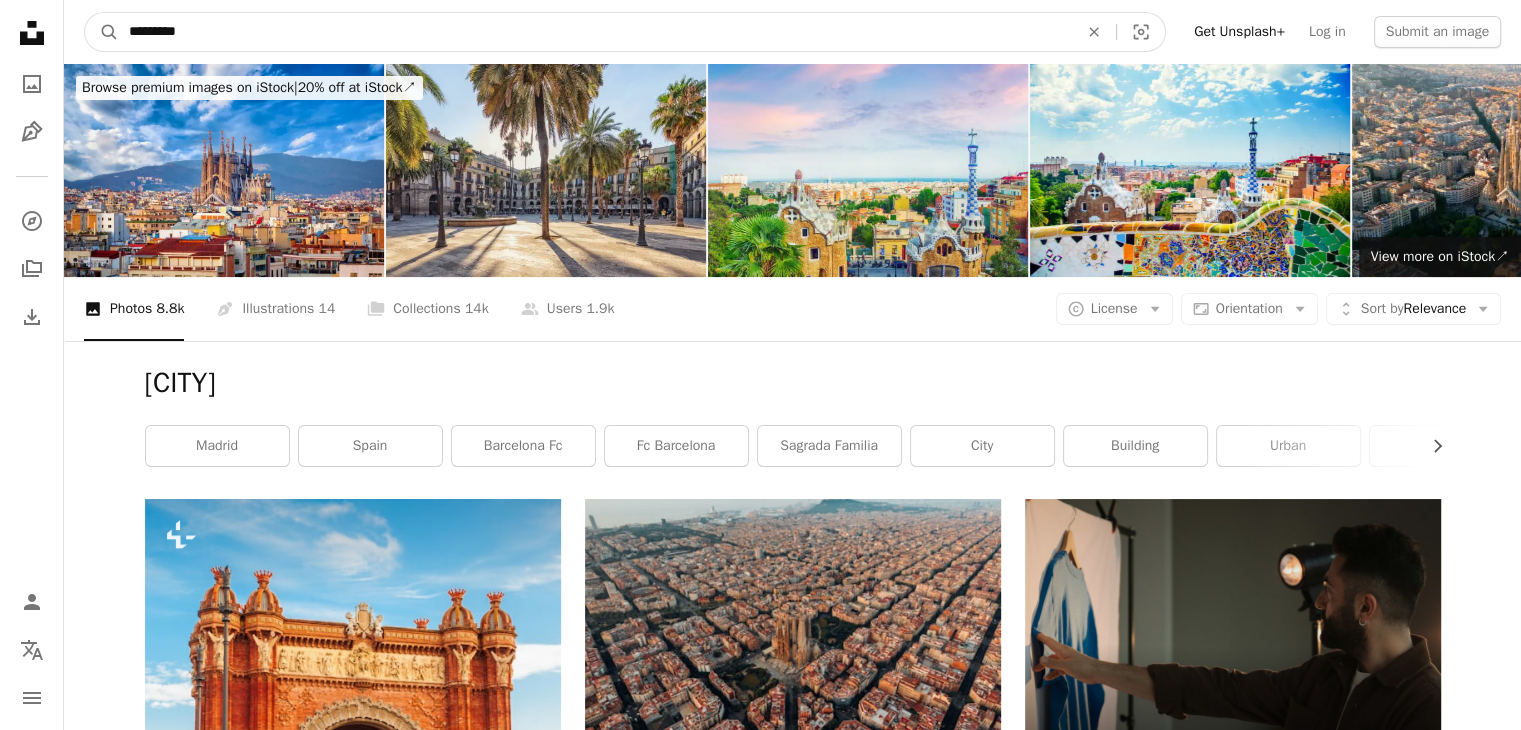 click on "*********" at bounding box center (595, 32) 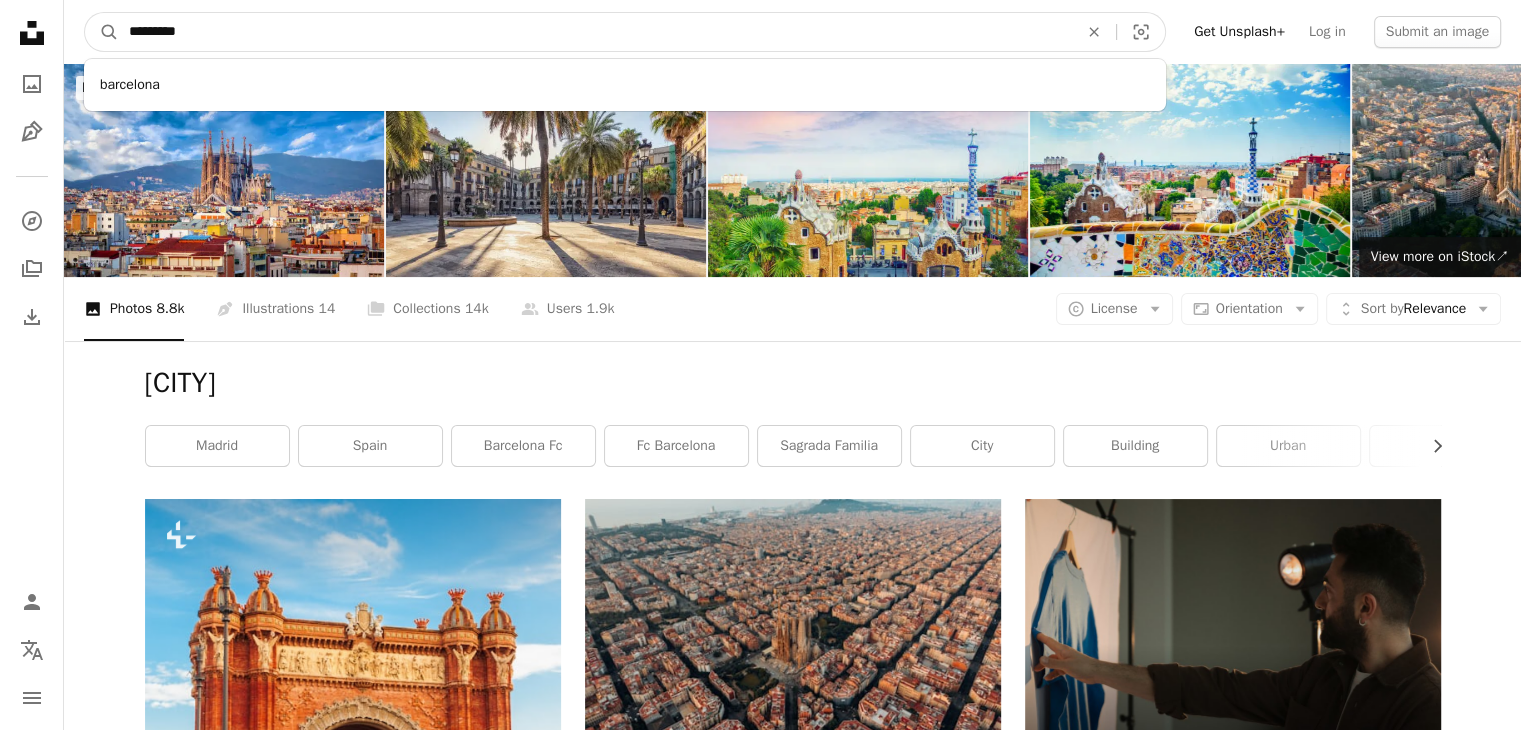 click on "*********" at bounding box center [595, 32] 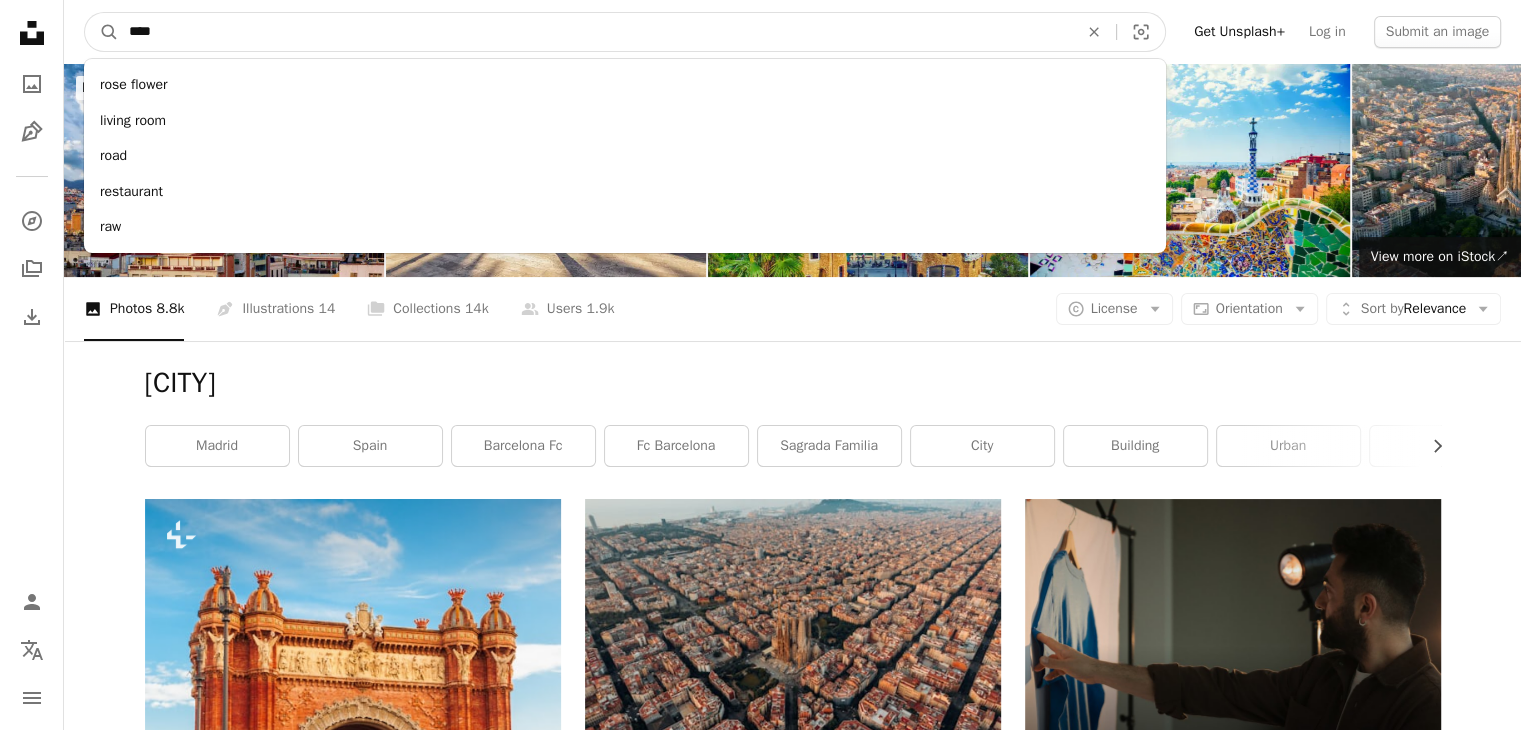 type on "****" 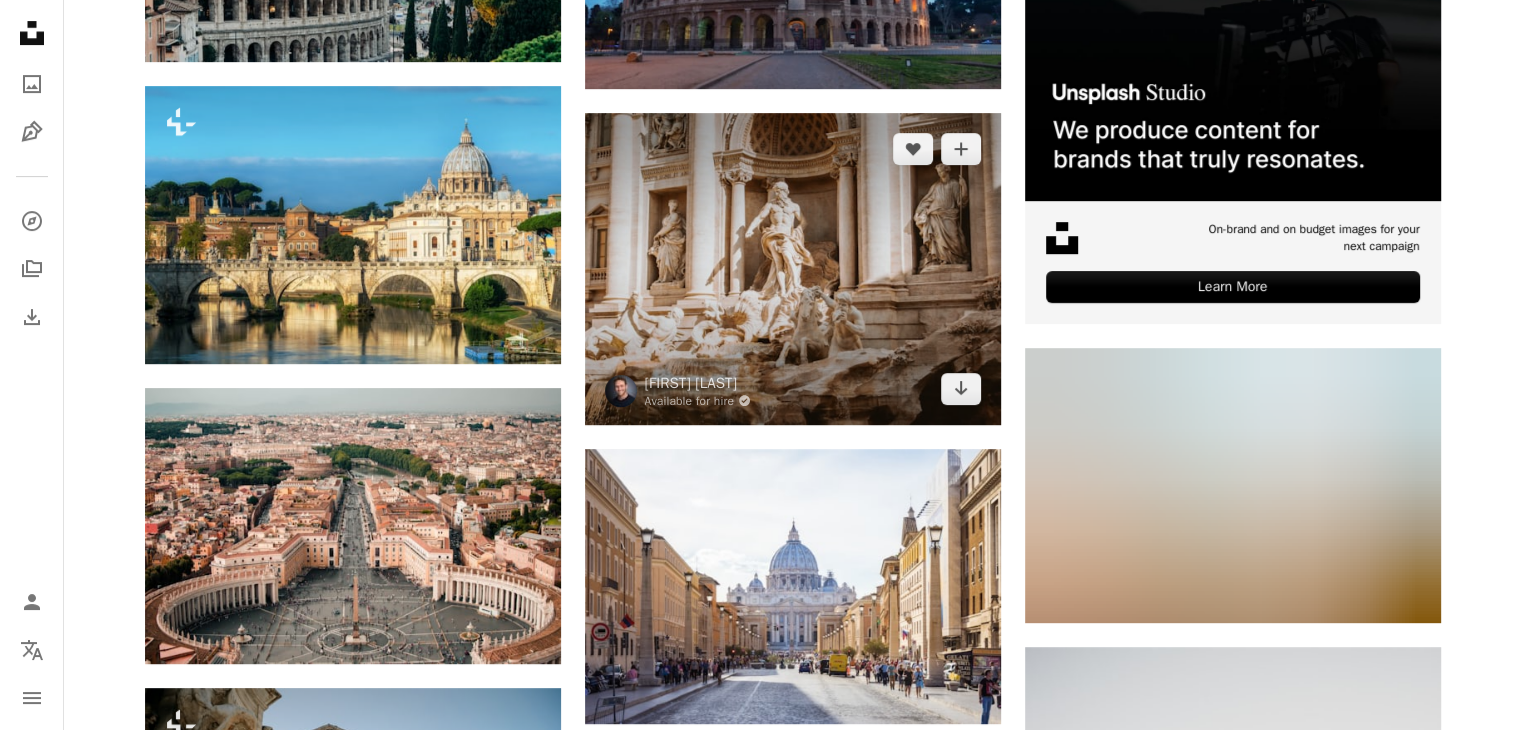 scroll, scrollTop: 711, scrollLeft: 0, axis: vertical 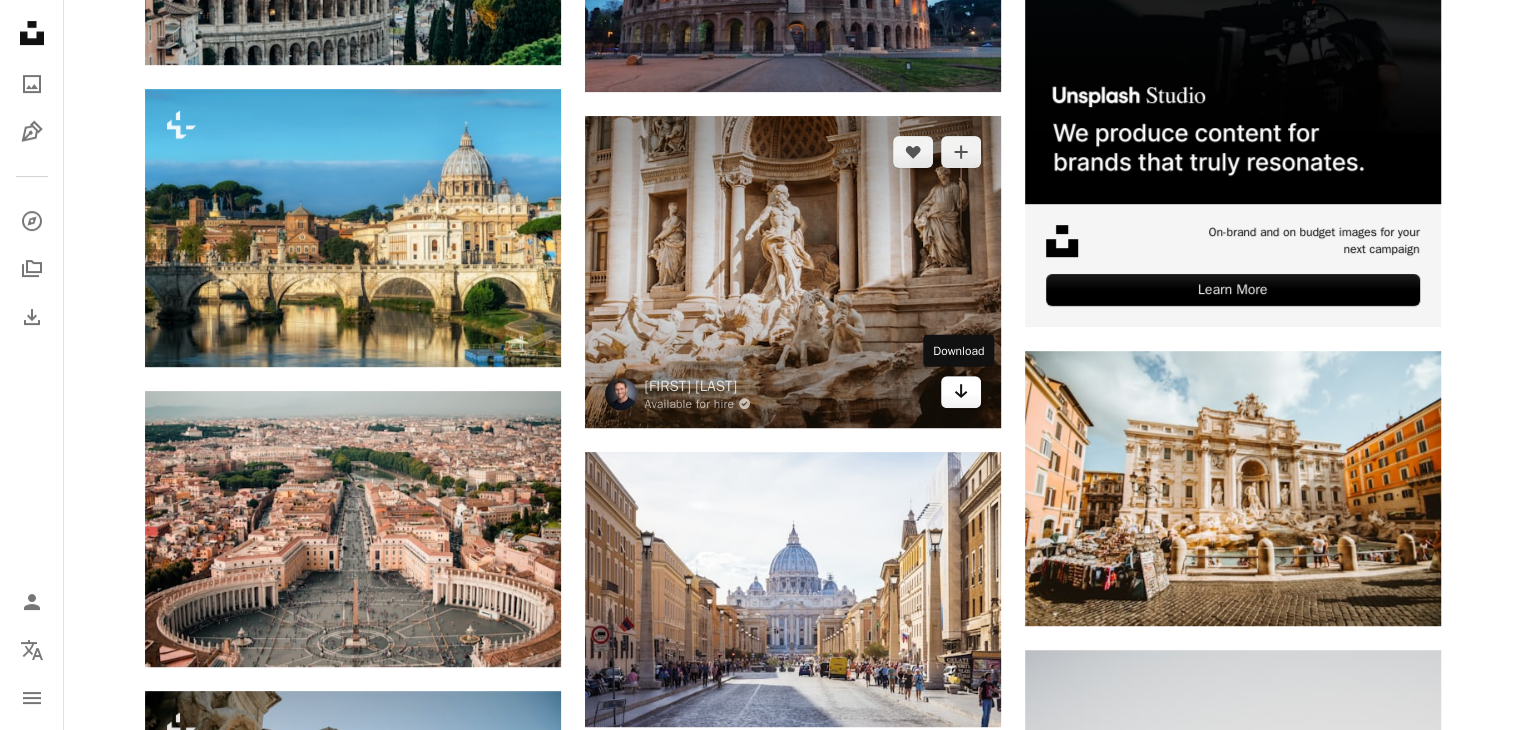 click on "Arrow pointing down" 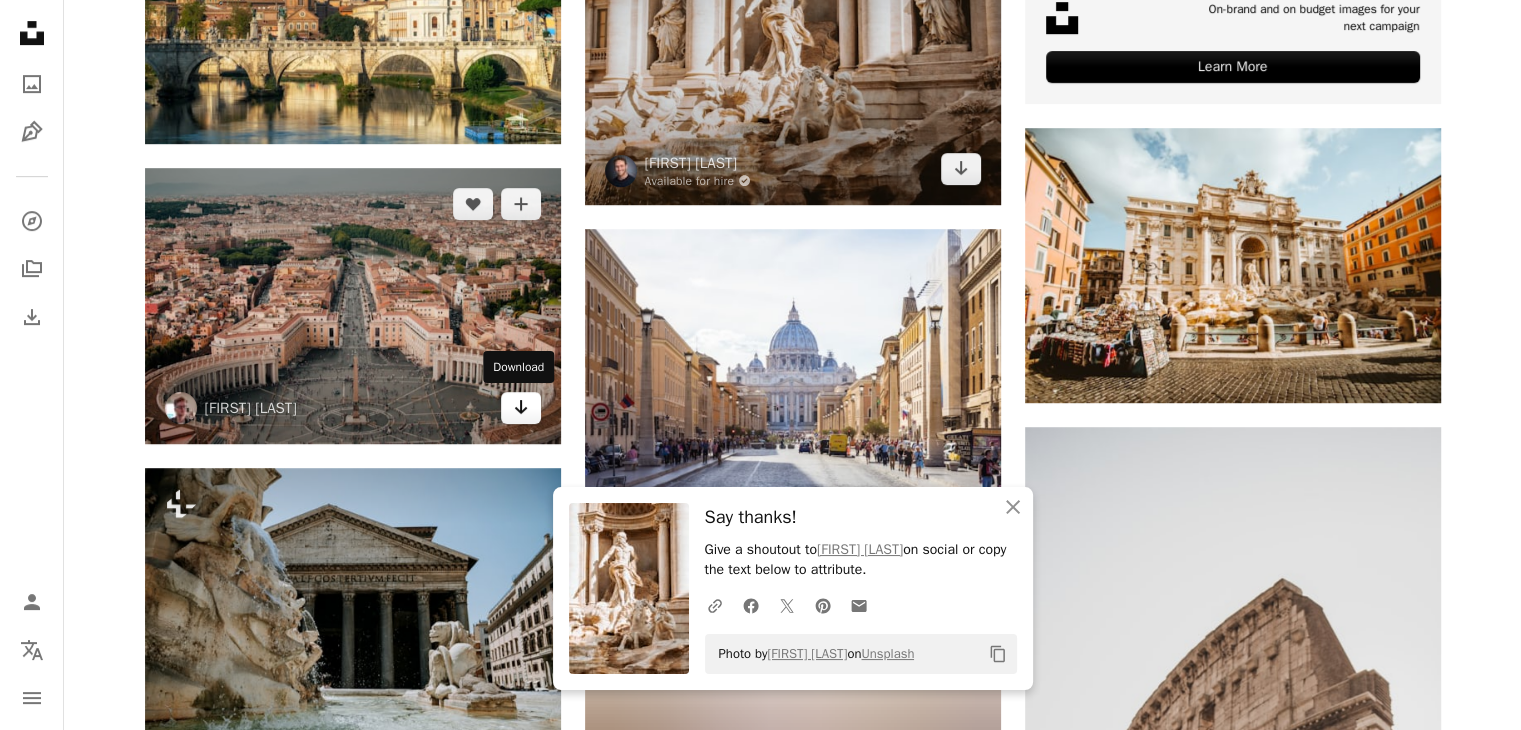 scroll, scrollTop: 939, scrollLeft: 0, axis: vertical 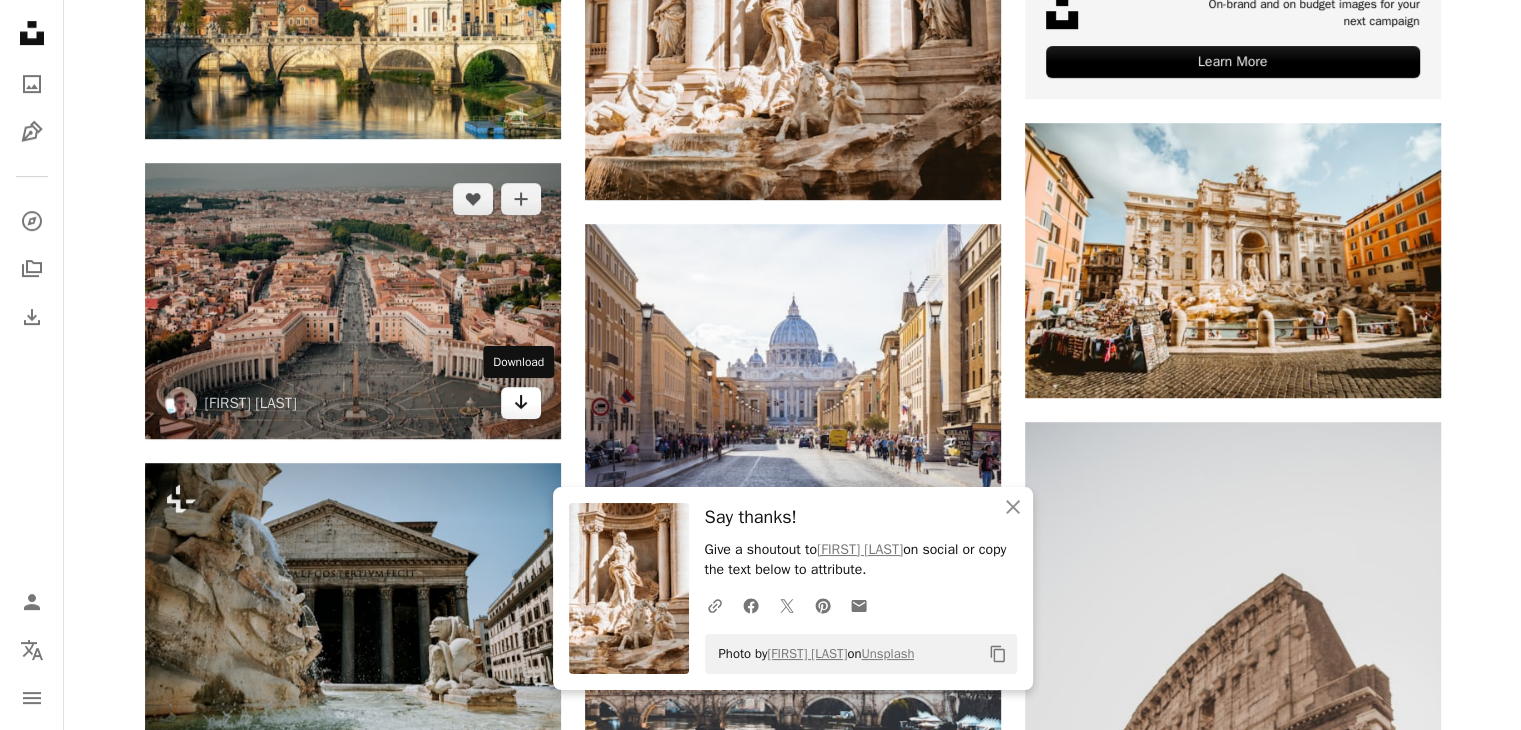 click on "Arrow pointing down" at bounding box center [521, 403] 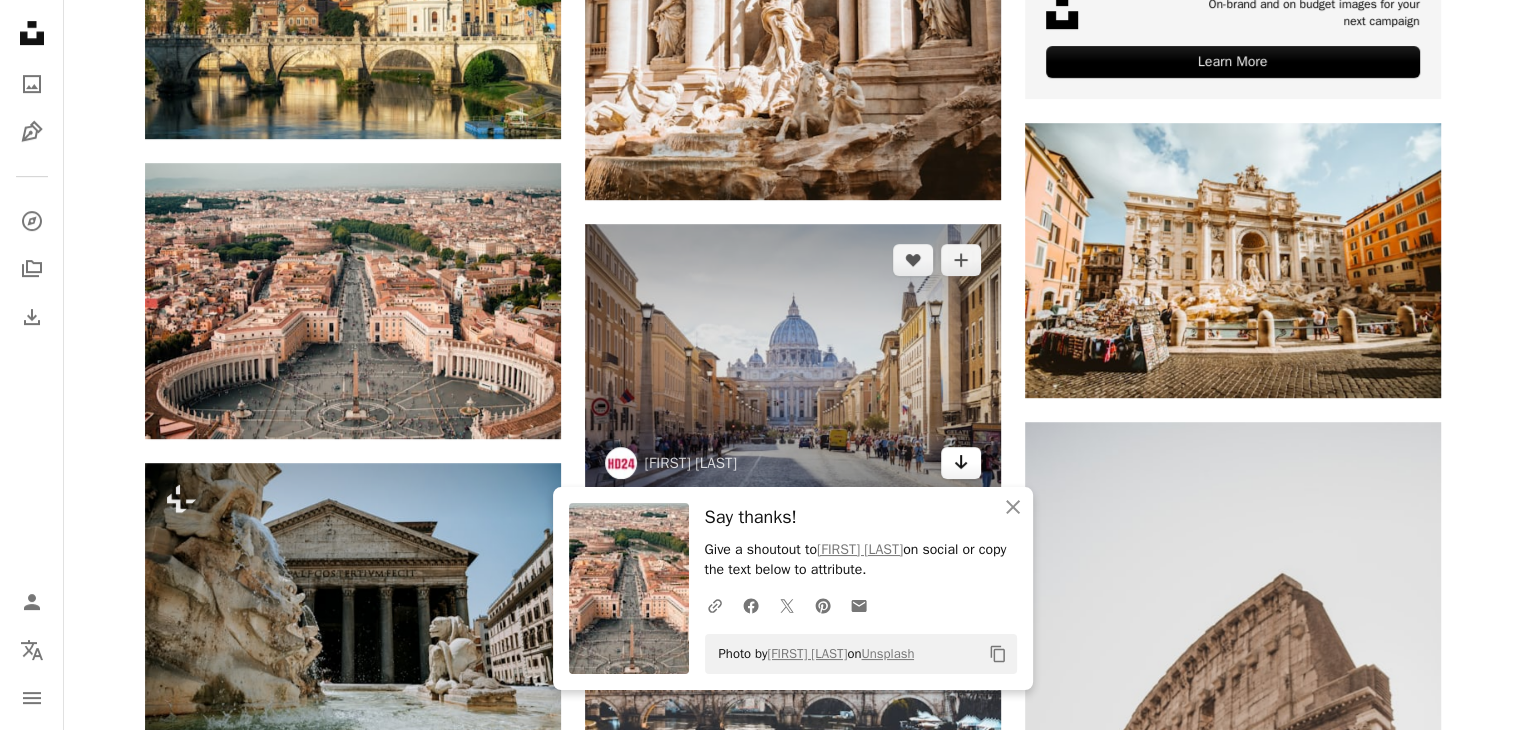 click on "Arrow pointing down" at bounding box center [961, 463] 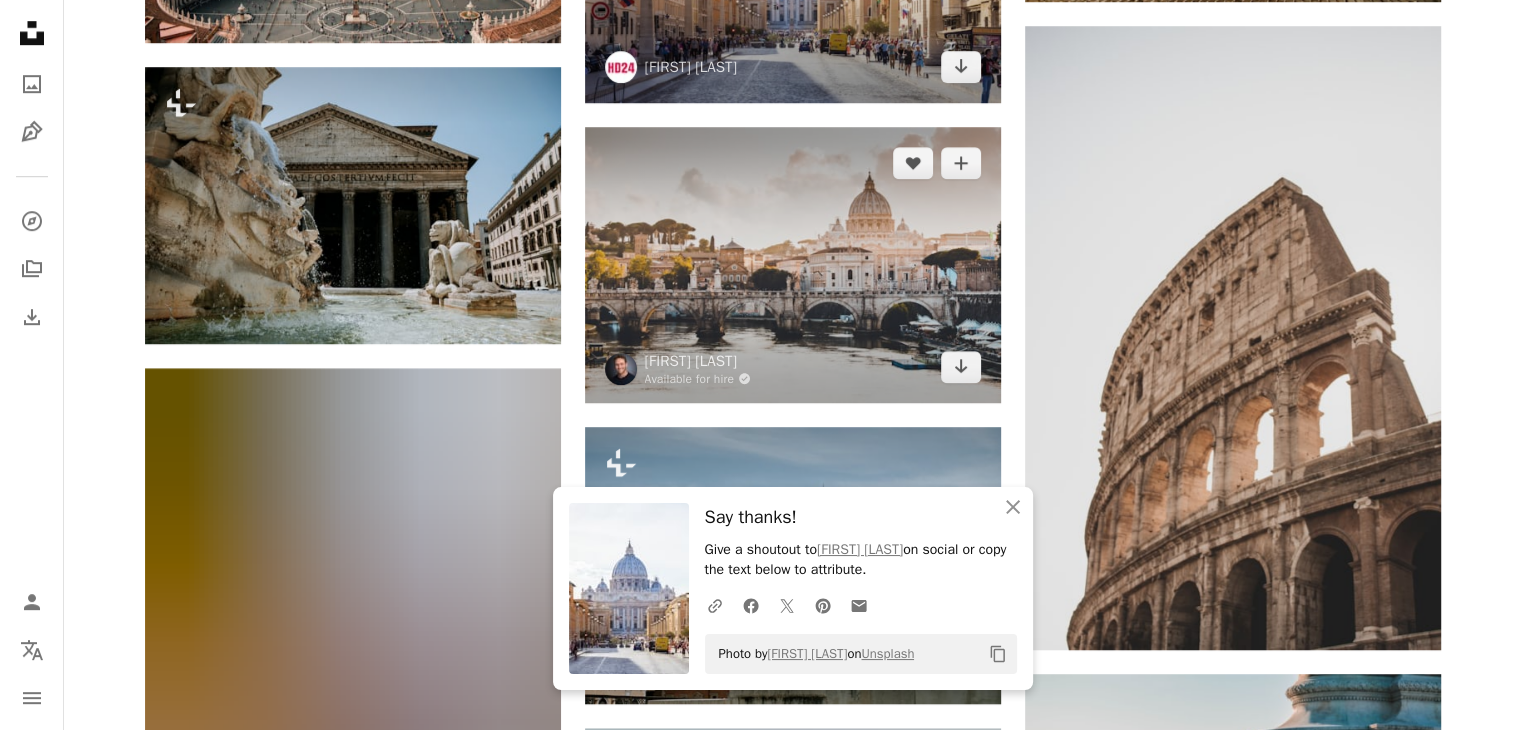 scroll, scrollTop: 1383, scrollLeft: 0, axis: vertical 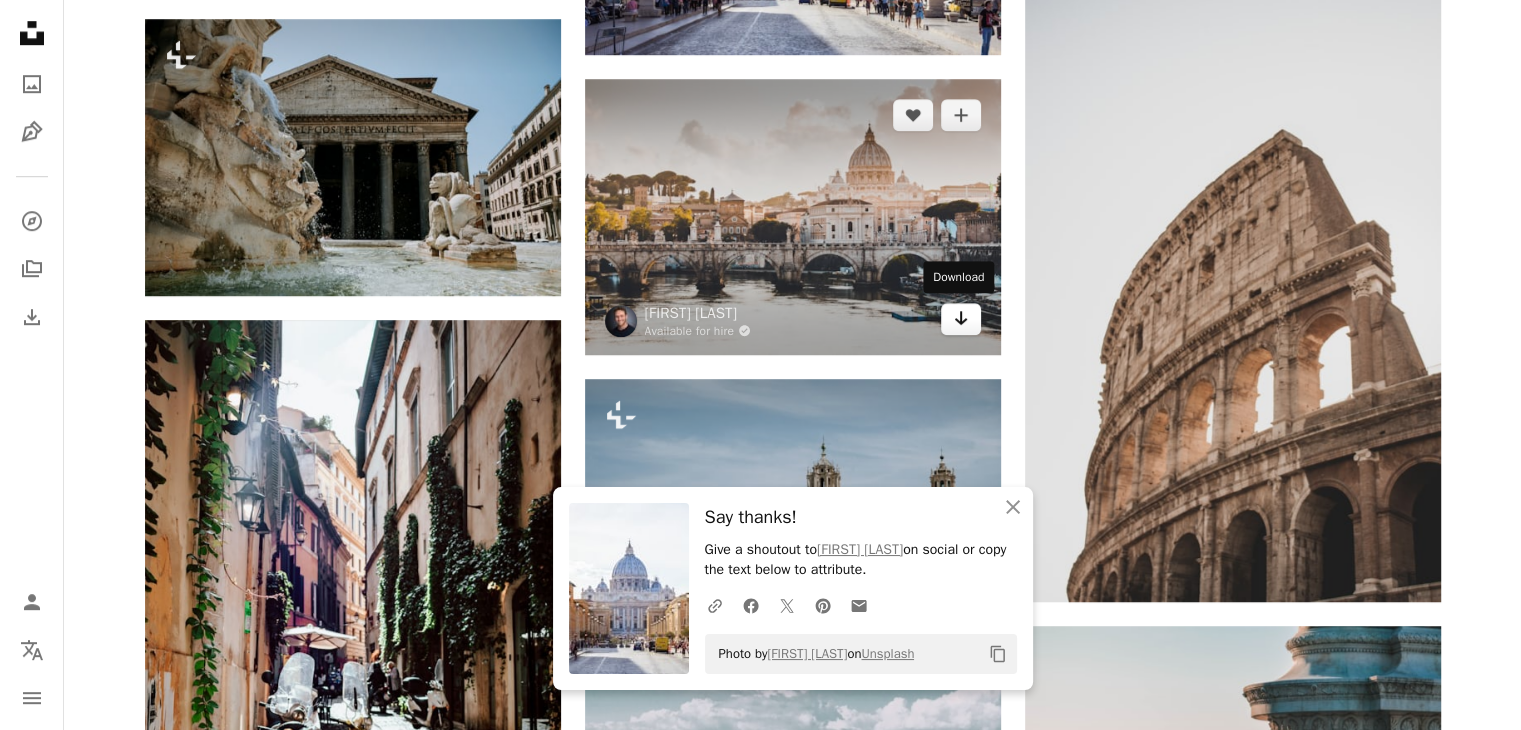 click on "Arrow pointing down" at bounding box center [961, 319] 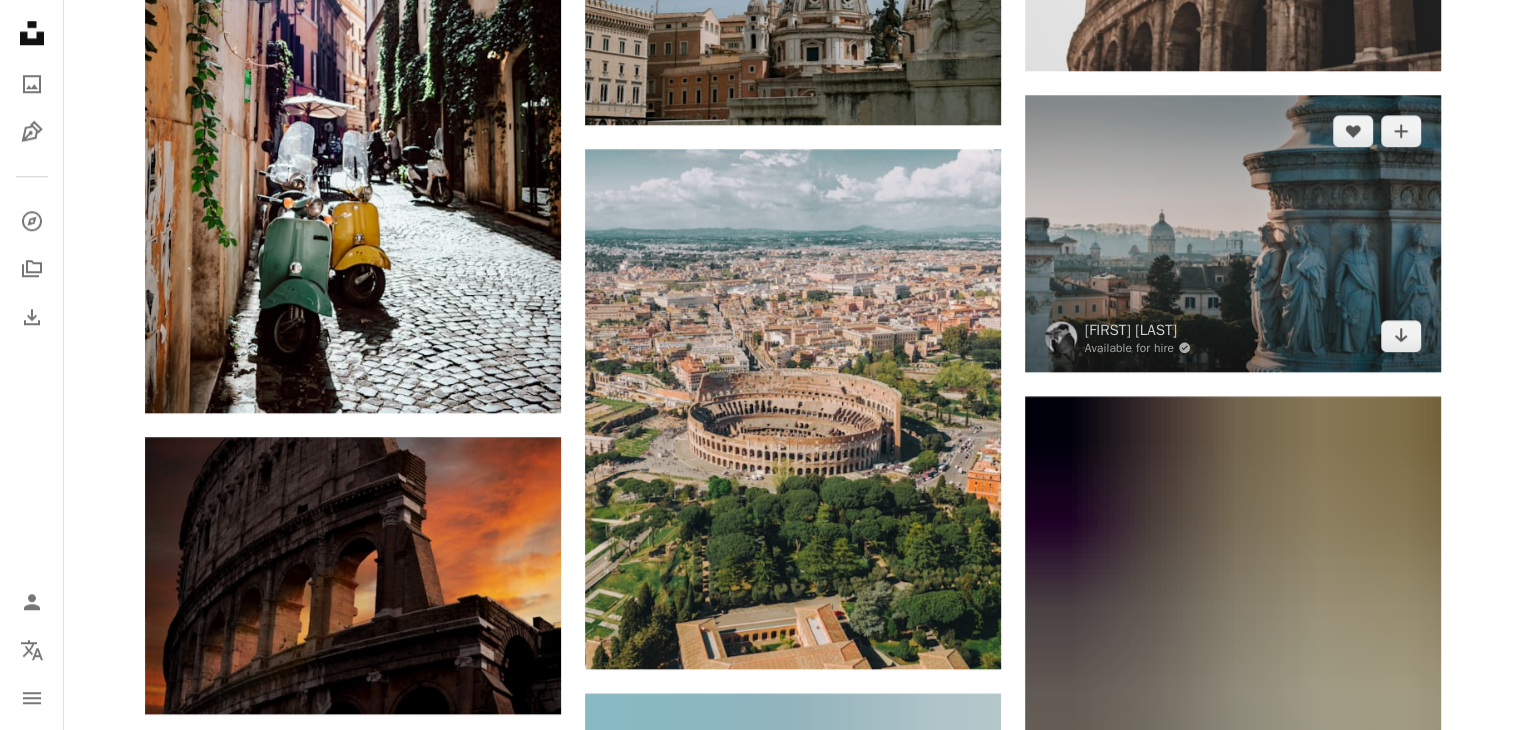 scroll, scrollTop: 1915, scrollLeft: 0, axis: vertical 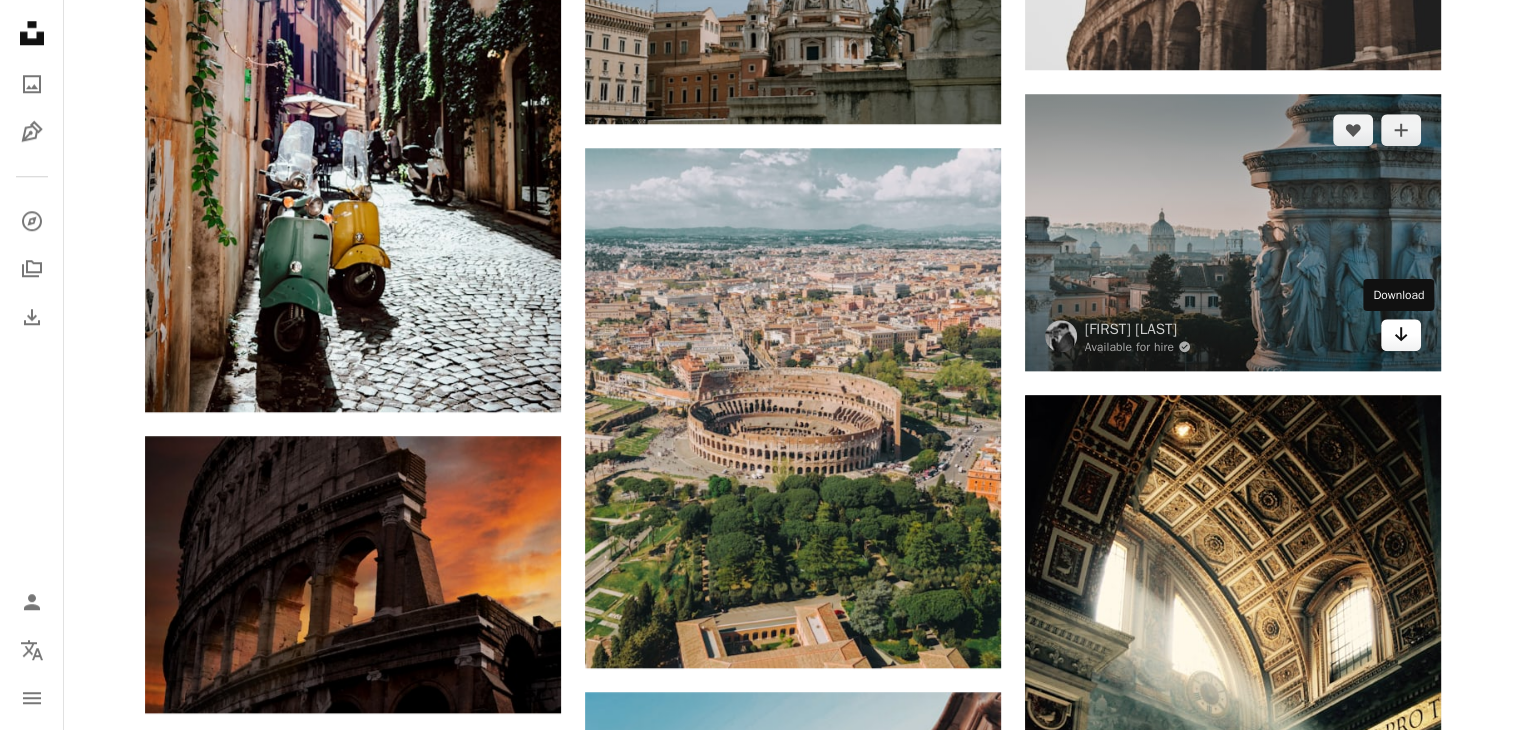 click on "Arrow pointing down" at bounding box center (1401, 335) 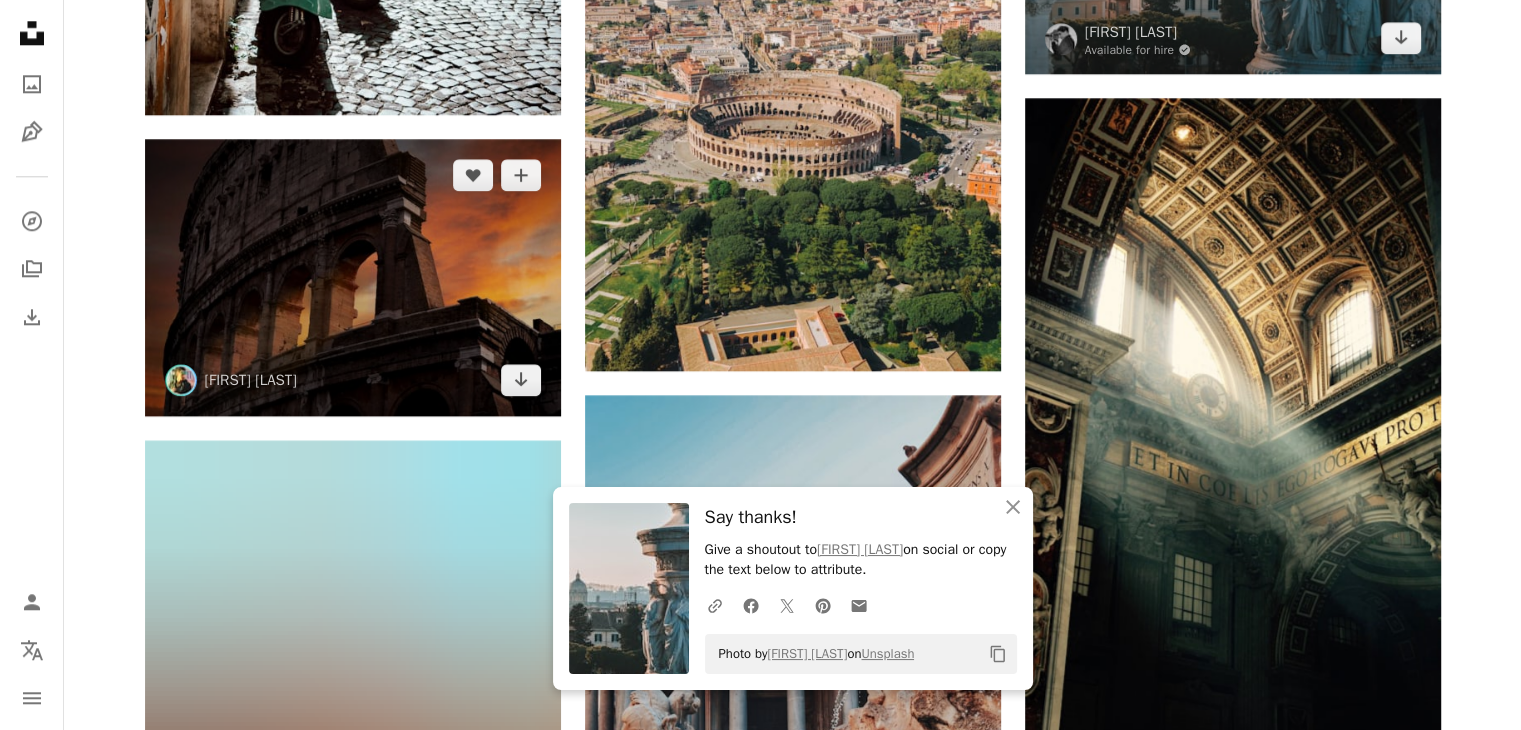 scroll, scrollTop: 2215, scrollLeft: 0, axis: vertical 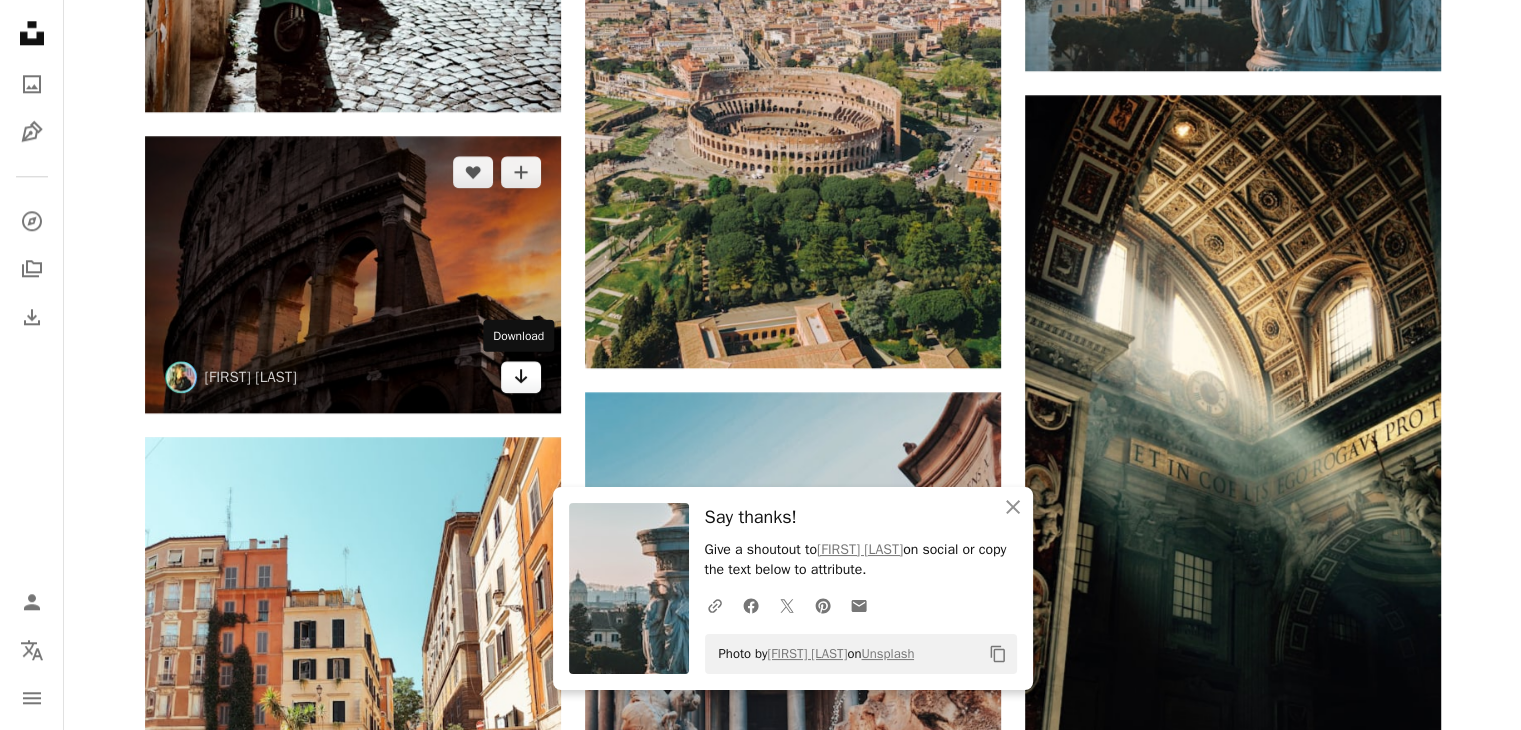 click on "Arrow pointing down" at bounding box center (521, 377) 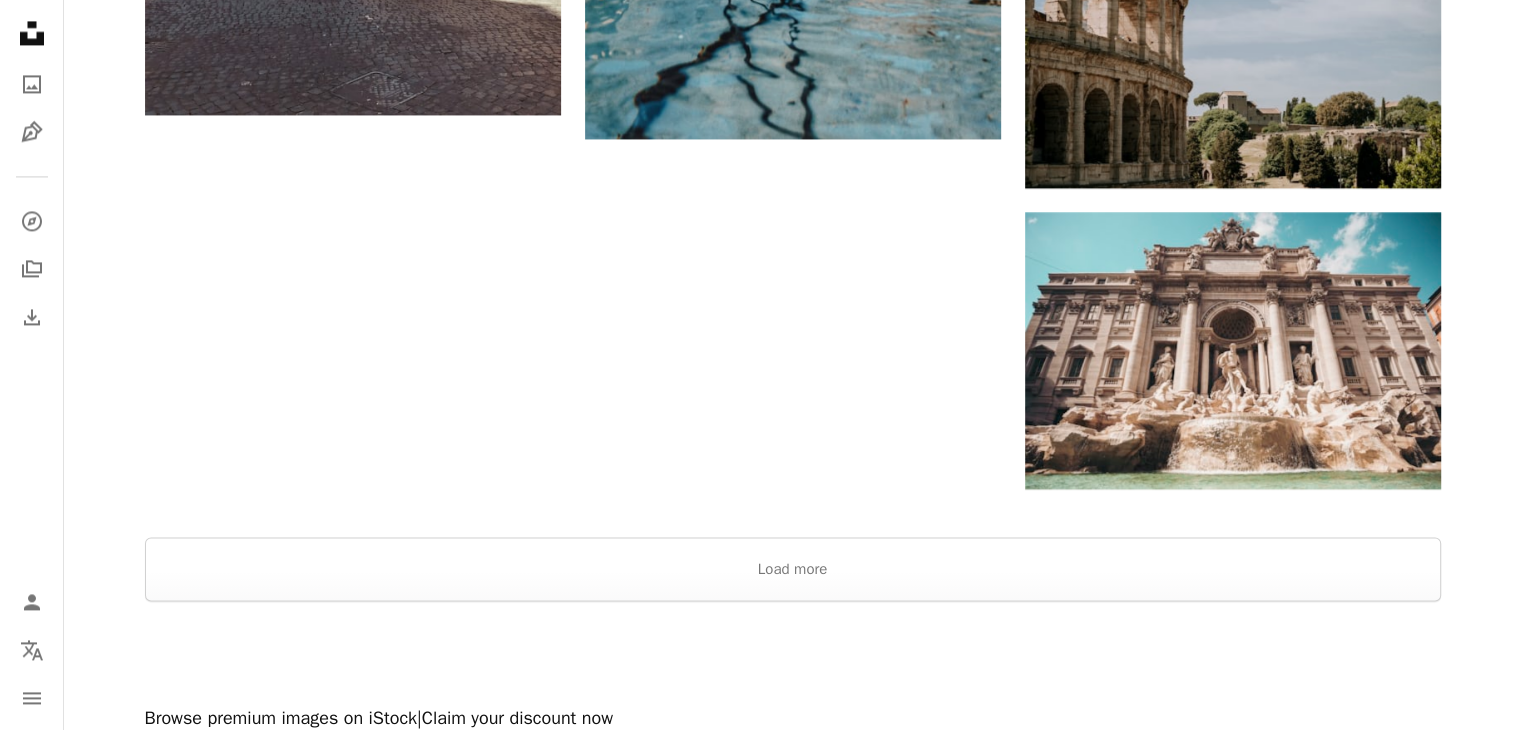 scroll, scrollTop: 3284, scrollLeft: 0, axis: vertical 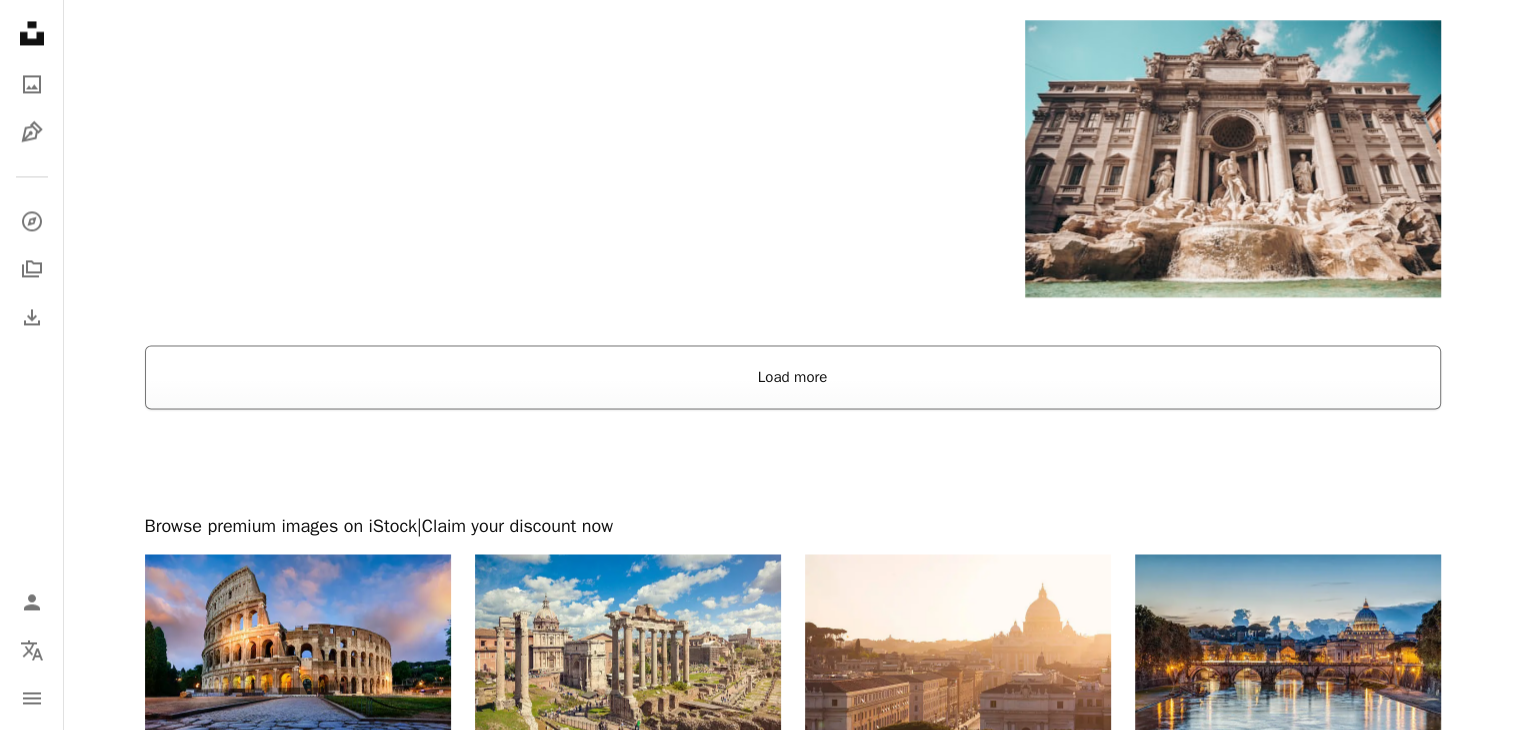 click on "Load more" at bounding box center [793, 377] 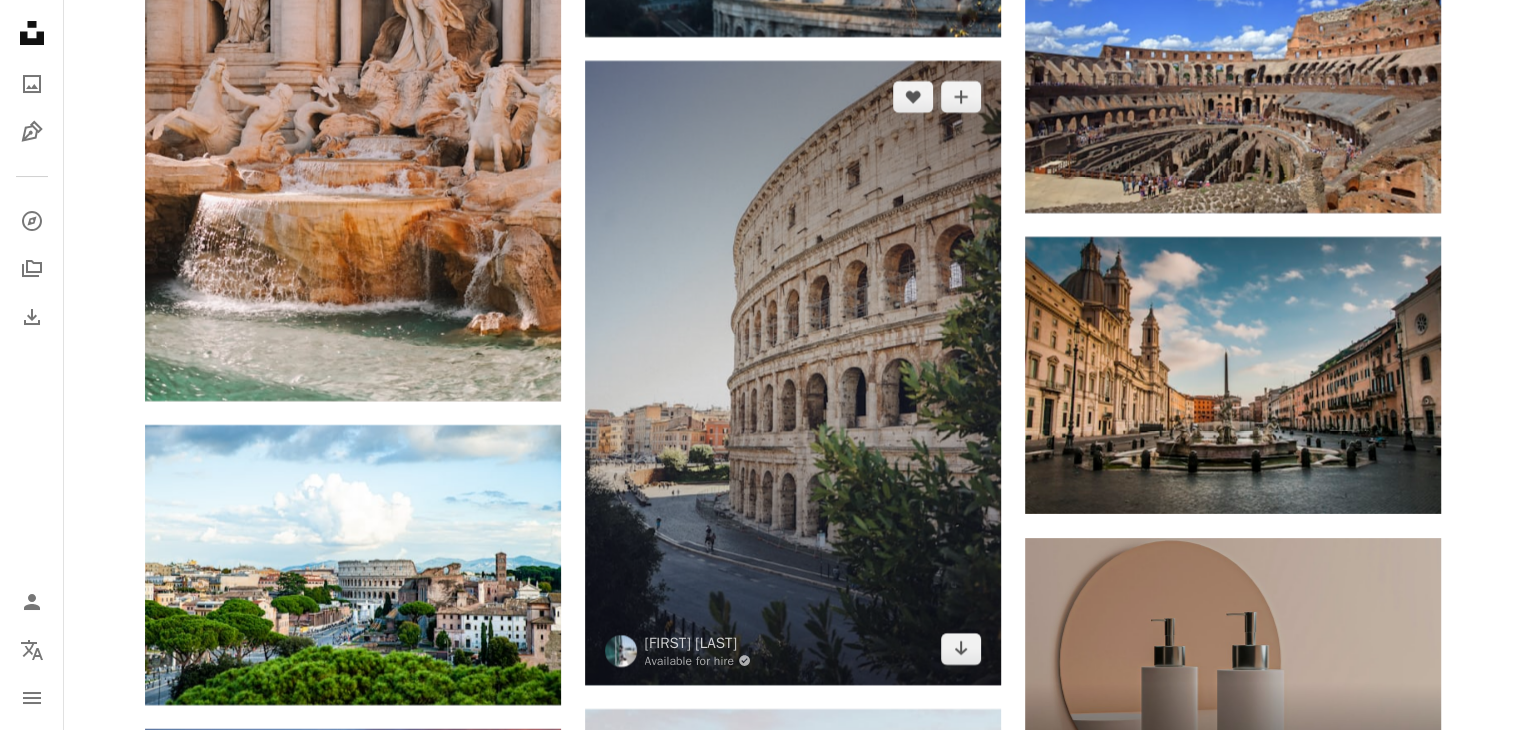 scroll, scrollTop: 7752, scrollLeft: 0, axis: vertical 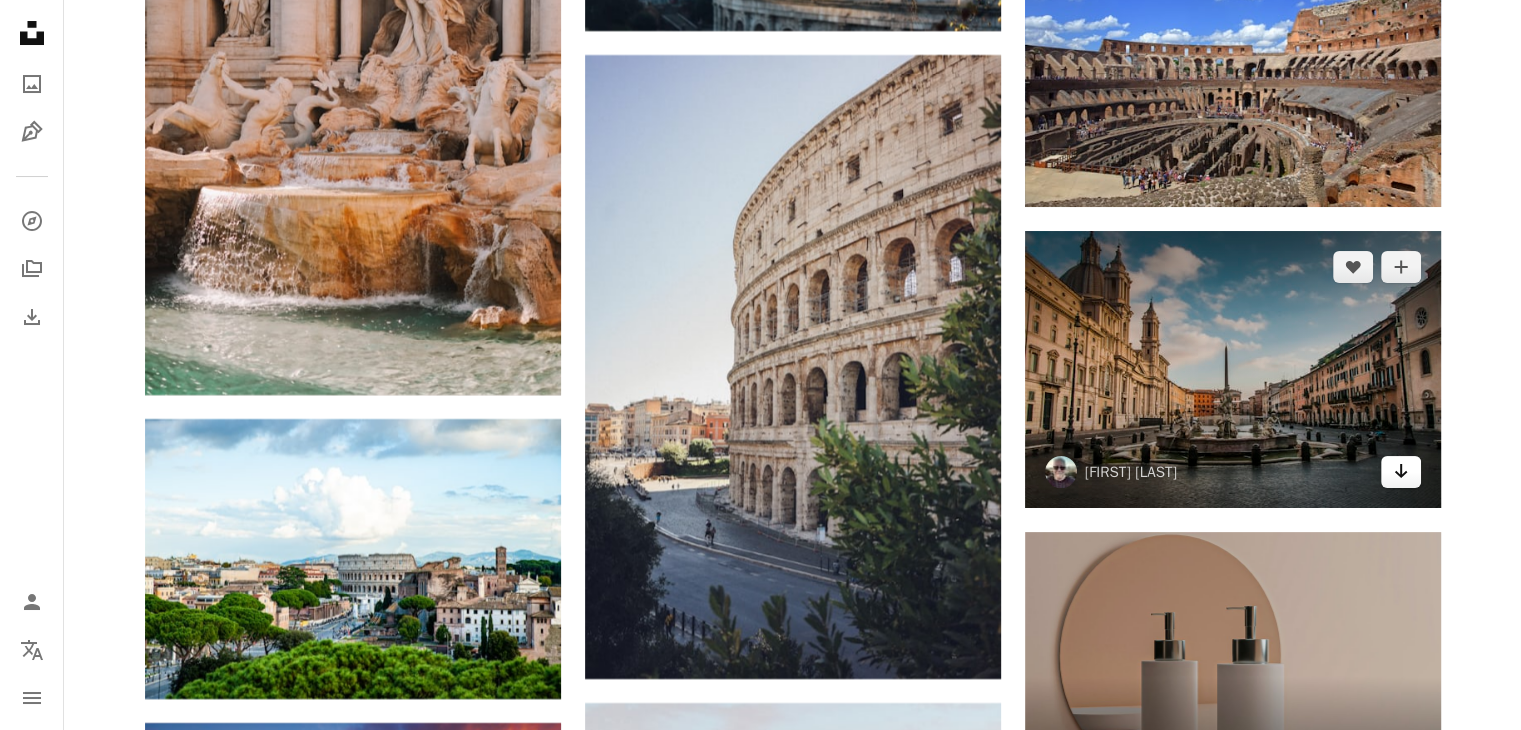 click on "Arrow pointing down" 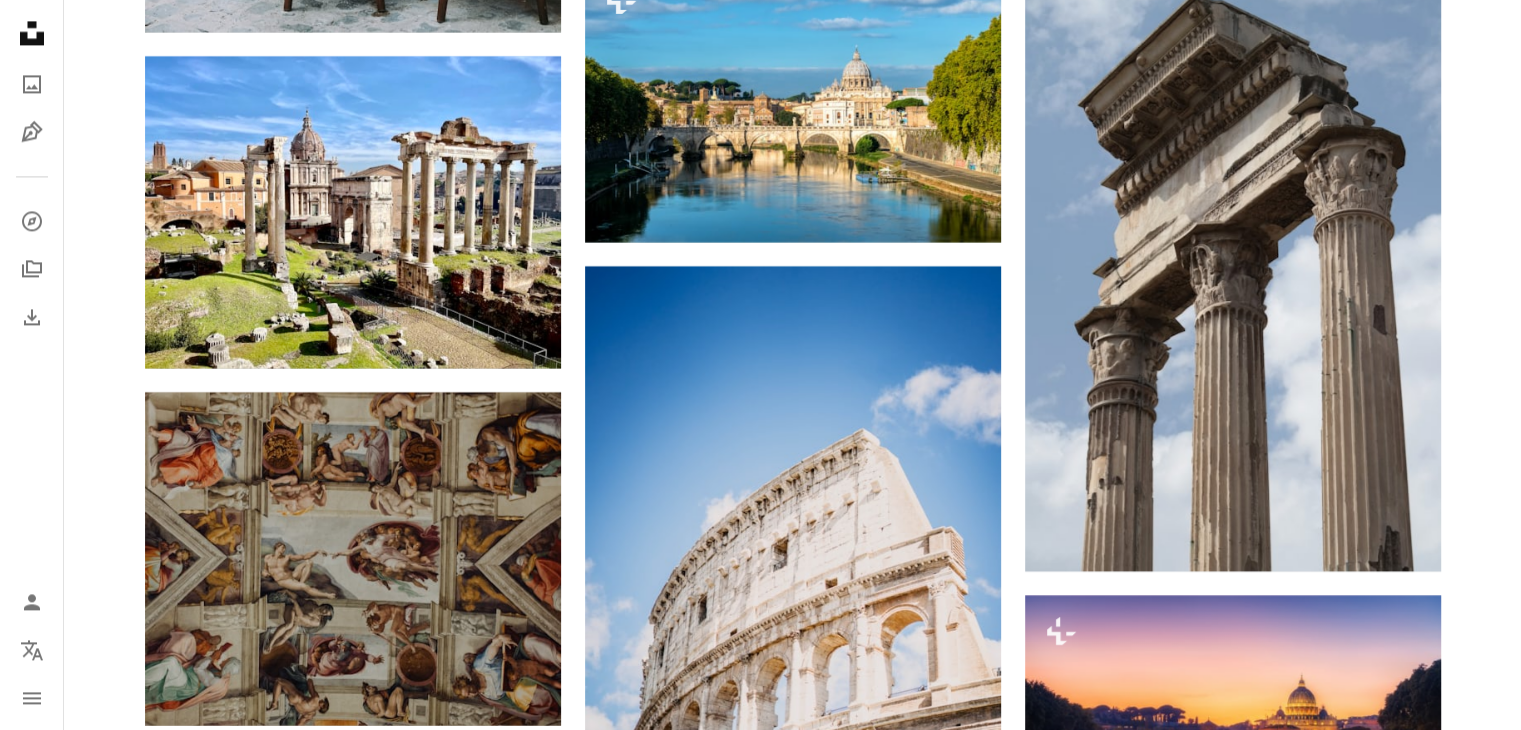 scroll, scrollTop: 10576, scrollLeft: 0, axis: vertical 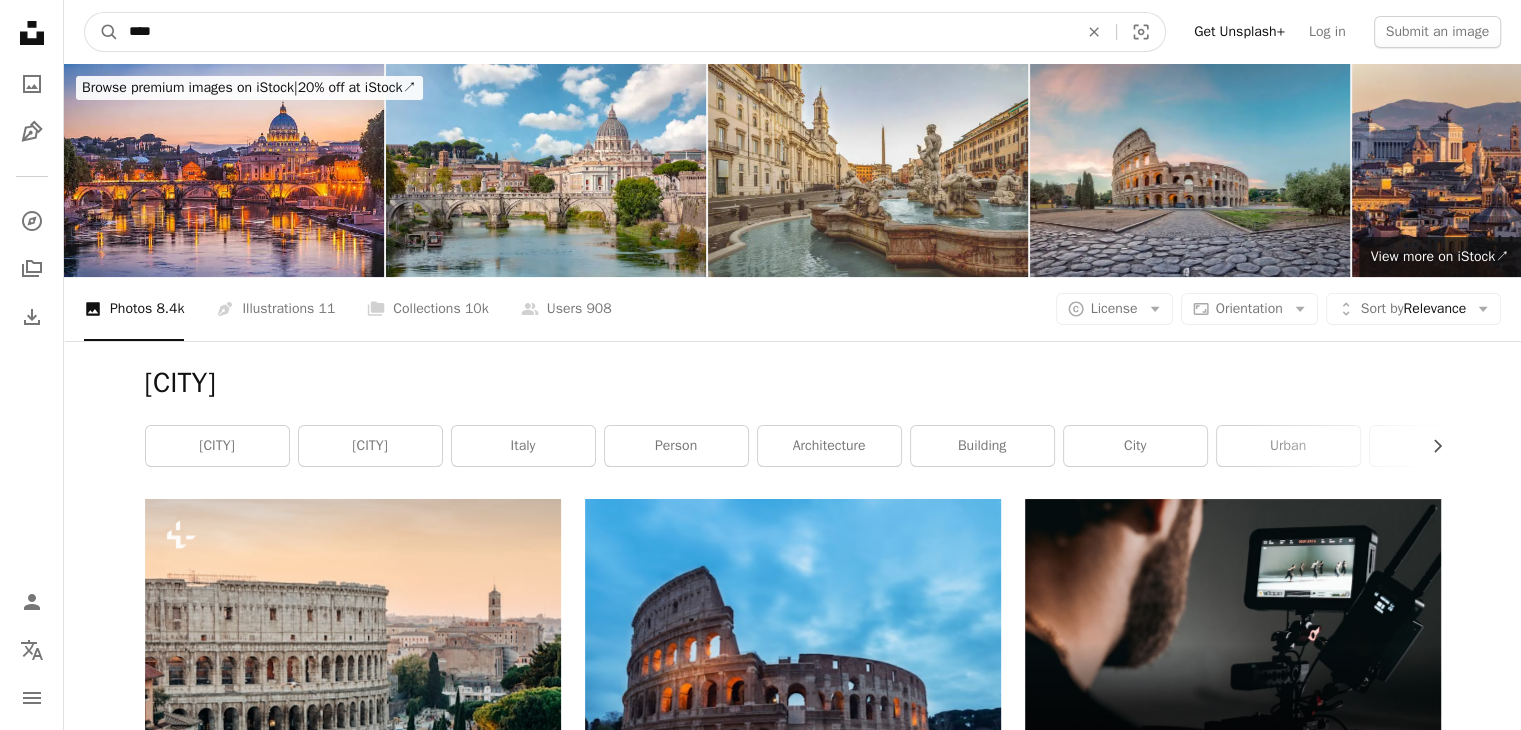 click on "****" at bounding box center (595, 32) 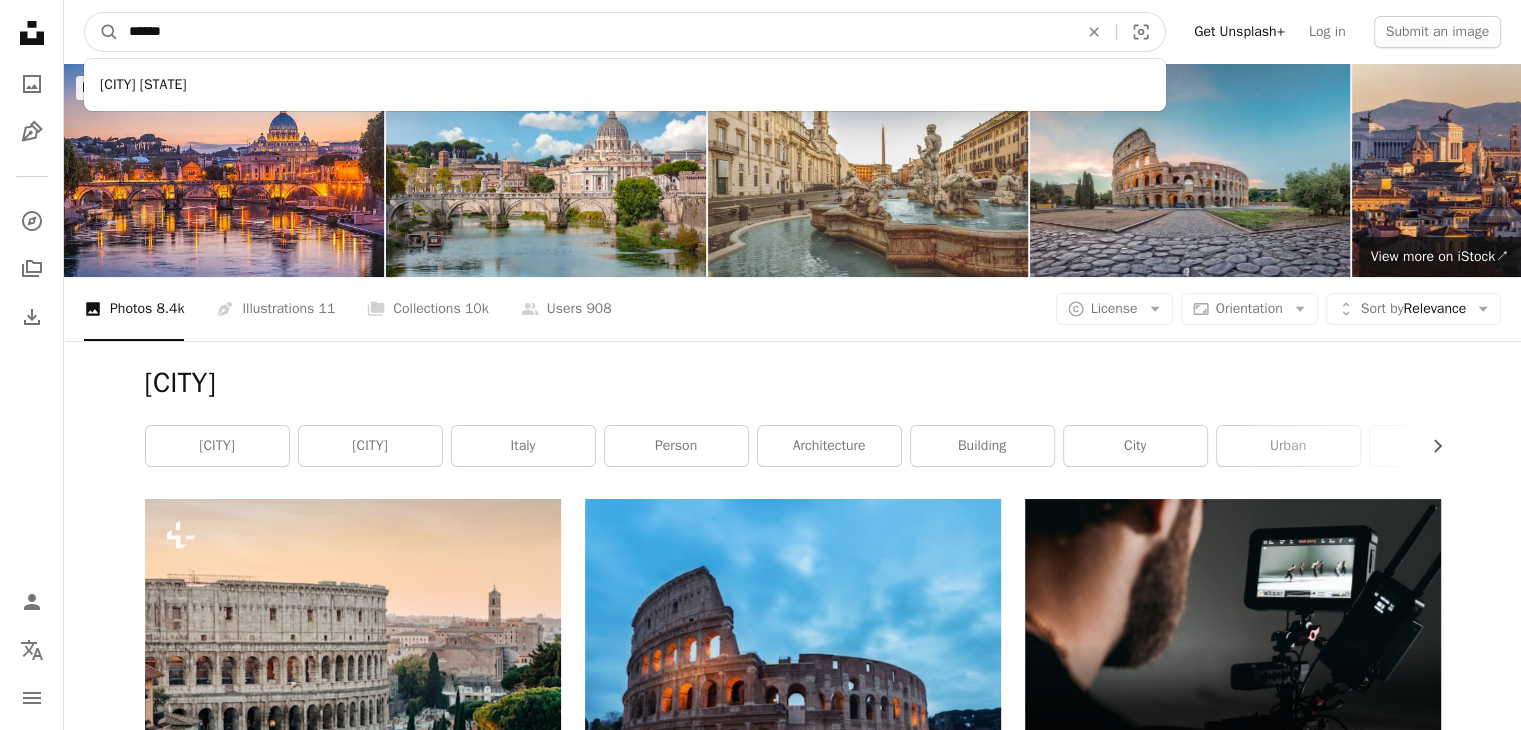 type on "******" 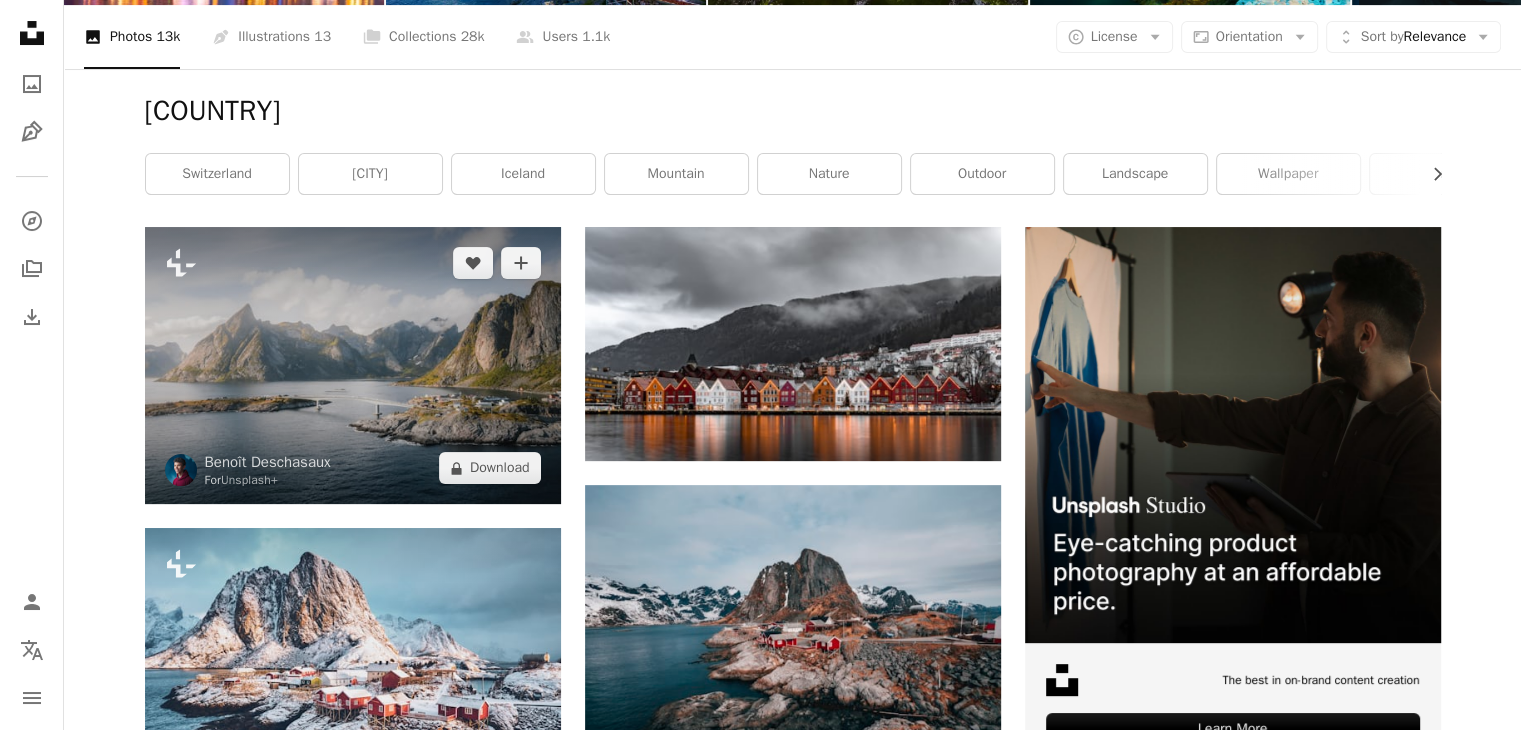 scroll, scrollTop: 0, scrollLeft: 0, axis: both 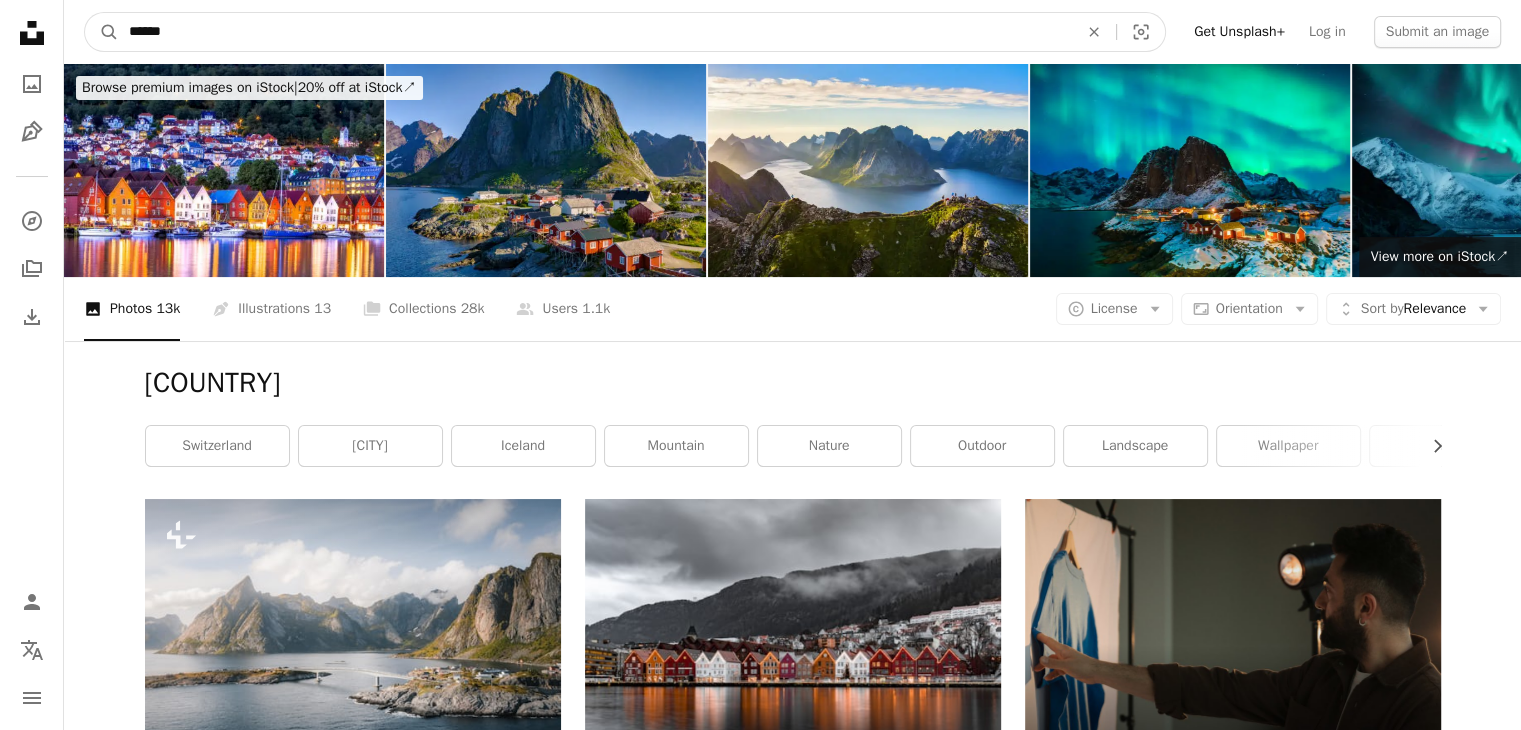 click on "******" at bounding box center (595, 32) 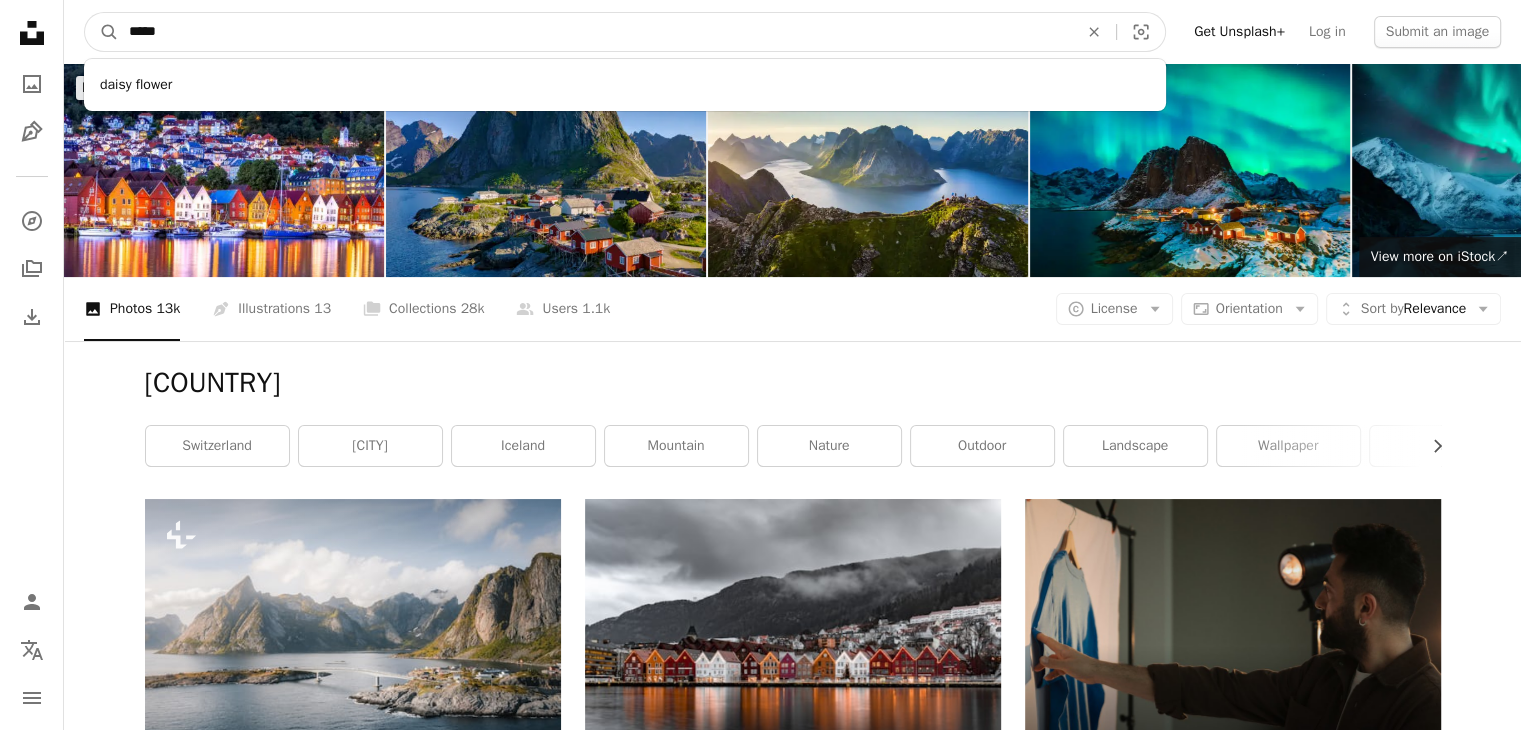 type on "******" 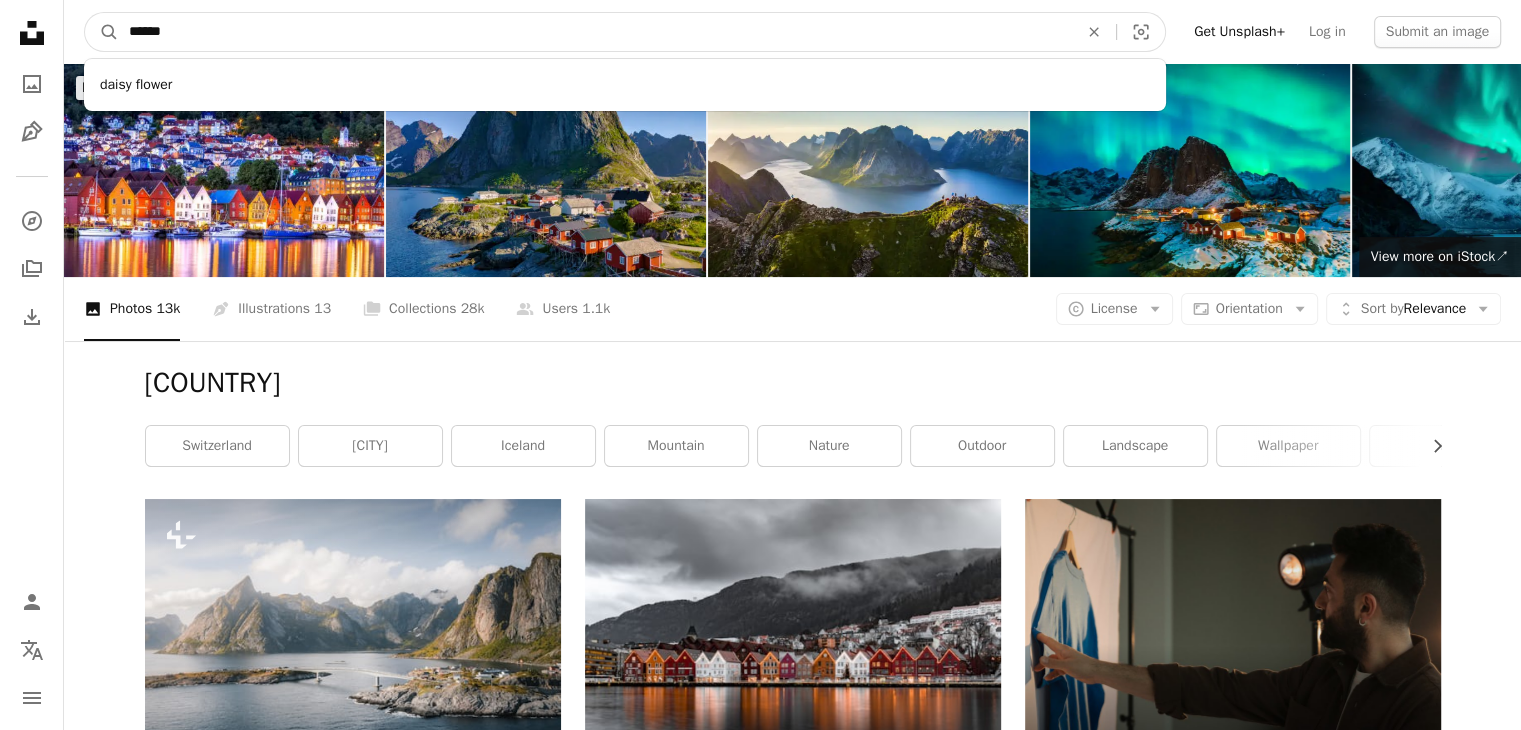 click on "A magnifying glass" at bounding box center (102, 32) 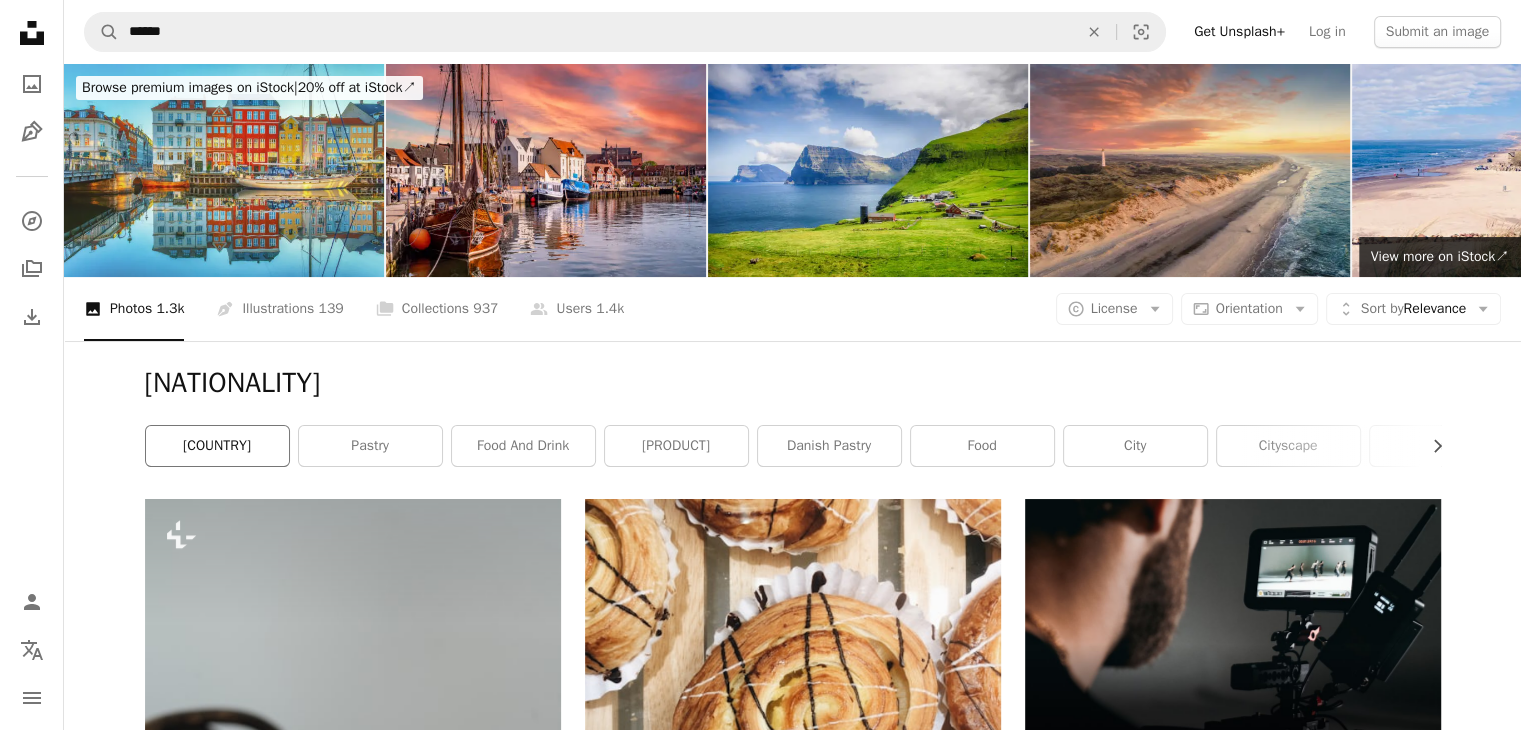 click on "[COUNTRY]" at bounding box center (217, 446) 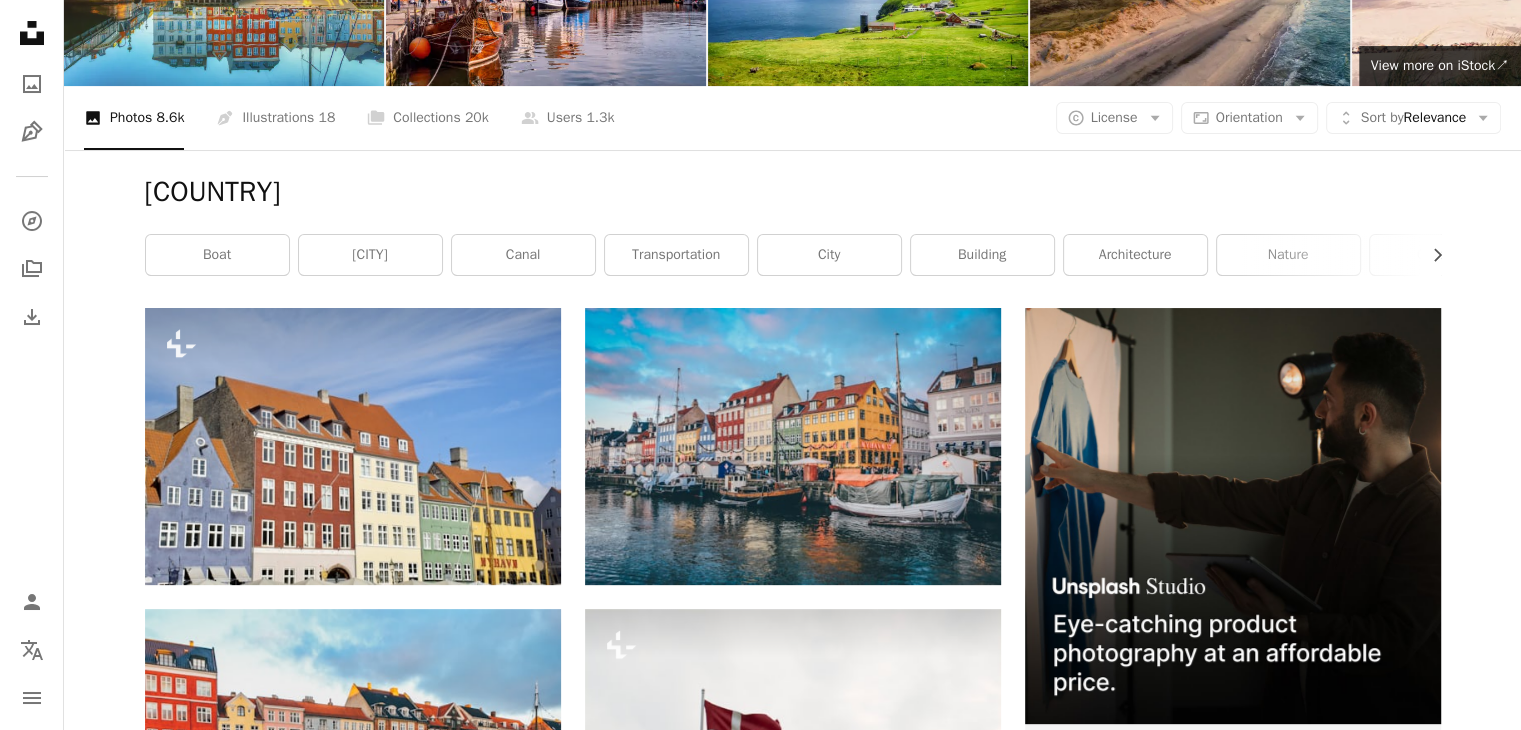 scroll, scrollTop: 199, scrollLeft: 0, axis: vertical 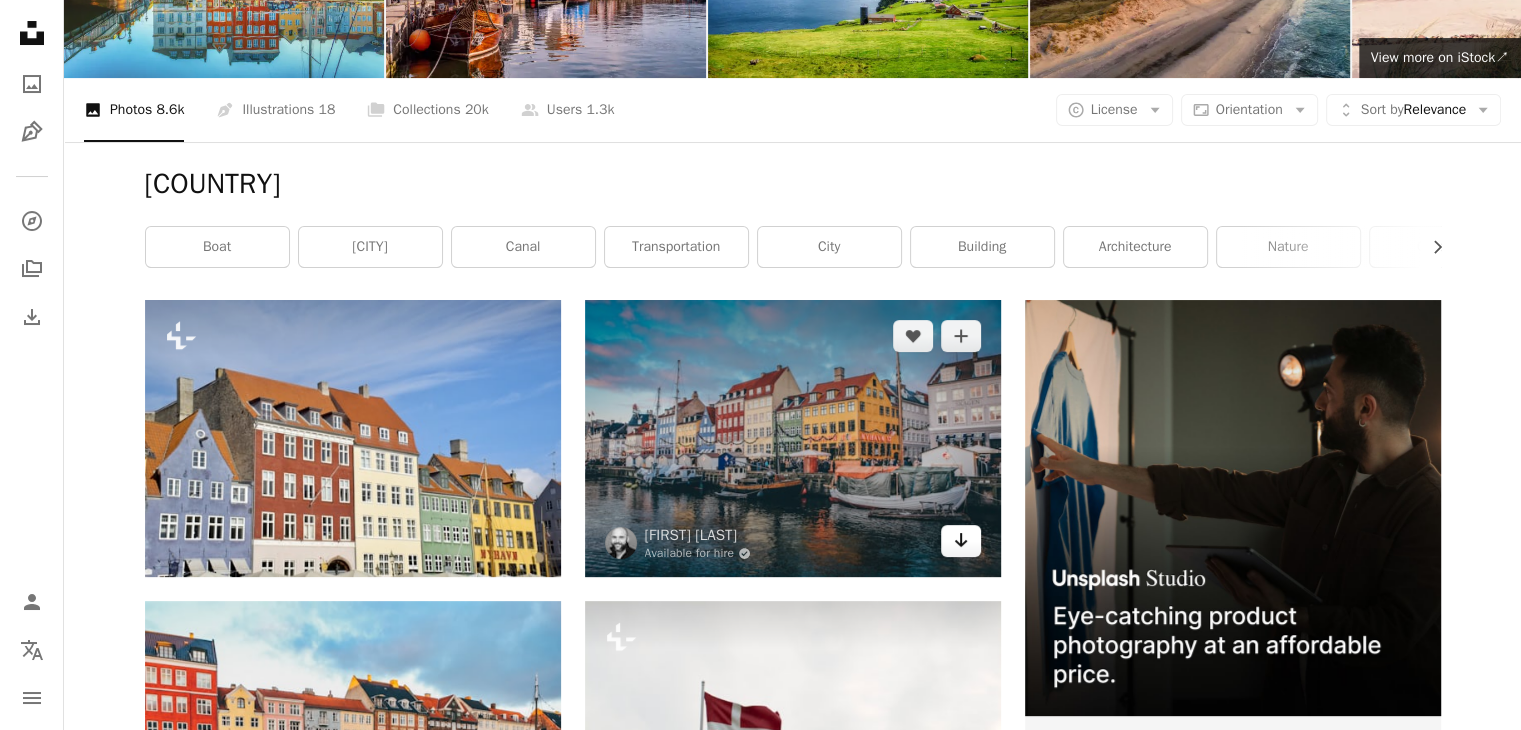 click on "Arrow pointing down" at bounding box center [961, 541] 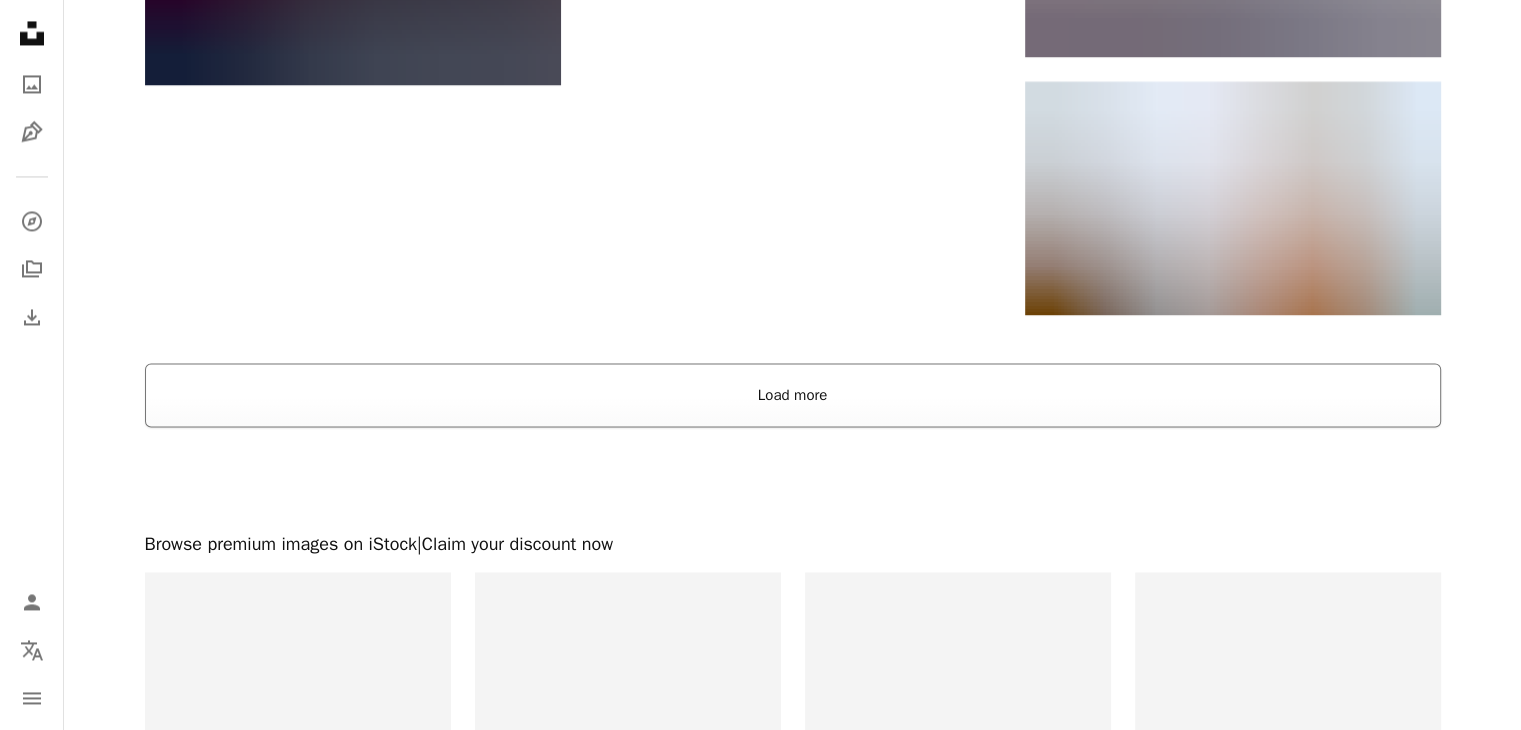 scroll, scrollTop: 3359, scrollLeft: 0, axis: vertical 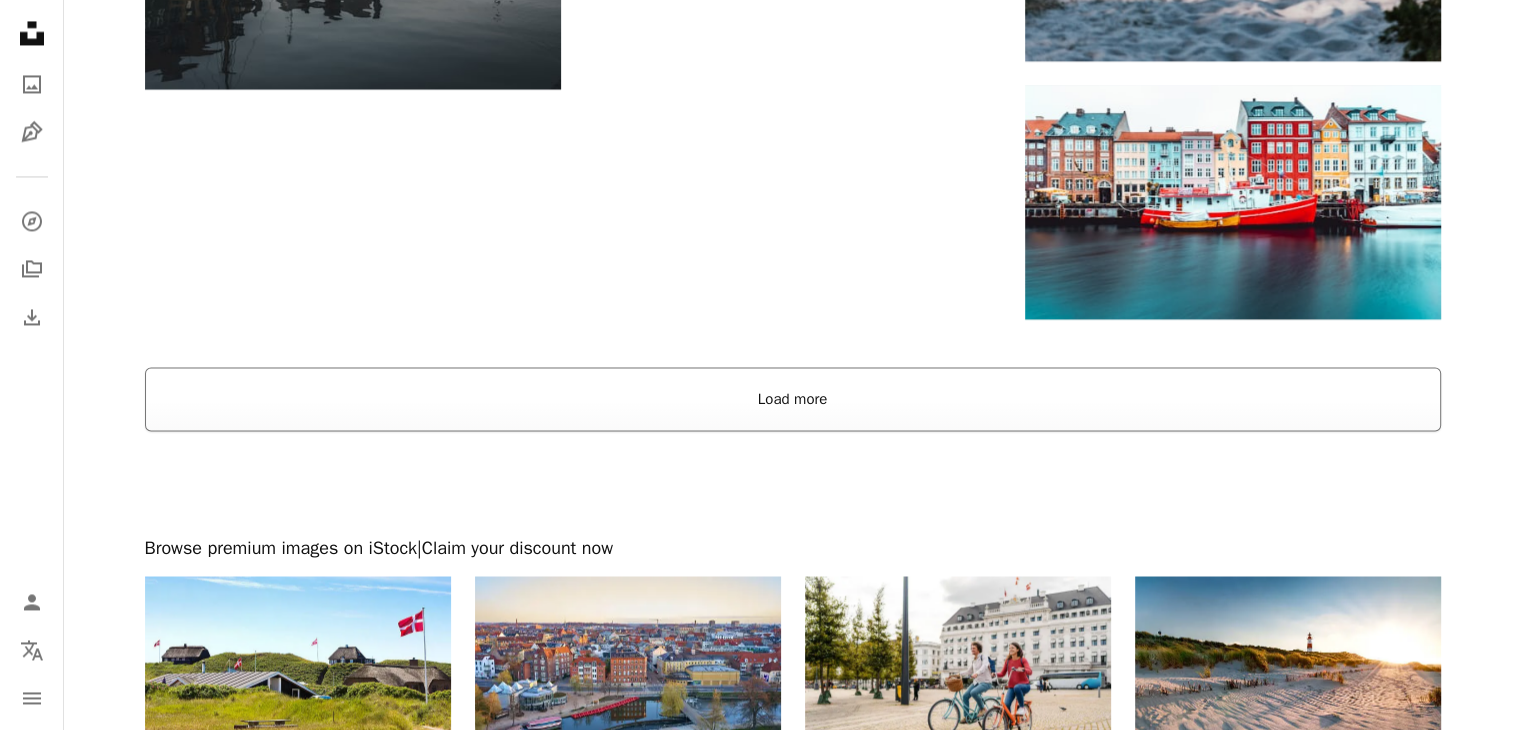click on "Load more" at bounding box center (793, 399) 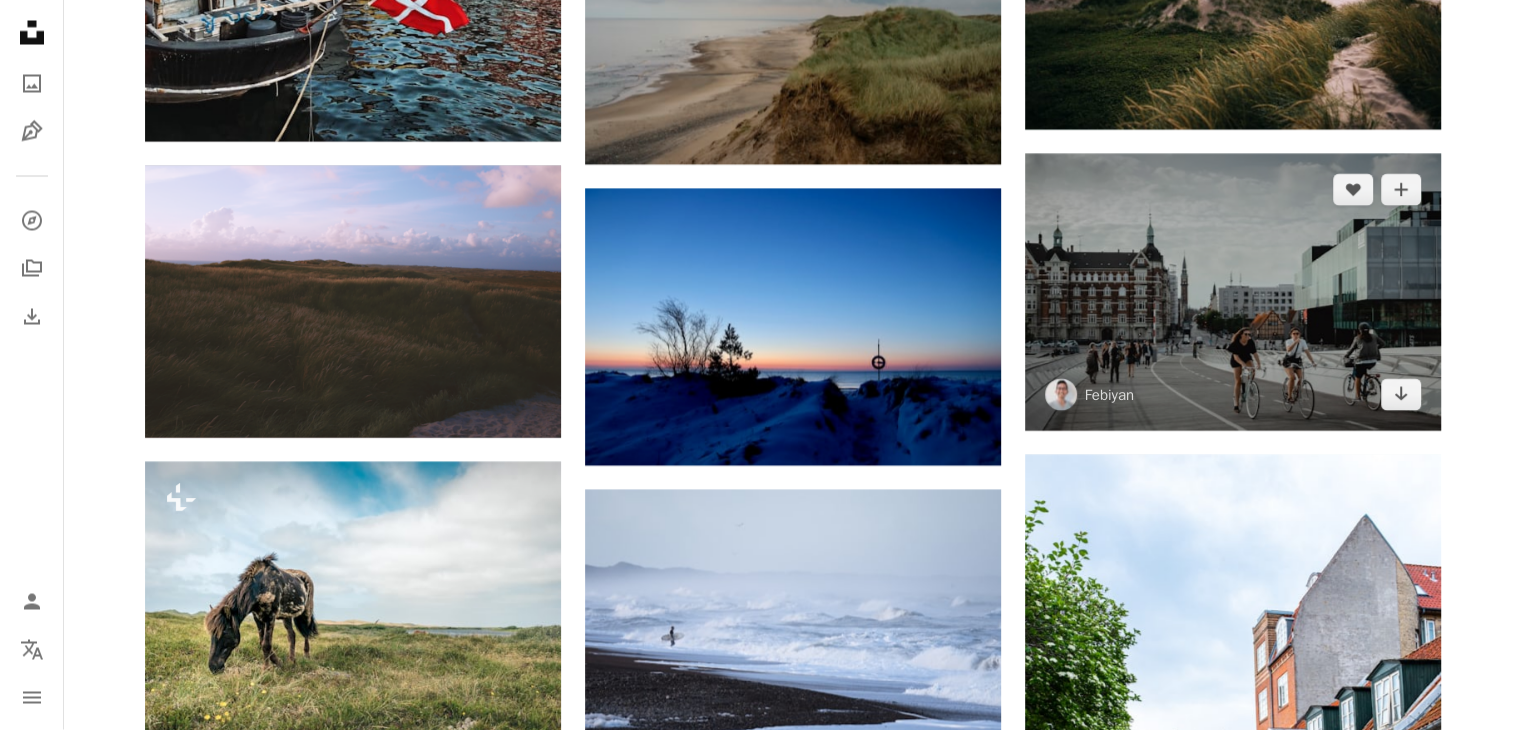 scroll, scrollTop: 3851, scrollLeft: 0, axis: vertical 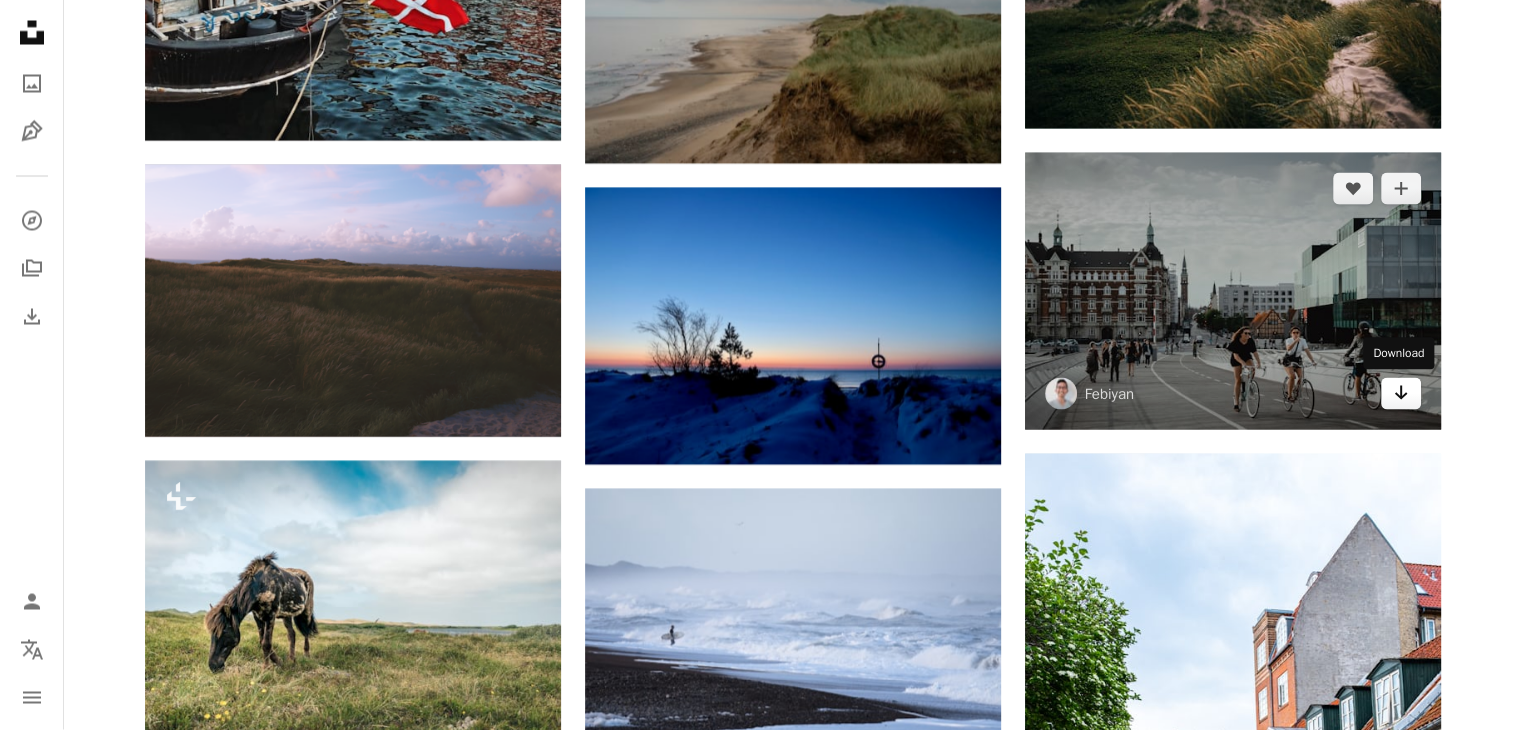 click on "Arrow pointing down" at bounding box center (1401, 394) 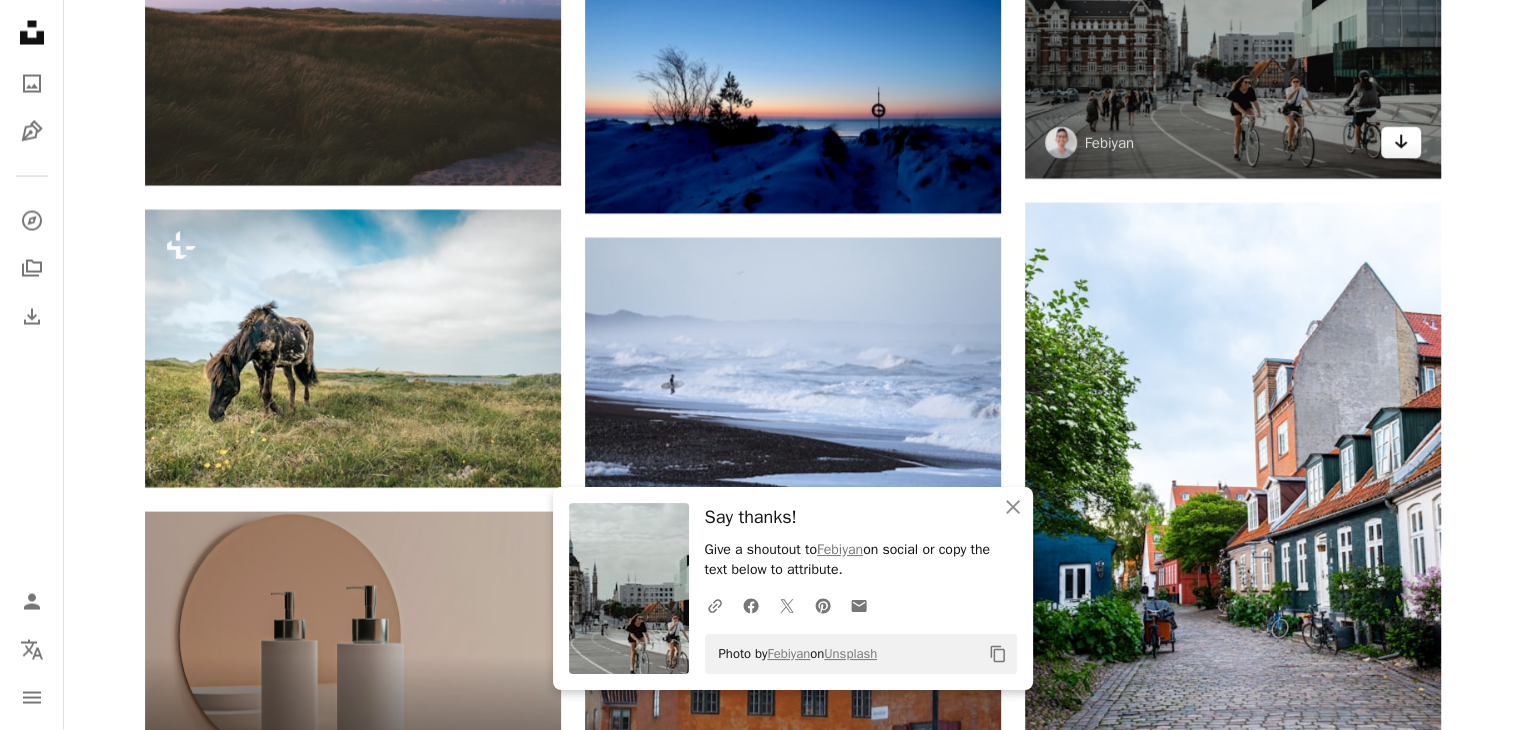 scroll, scrollTop: 4136, scrollLeft: 0, axis: vertical 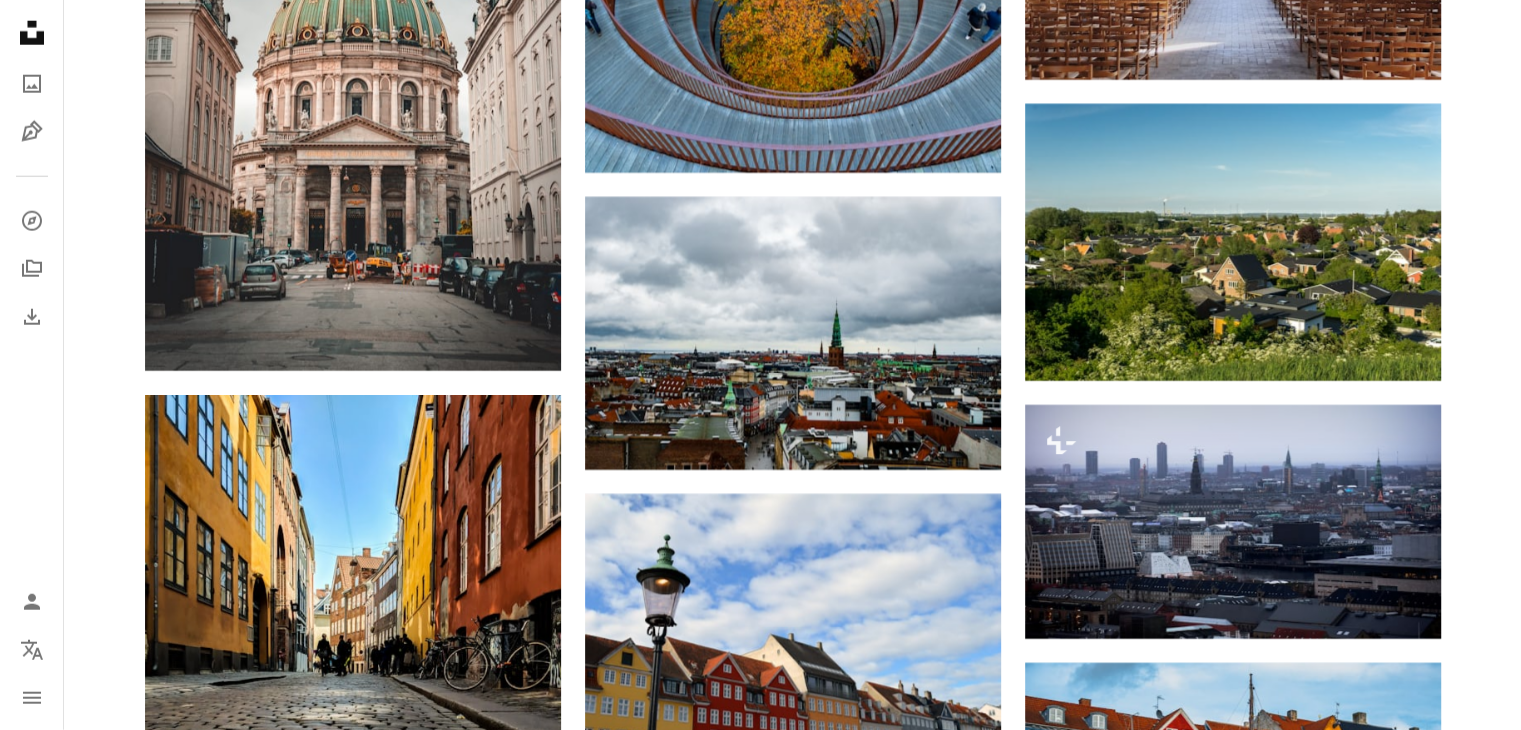 click on "Plus sign for Unsplash+ A heart A plus sign [FIRST] [LAST] For  Unsplash+ A lock Download A heart A plus sign [FIRST] [LAST] Available for hire A checkmark inside of a circle Arrow pointing down A heart A plus sign [FIRST] [LAST] Arrow pointing down A heart A plus sign [FIRST] [LAST] Arrow pointing down Plus sign for Unsplash+ A heart A plus sign Getty Images For  Unsplash+ A lock Download A heart A plus sign [FIRST] [LAST] Available for hire A checkmark inside of a circle Arrow pointing down A heart A plus sign [FIRST] [LAST] Available for hire A checkmark inside of a circle Arrow pointing down A heart A plus sign [FIRST] [LAST] Arrow pointing down Plus sign for Unsplash+ A heart A plus sign [FIRST] [LAST] For  Unsplash+ A lock Download –– ––– –––  –– ––– –  ––– –––  ––––  –   – –– –––  – – ––– –– –– –––– –– Learn More A heart A plus sign [FIRST] [LAST]" at bounding box center [792, -183] 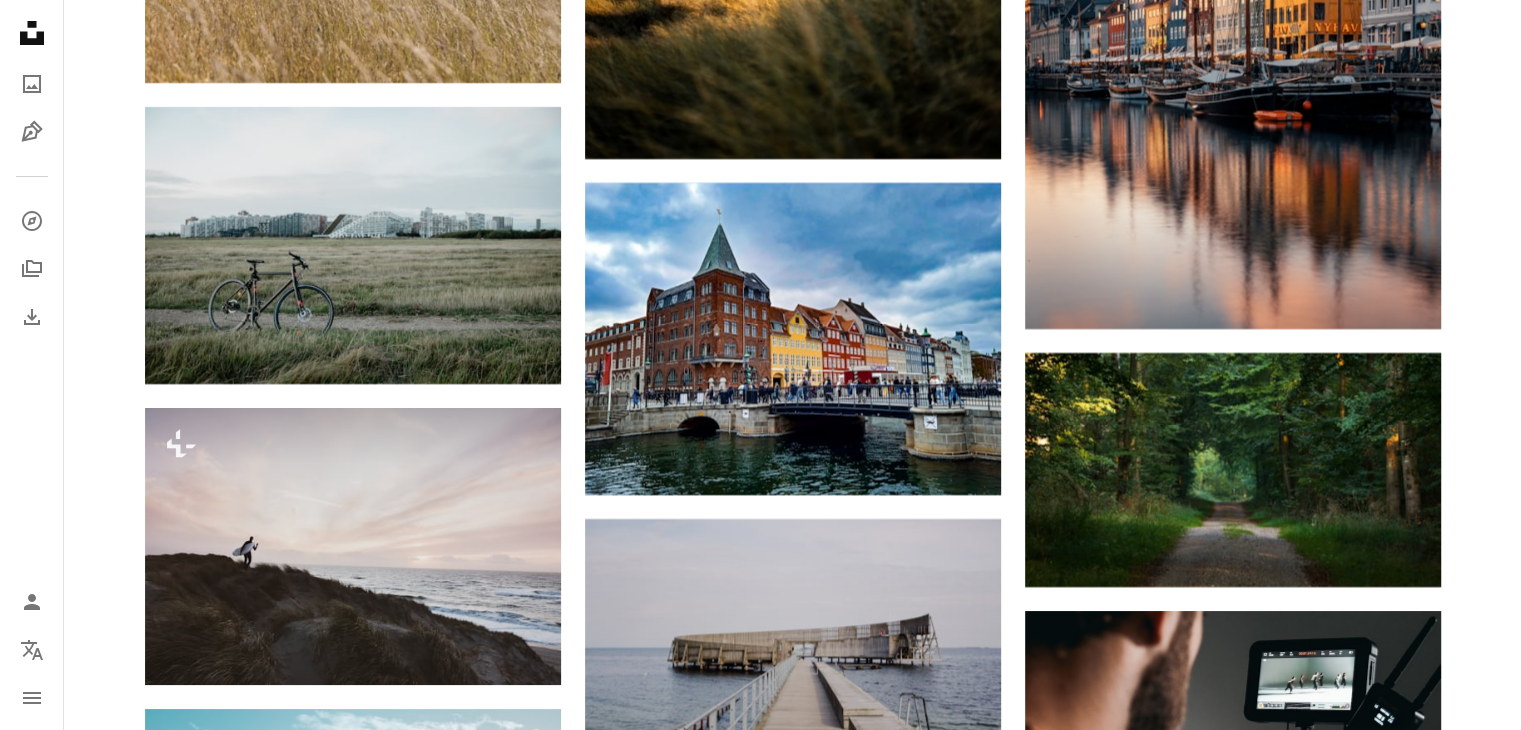scroll, scrollTop: 7598, scrollLeft: 0, axis: vertical 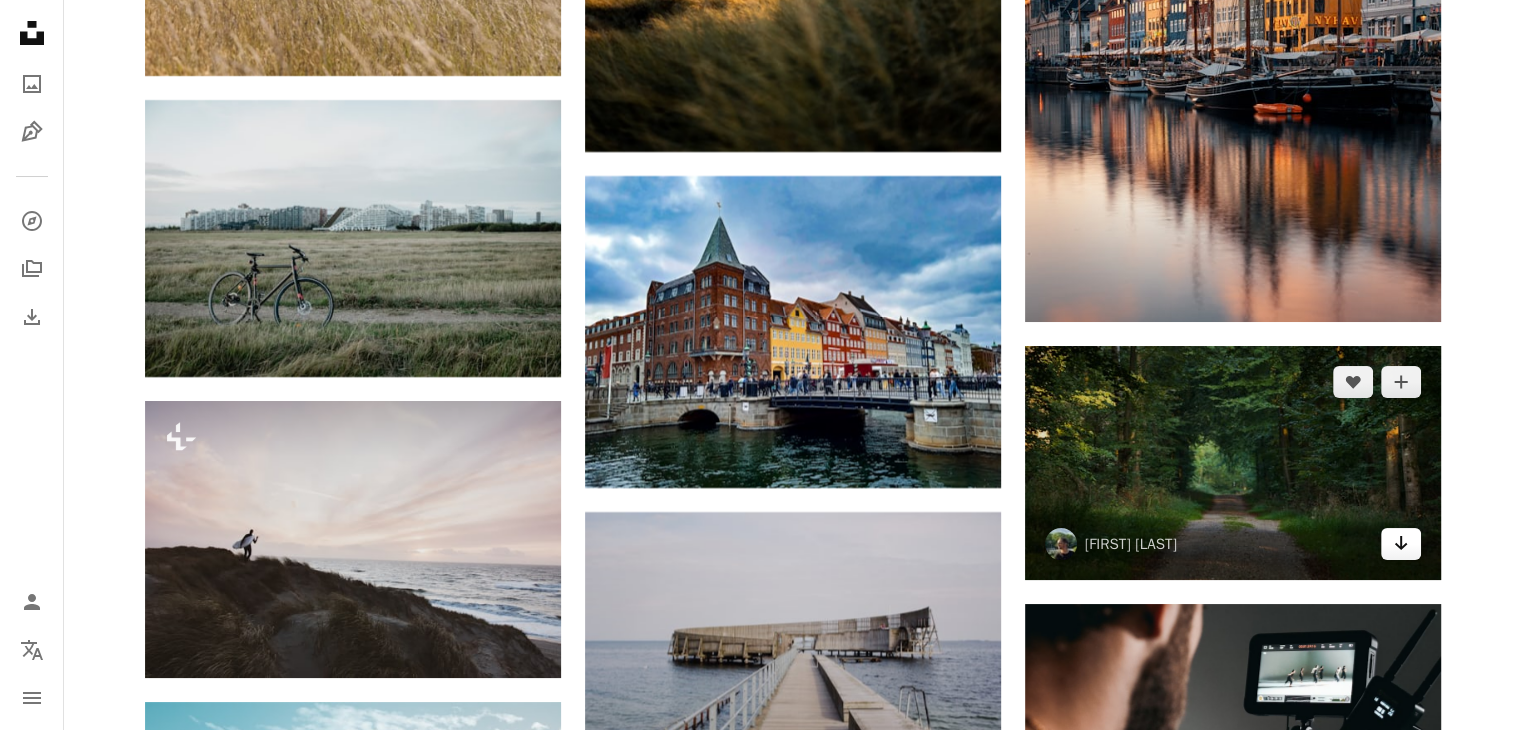 click on "Arrow pointing down" 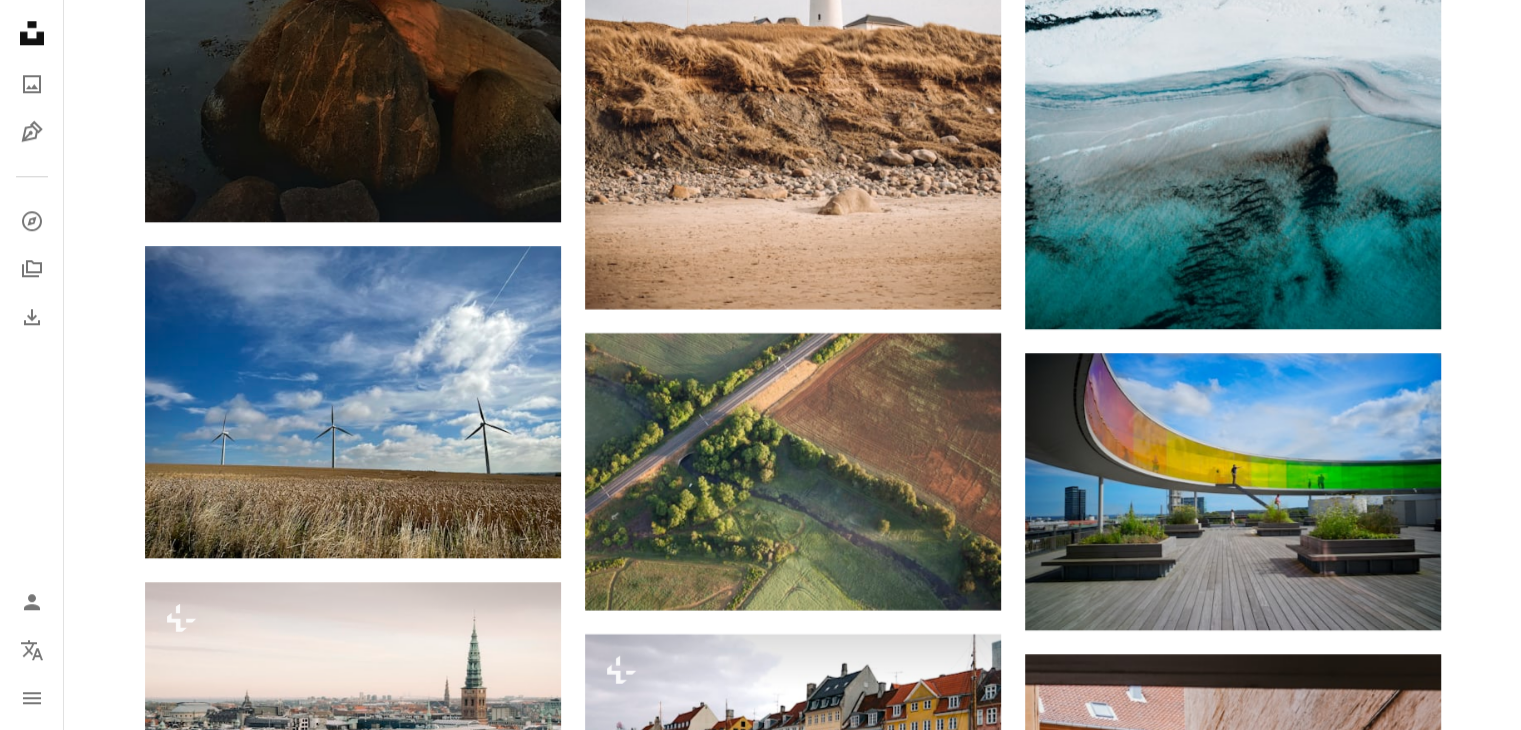 scroll, scrollTop: 9664, scrollLeft: 0, axis: vertical 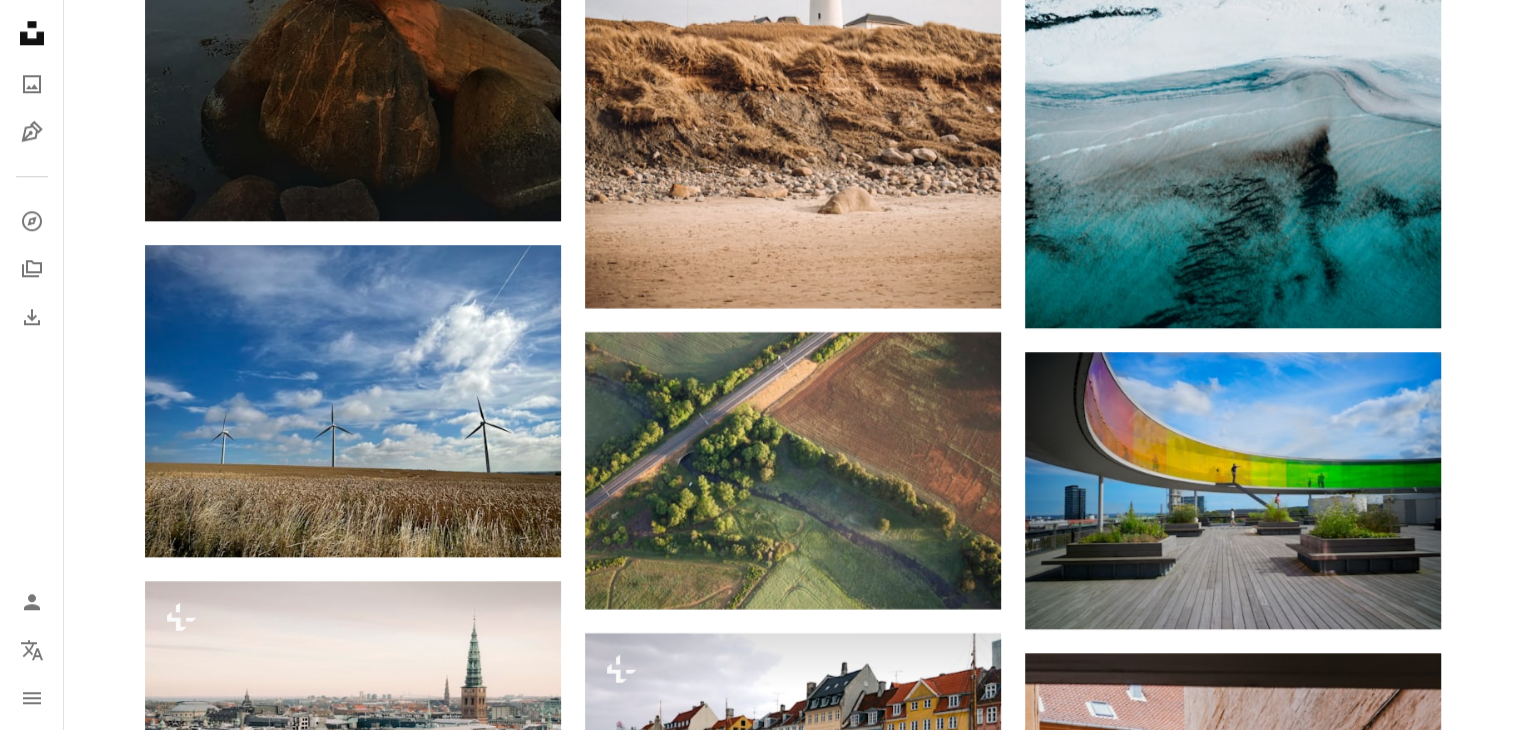 click on "Plus sign for Unsplash+ A heart A plus sign [FIRST] [LAST] For  Unsplash+ A lock Download A heart A plus sign [FIRST] [LAST] Available for hire A checkmark inside of a circle Arrow pointing down A heart A plus sign [FIRST] [LAST] Arrow pointing down A heart A plus sign [FIRST] [LAST] Arrow pointing down Plus sign for Unsplash+ A heart A plus sign Getty Images For  Unsplash+ A lock Download A heart A plus sign [FIRST] [LAST] Available for hire A checkmark inside of a circle Arrow pointing down A heart A plus sign [FIRST] [LAST] Available for hire A checkmark inside of a circle Arrow pointing down A heart A plus sign [FIRST] [LAST] Arrow pointing down Plus sign for Unsplash+ A heart A plus sign [FIRST] [LAST] For  Unsplash+ A lock Download –– ––– –––  –– ––– –  ––– –––  ––––  –   – –– –––  – – ––– –– –– –––– –– Learn More A heart A plus sign [FIRST] [LAST]" at bounding box center (792, -3013) 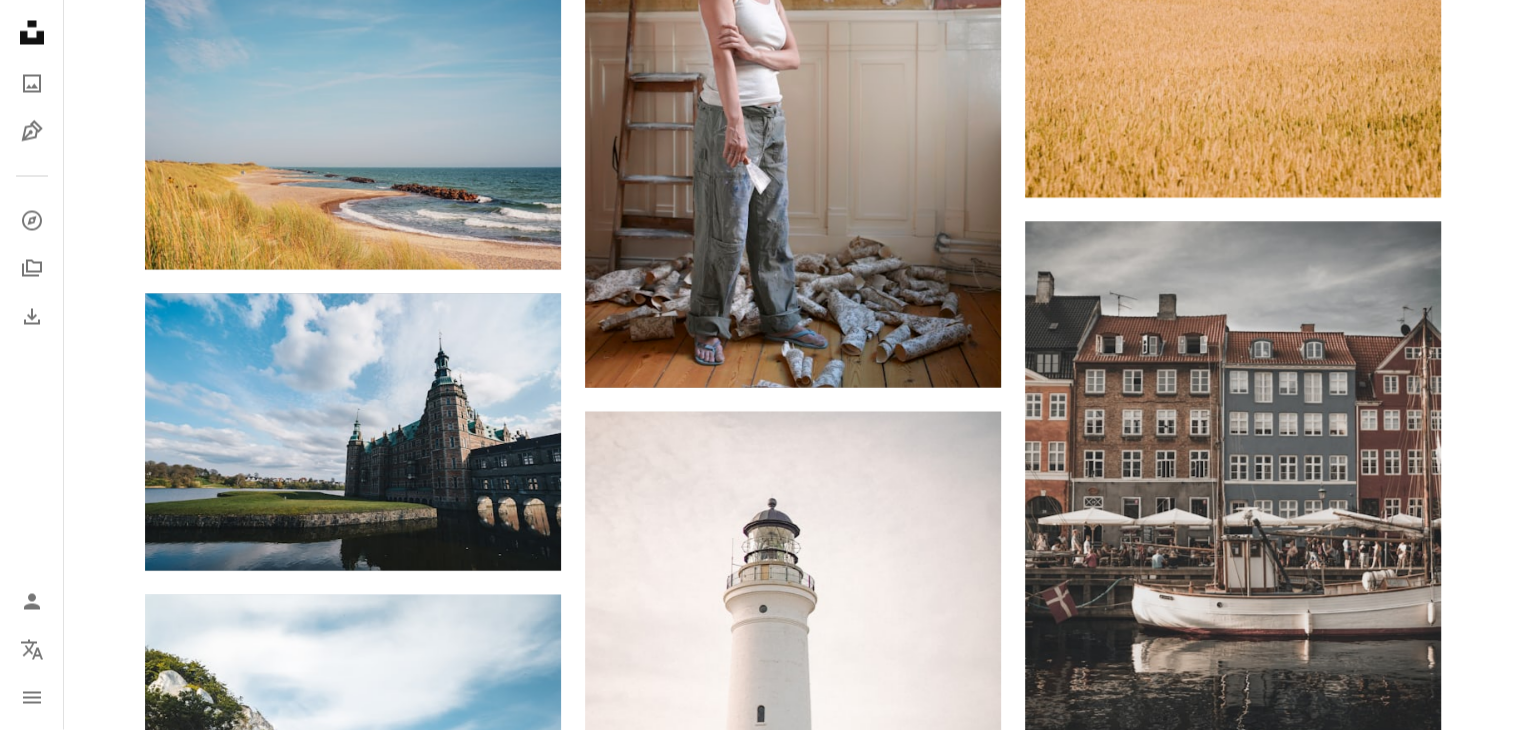 scroll, scrollTop: 11415, scrollLeft: 0, axis: vertical 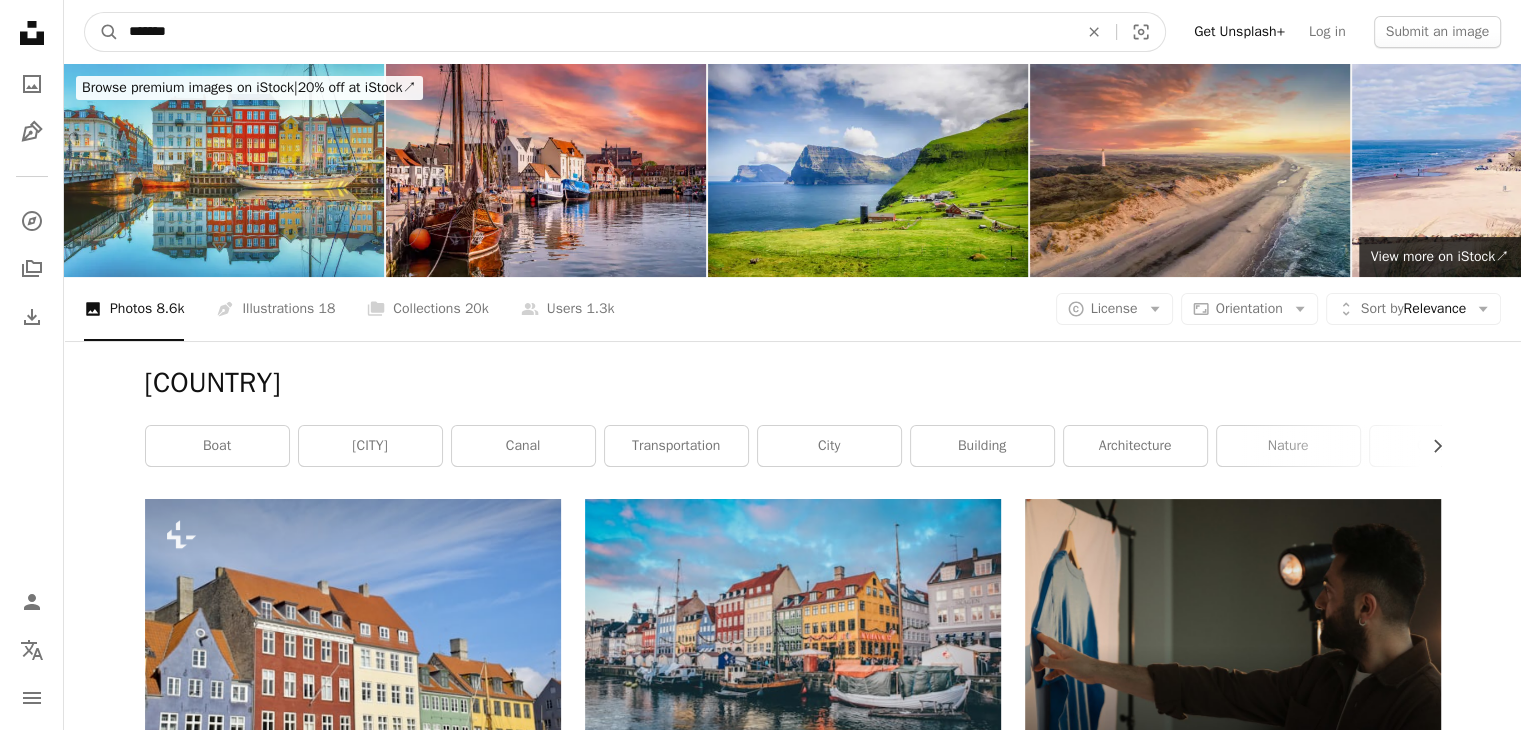 click on "*******" at bounding box center [595, 32] 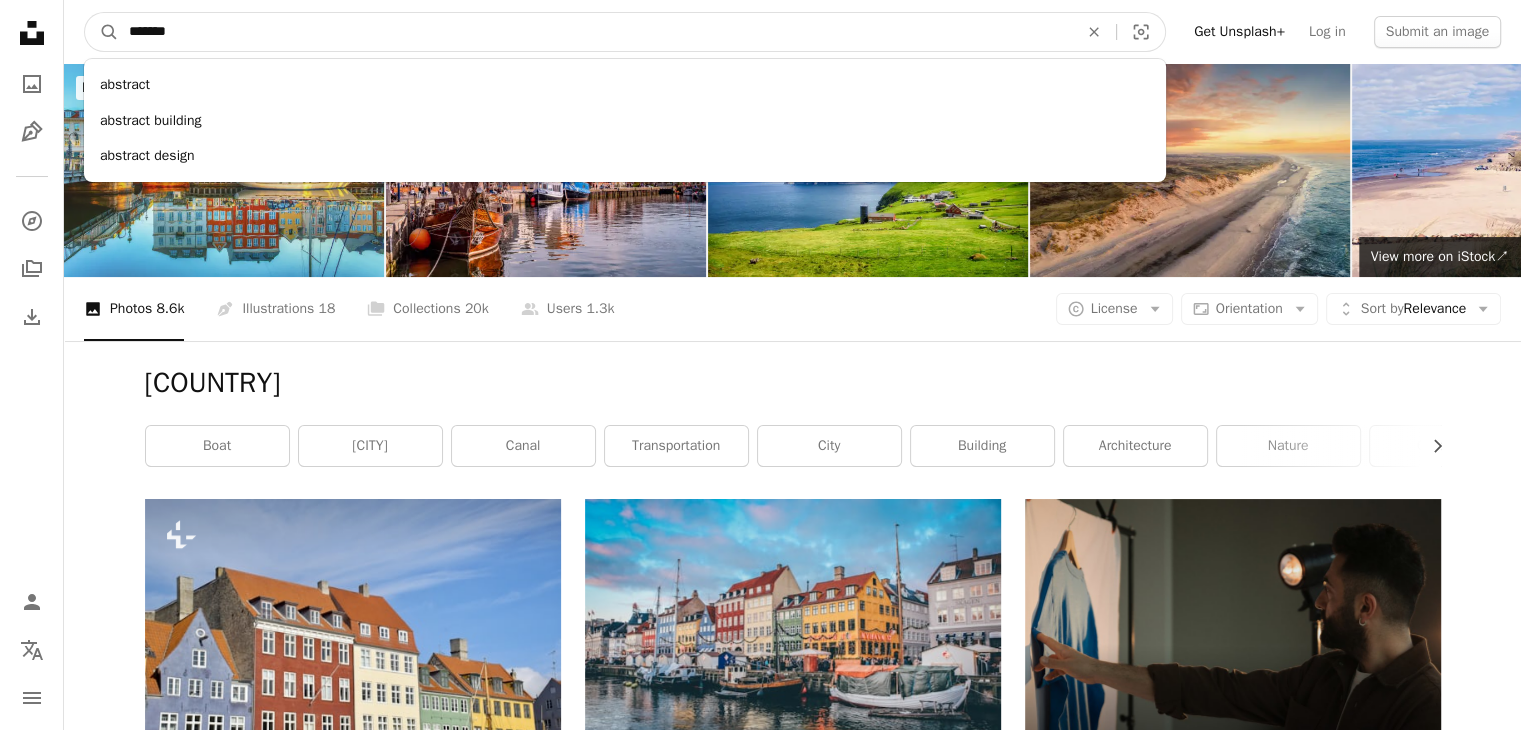 type on "*******" 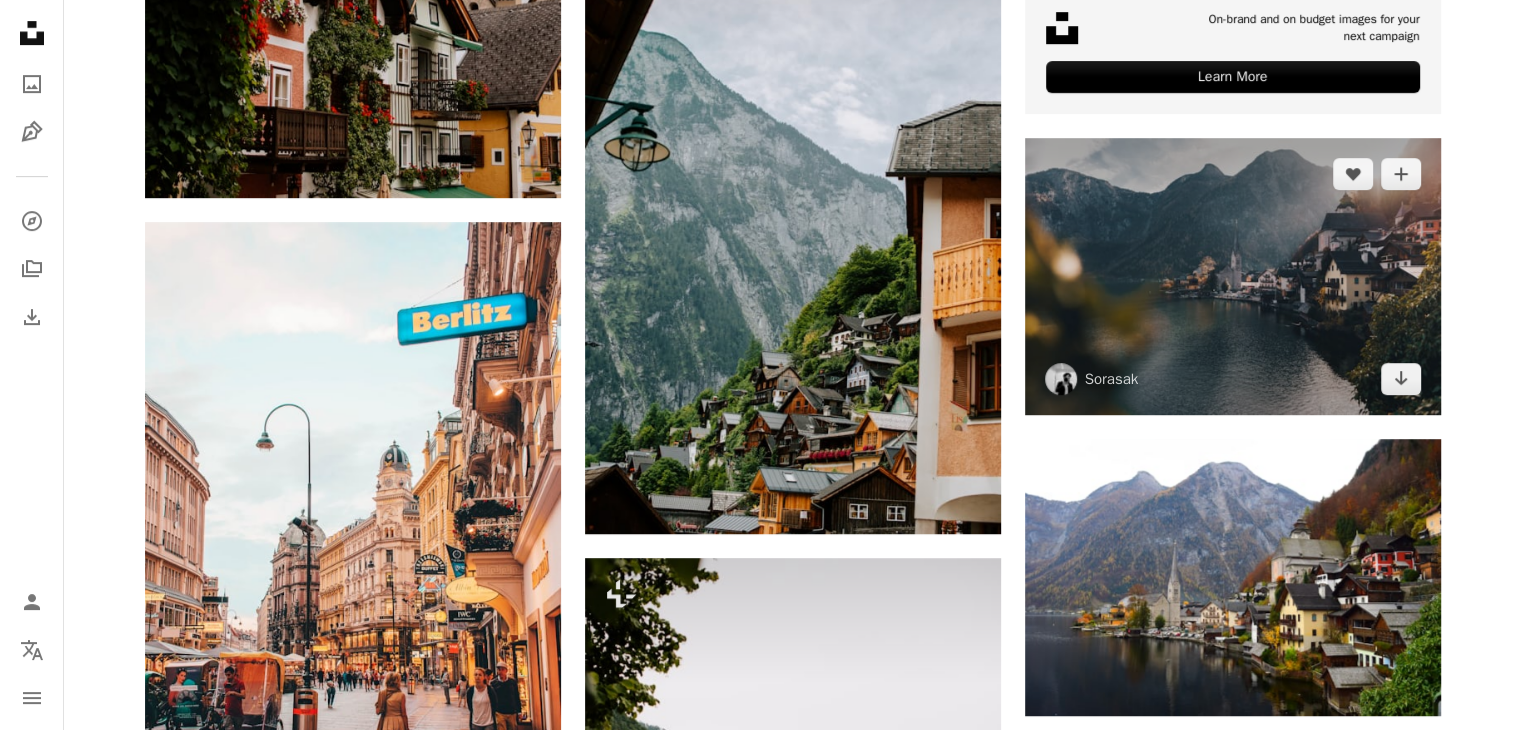 scroll, scrollTop: 927, scrollLeft: 0, axis: vertical 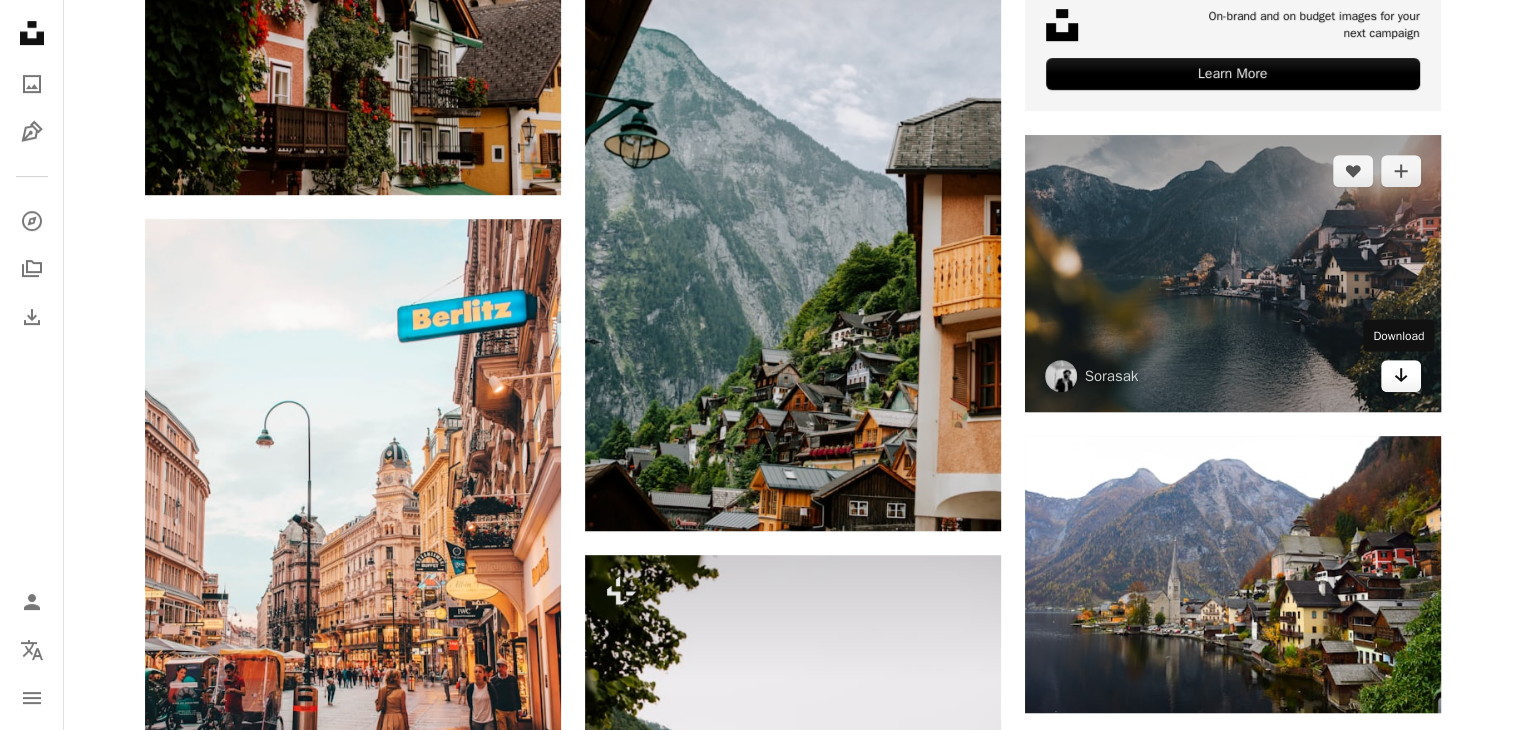 click on "Arrow pointing down" 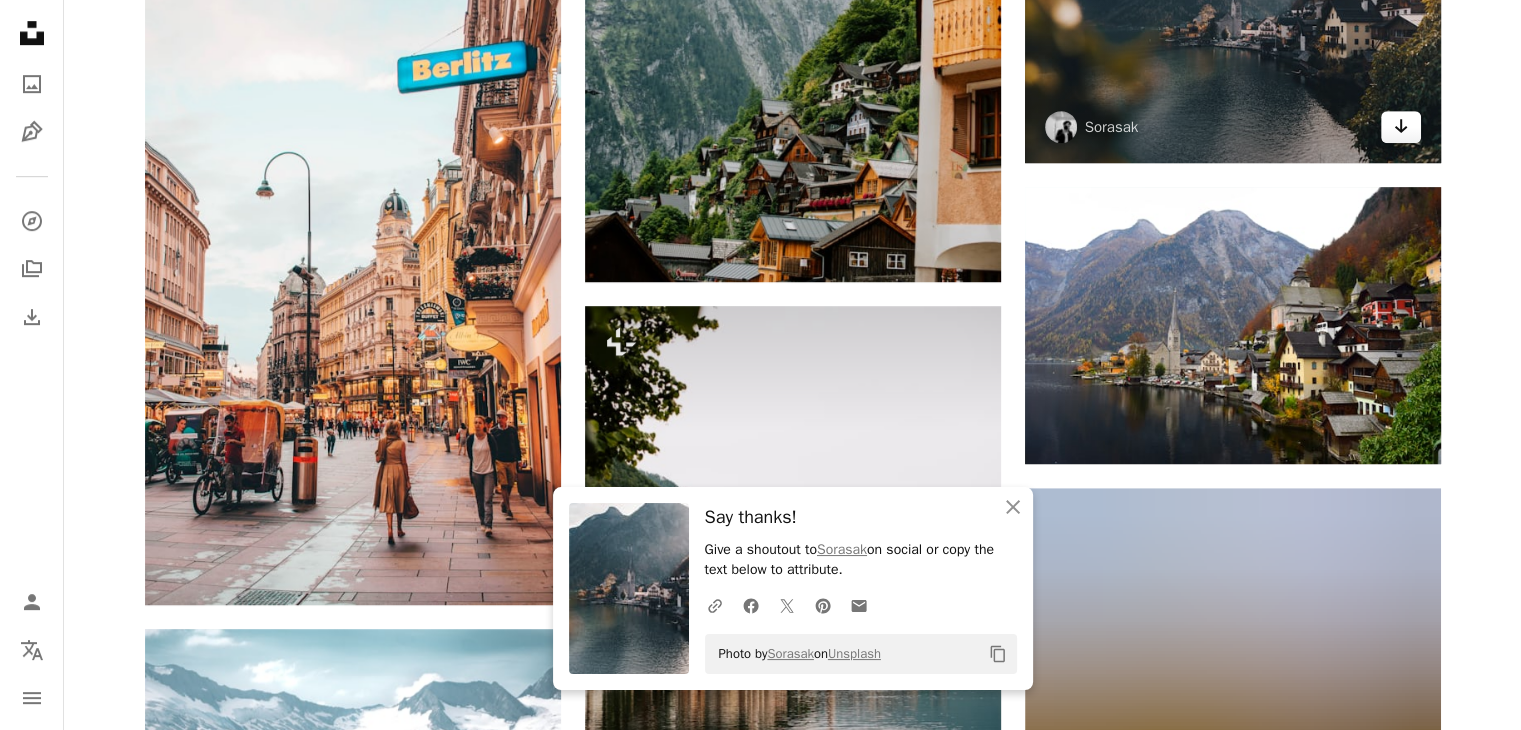 scroll, scrollTop: 1182, scrollLeft: 0, axis: vertical 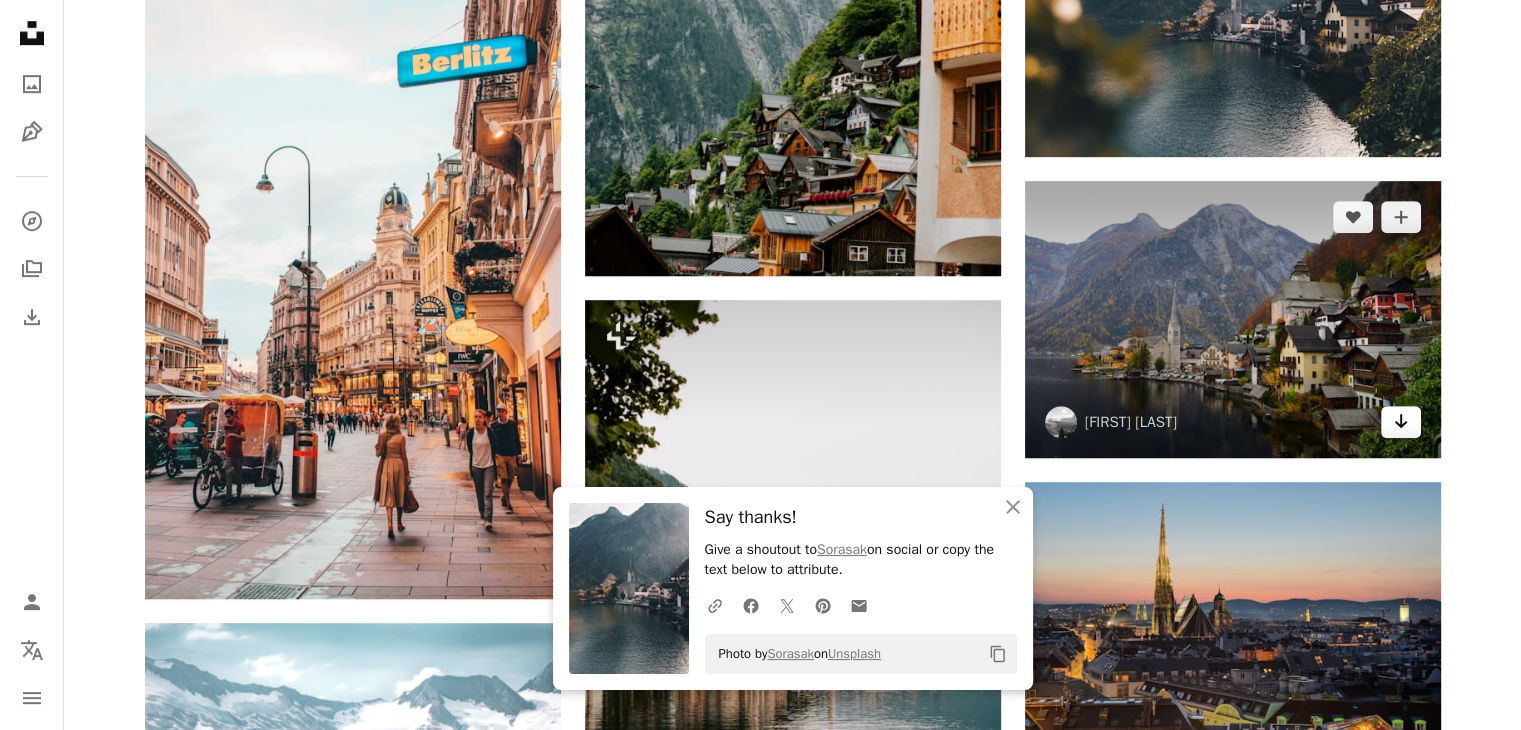 click on "Arrow pointing down" 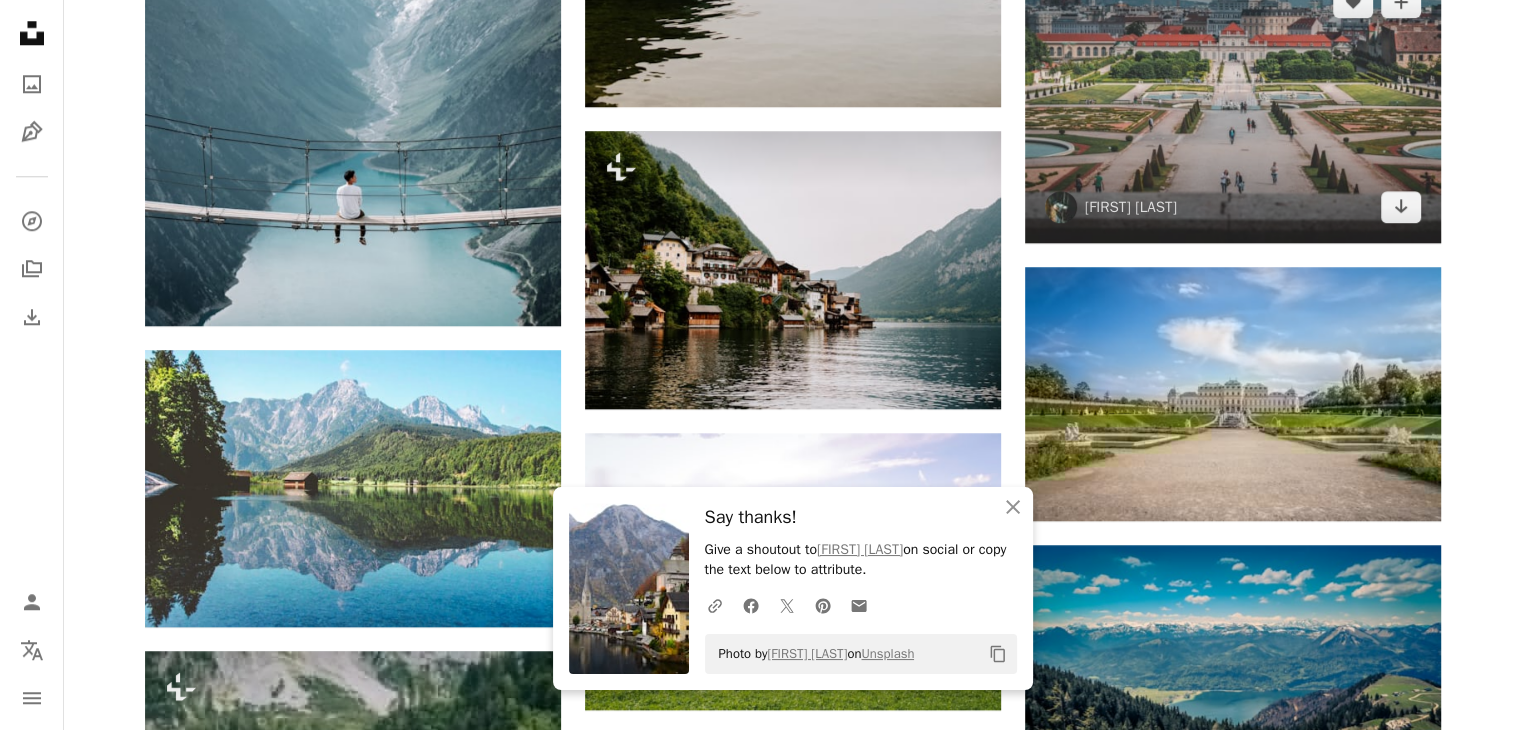 scroll, scrollTop: 2010, scrollLeft: 0, axis: vertical 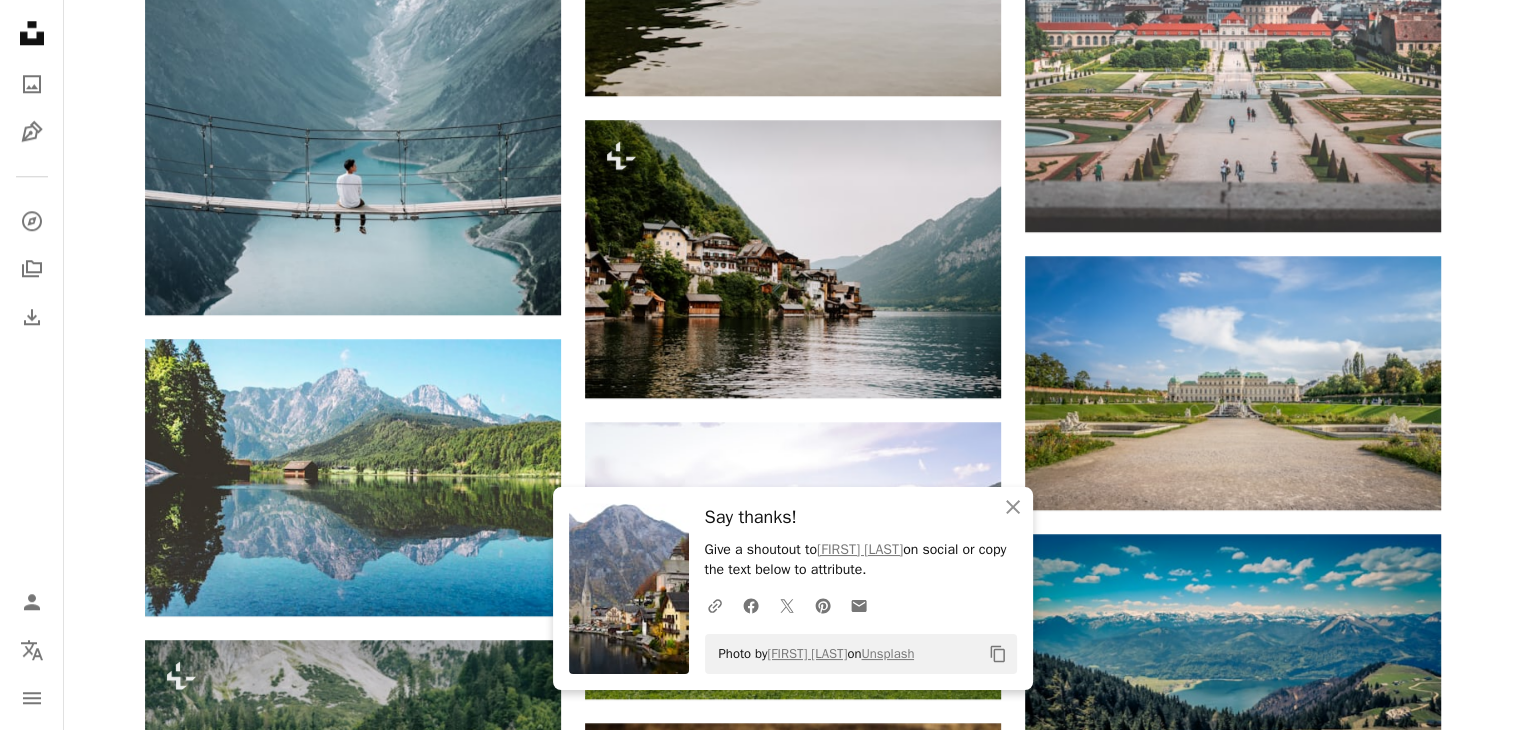 click on "Plus sign for Unsplash+ A heart A plus sign [FIRST] [LAST] For  Unsplash+ A lock Download A heart A plus sign [FIRST] [LAST] Olson Arrow pointing down Plus sign for Unsplash+ A heart A plus sign [FIRST] [LAST] For  Unsplash+ A lock Download Plus sign for Unsplash+ A heart A plus sign [FIRST] [LAST] For  Unsplash+ A lock Download Plus sign for Unsplash+ A heart A plus sign [FIRST] [LAST] For  Unsplash+ A lock Download A heart A plus sign [FIRST] [LAST] Arrow pointing down A heart A plus sign [FIRST] [LAST] Arrow pointing down On-brand and on budget images for your next campaign Learn More A heart" at bounding box center (793, 405) 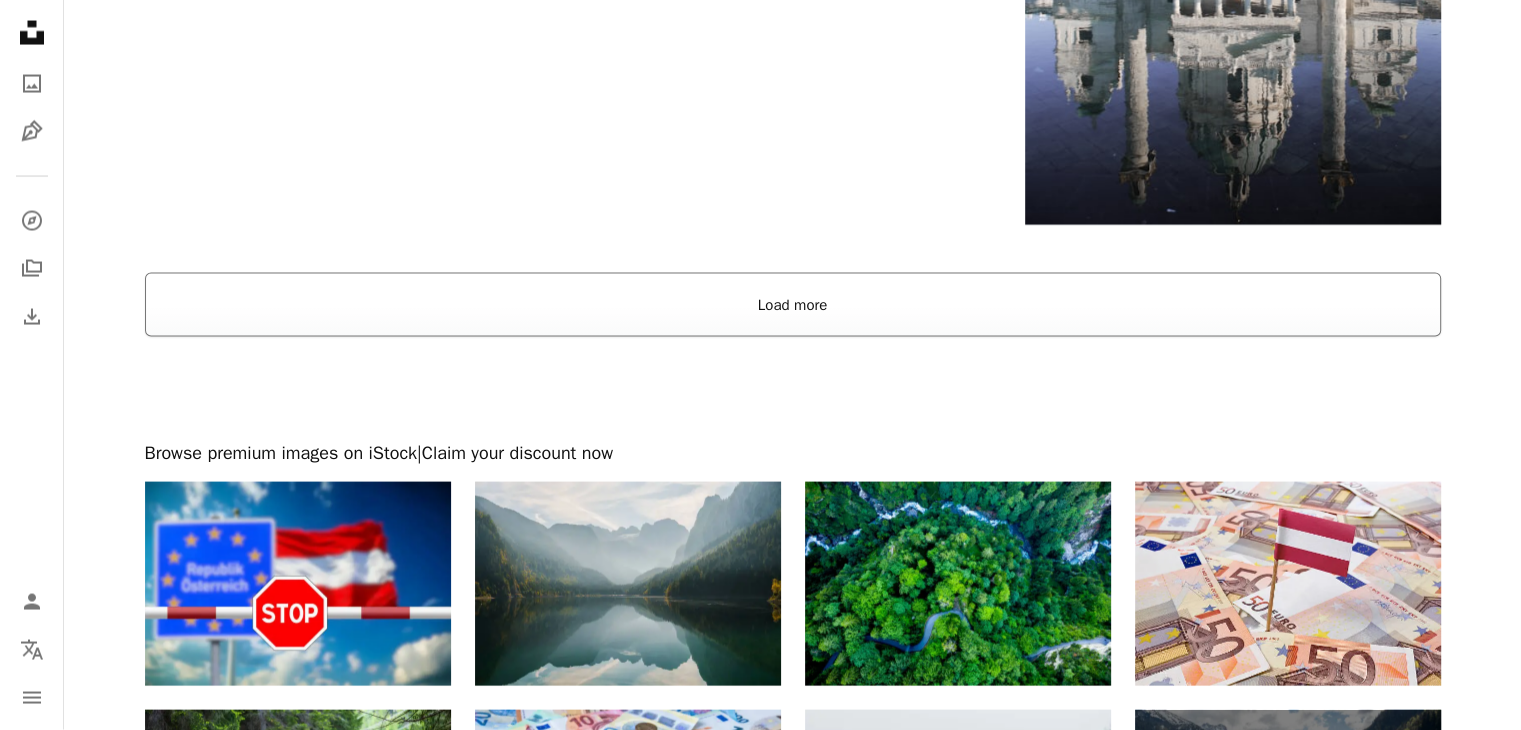click on "Load more" at bounding box center [793, 305] 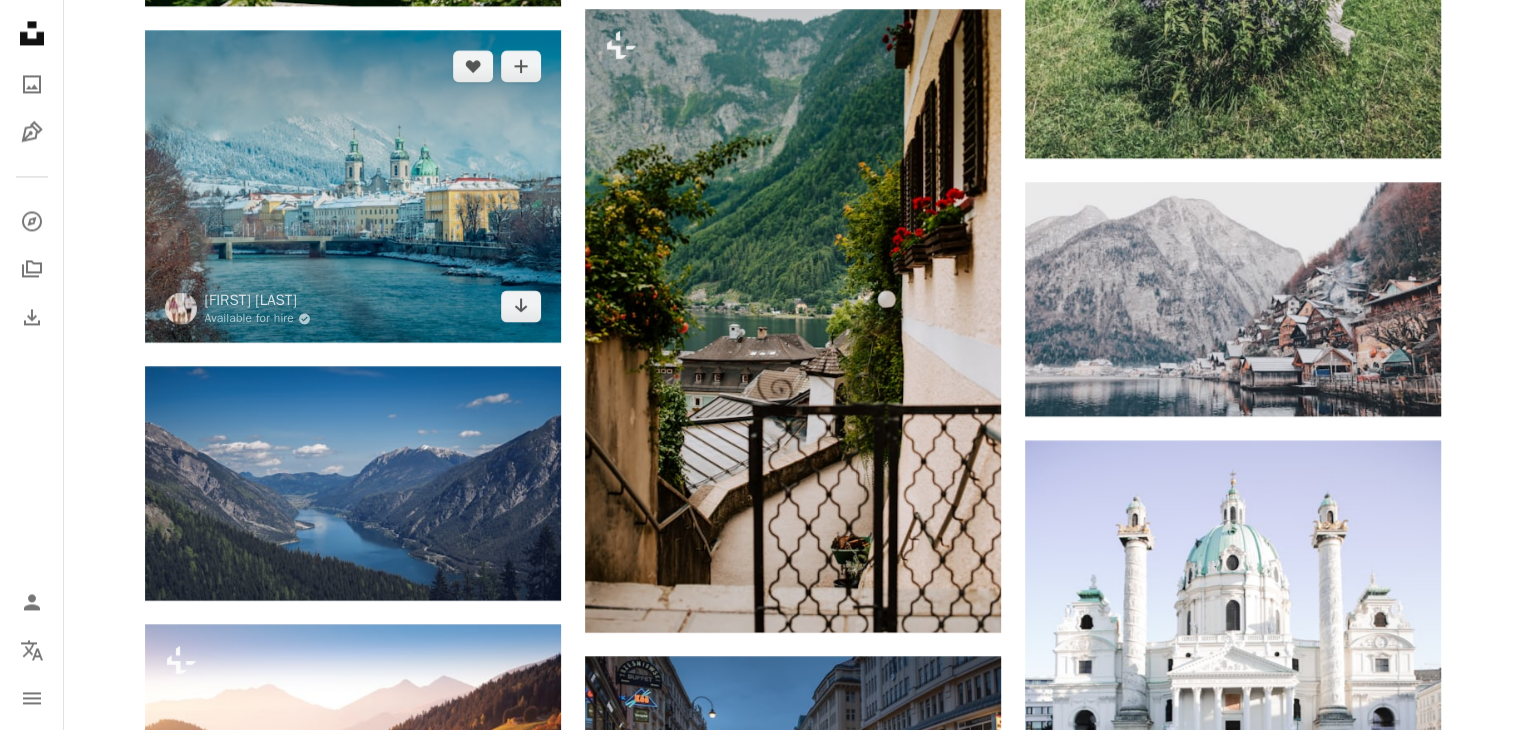 scroll, scrollTop: 3267, scrollLeft: 0, axis: vertical 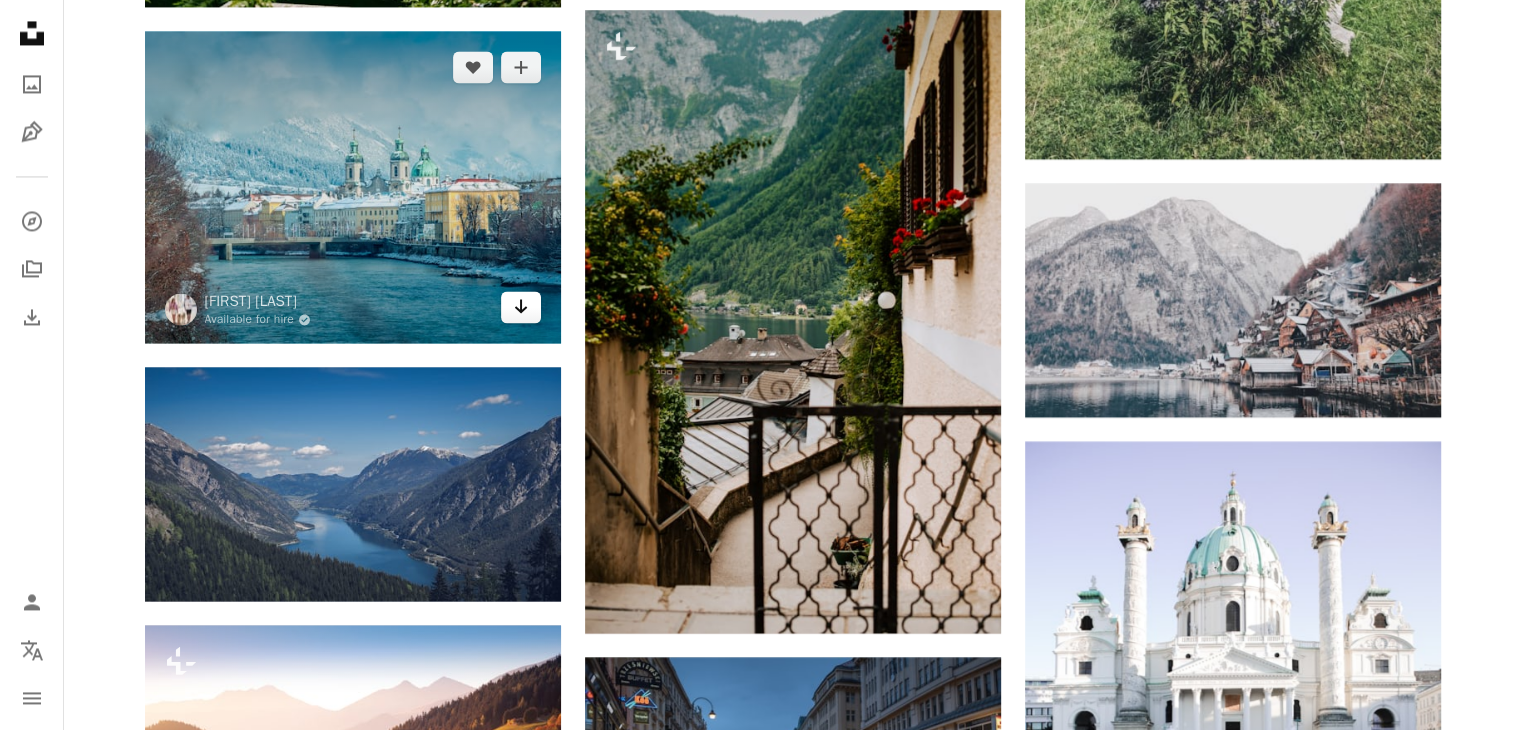 click on "Arrow pointing down" 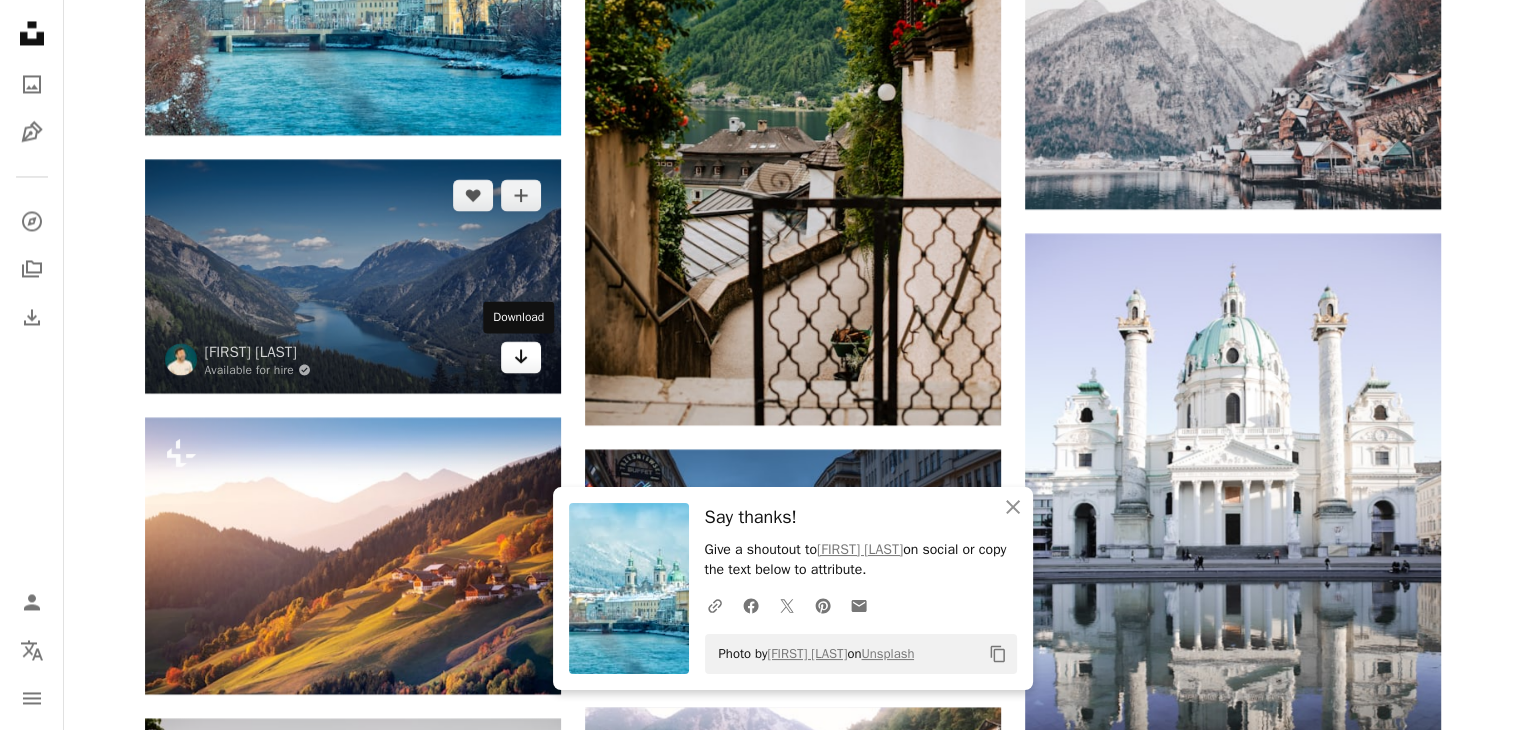 click on "Arrow pointing down" at bounding box center (521, 357) 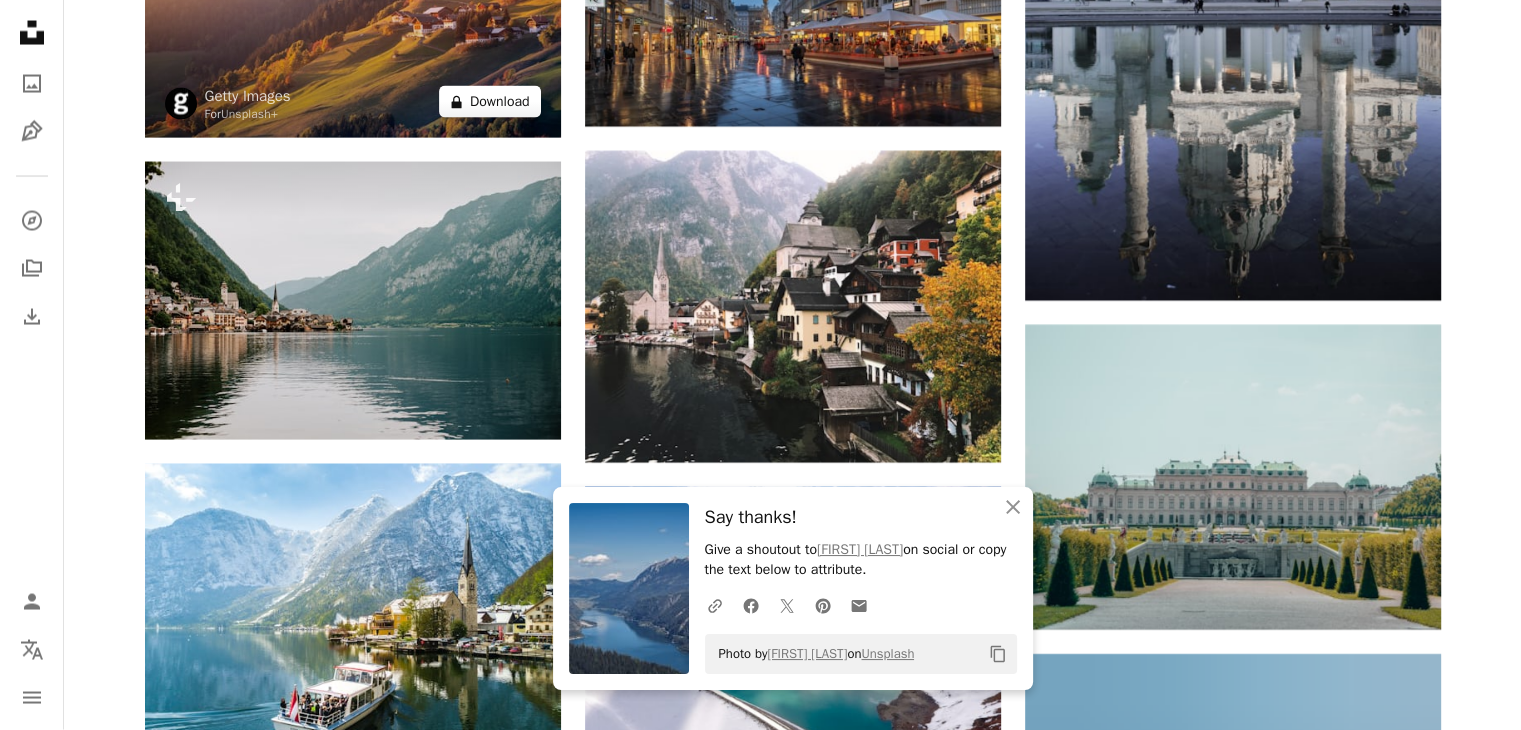 scroll, scrollTop: 4035, scrollLeft: 0, axis: vertical 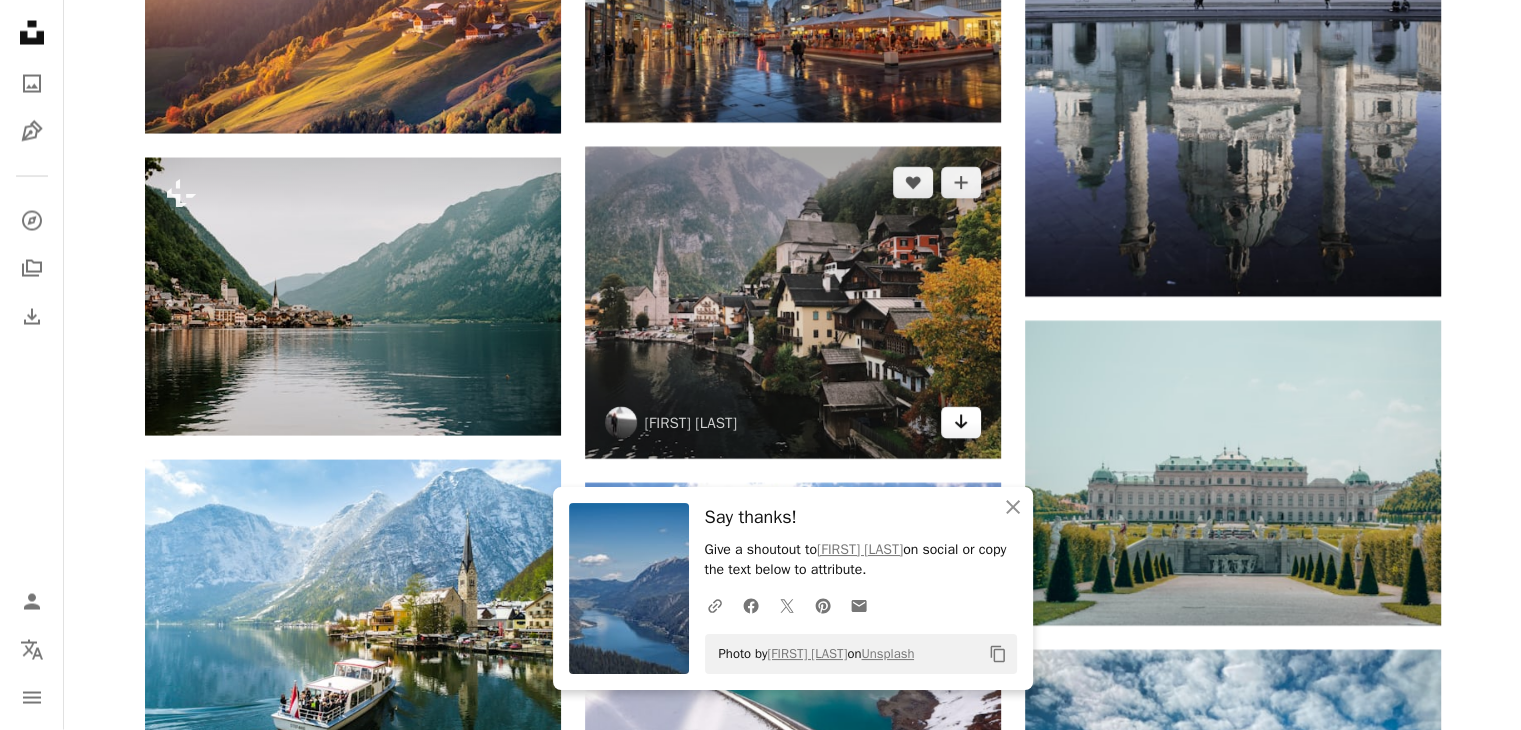 click 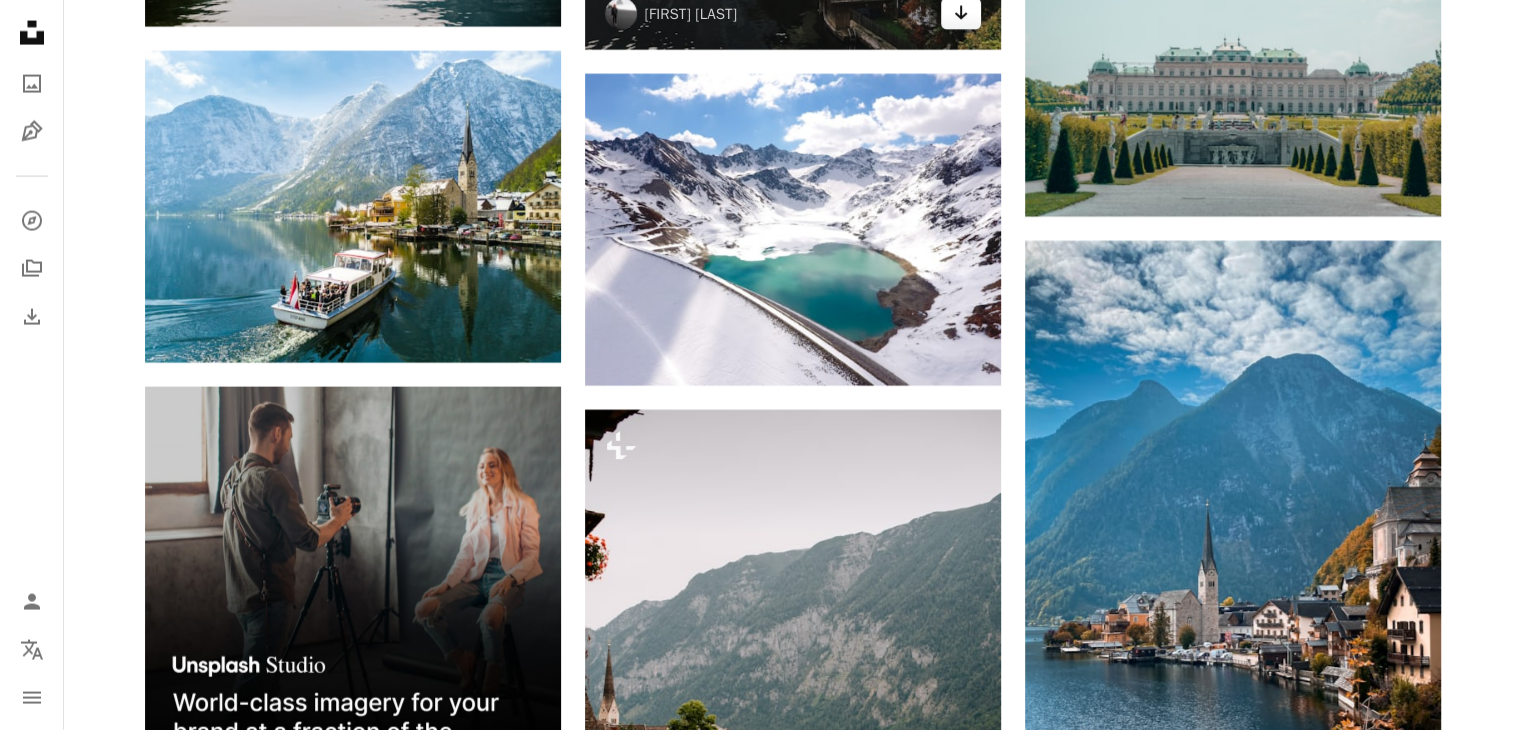 scroll, scrollTop: 4446, scrollLeft: 0, axis: vertical 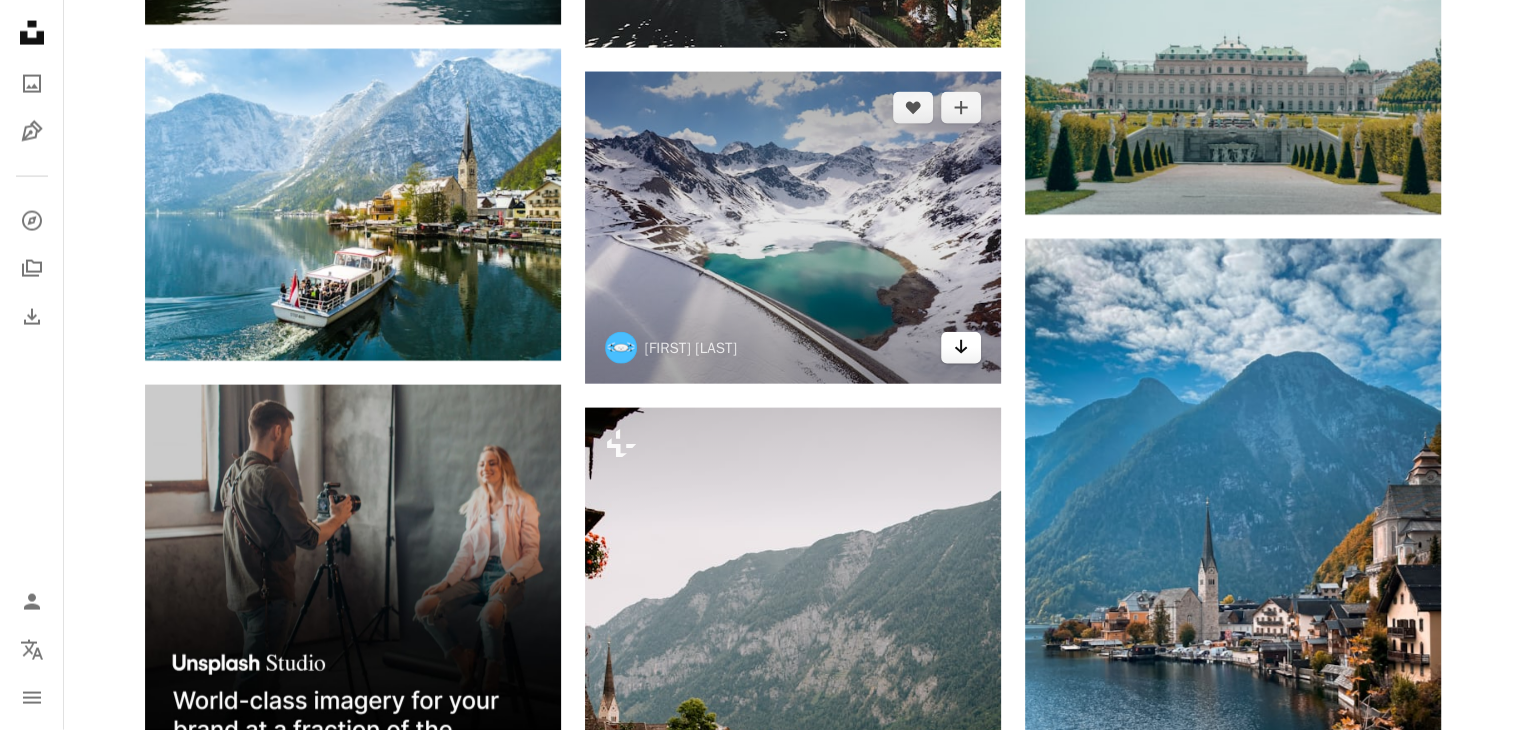 click on "Arrow pointing down" 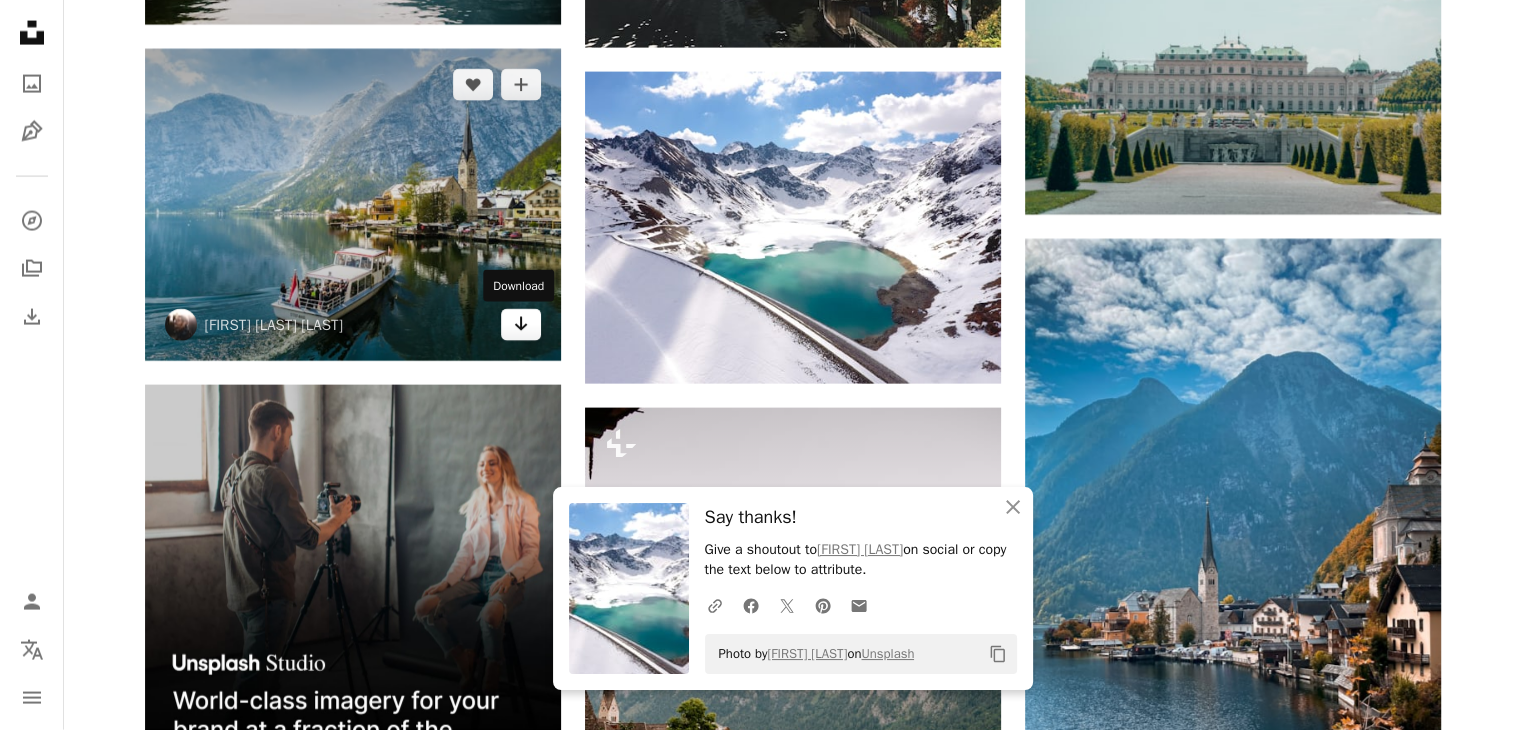 click on "Arrow pointing down" at bounding box center (521, 325) 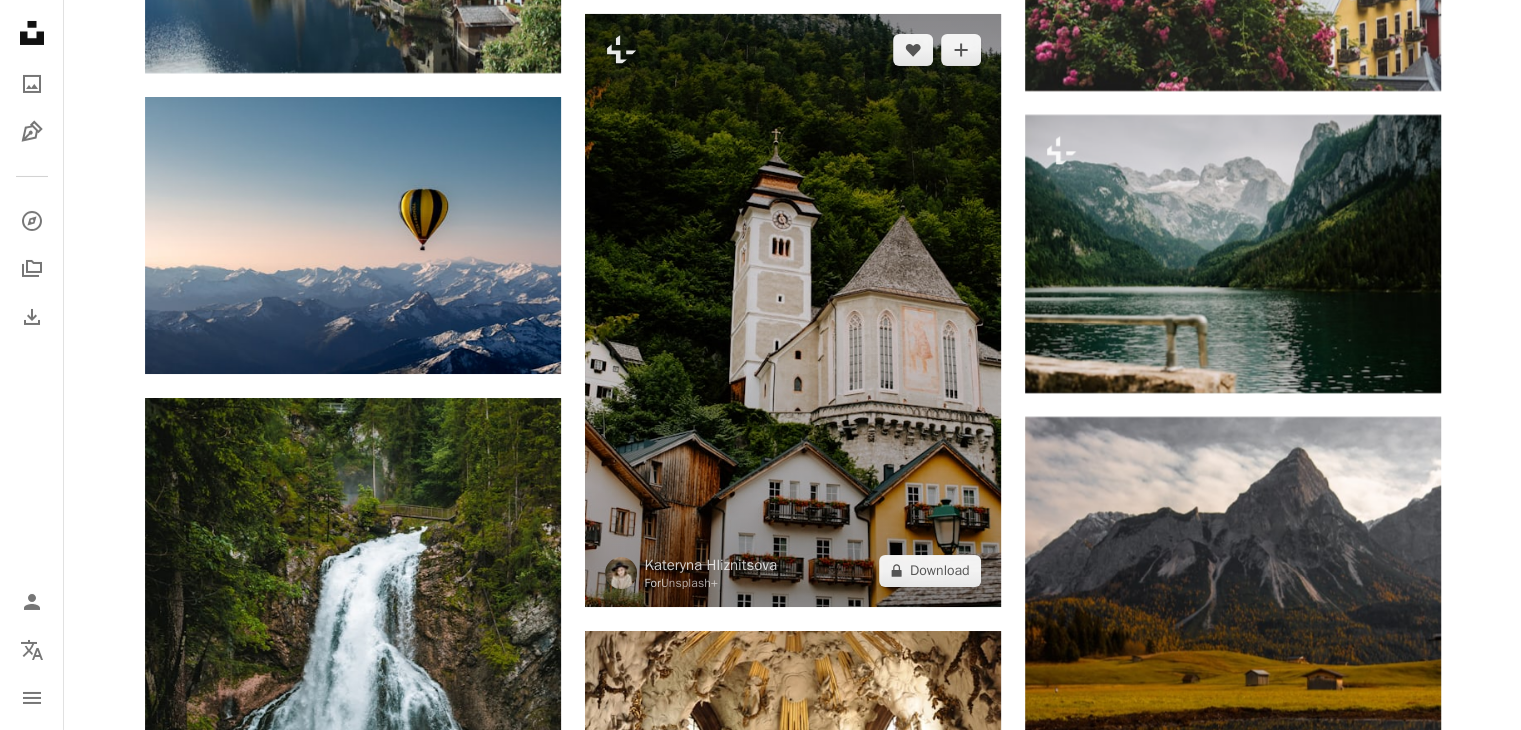 scroll, scrollTop: 7306, scrollLeft: 0, axis: vertical 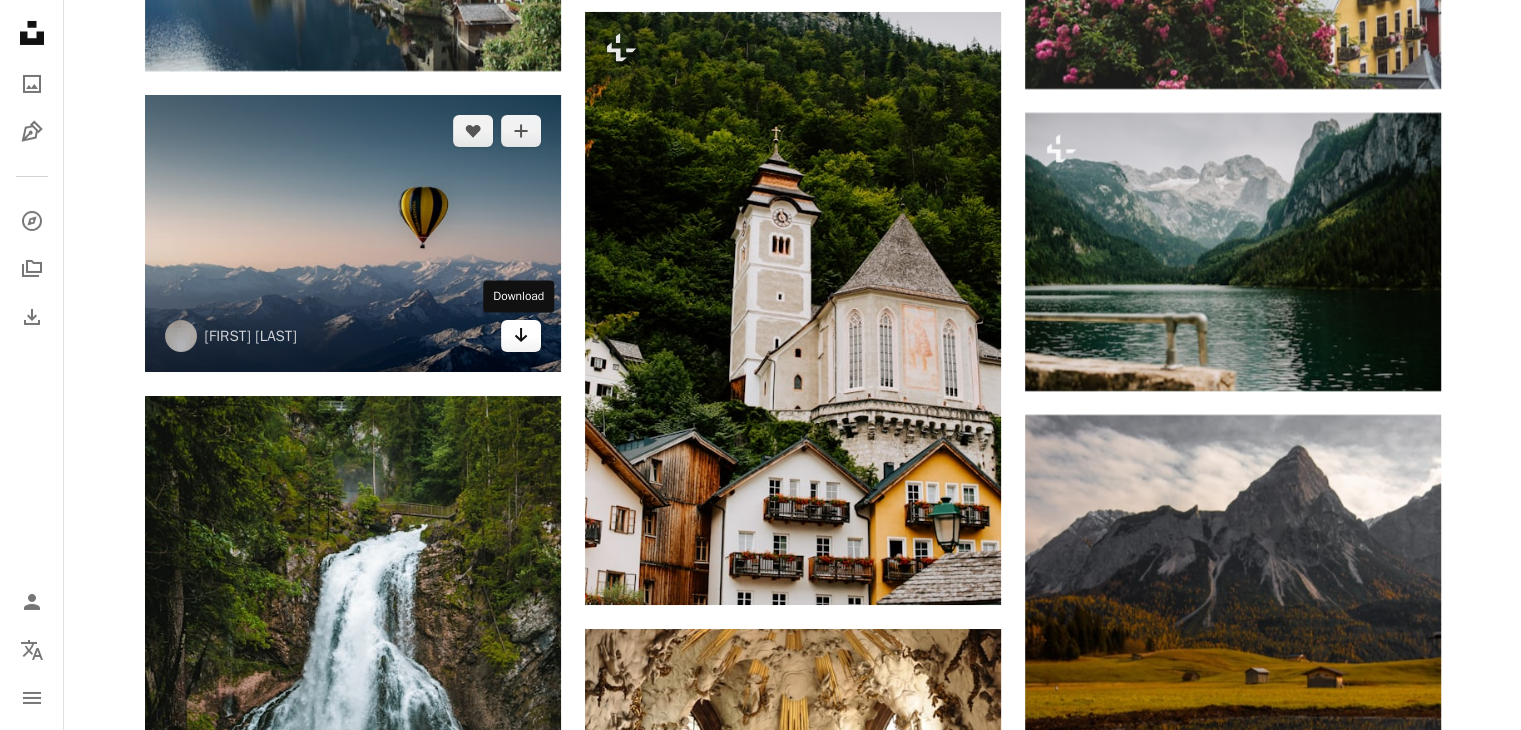 click on "Arrow pointing down" at bounding box center (521, 336) 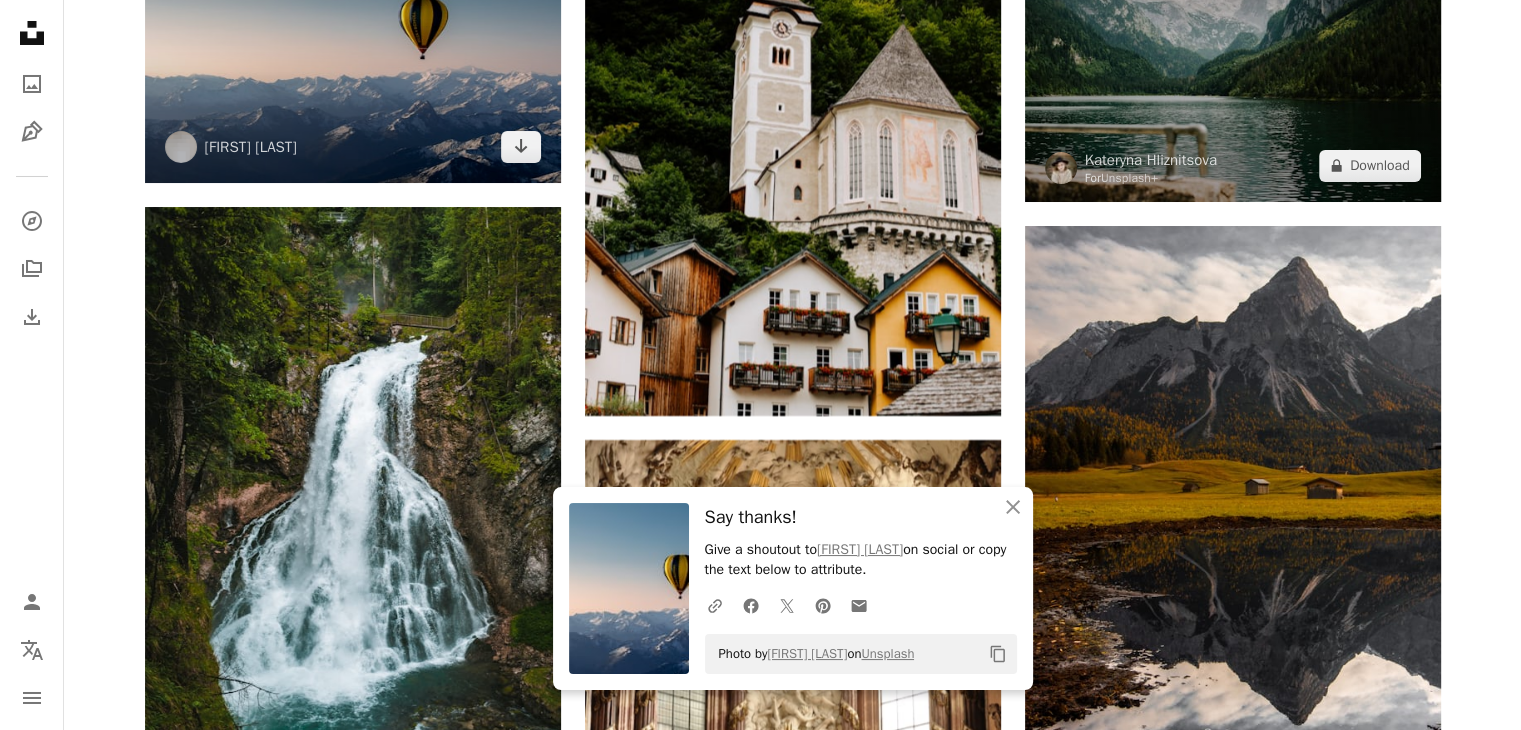 scroll, scrollTop: 7278, scrollLeft: 0, axis: vertical 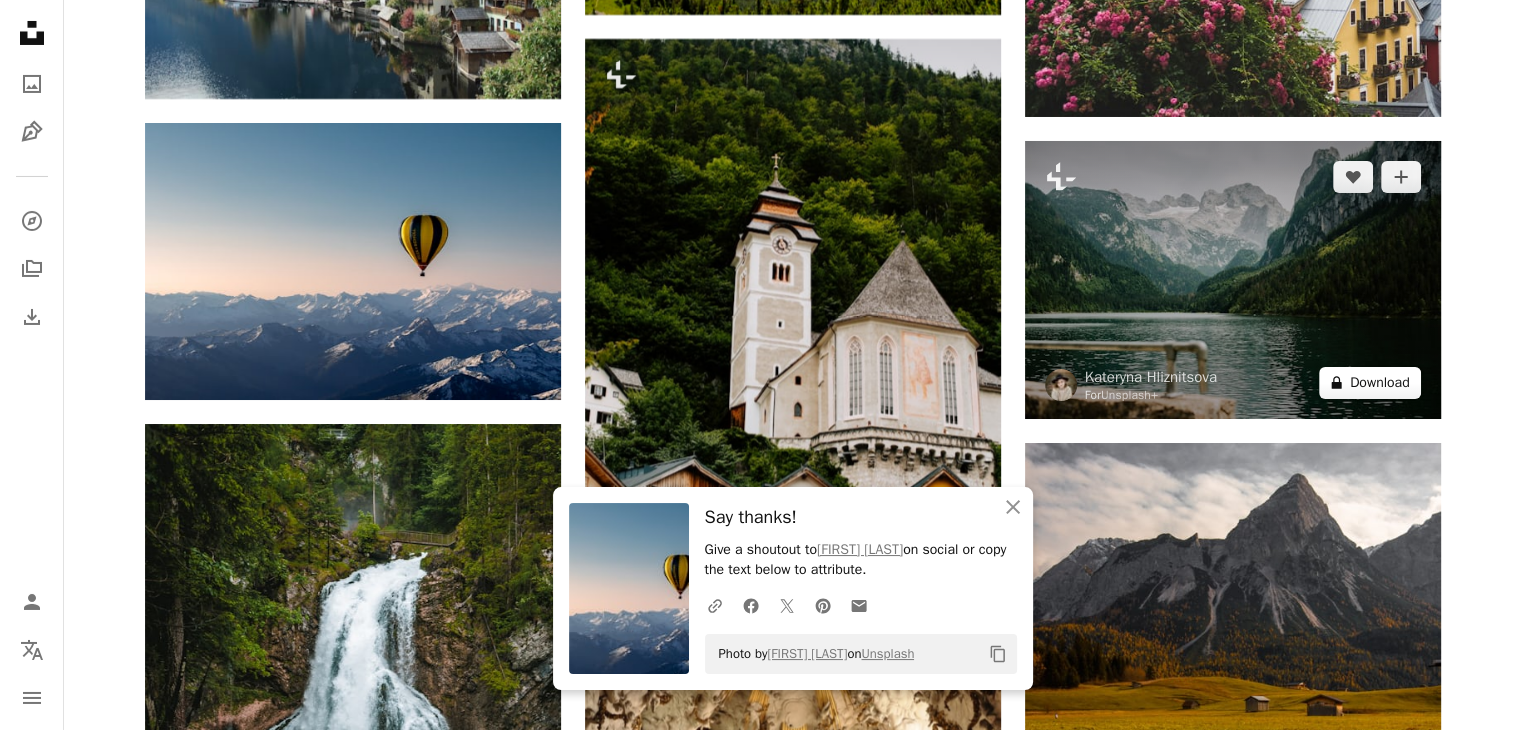 click on "A lock Download" at bounding box center [1370, 383] 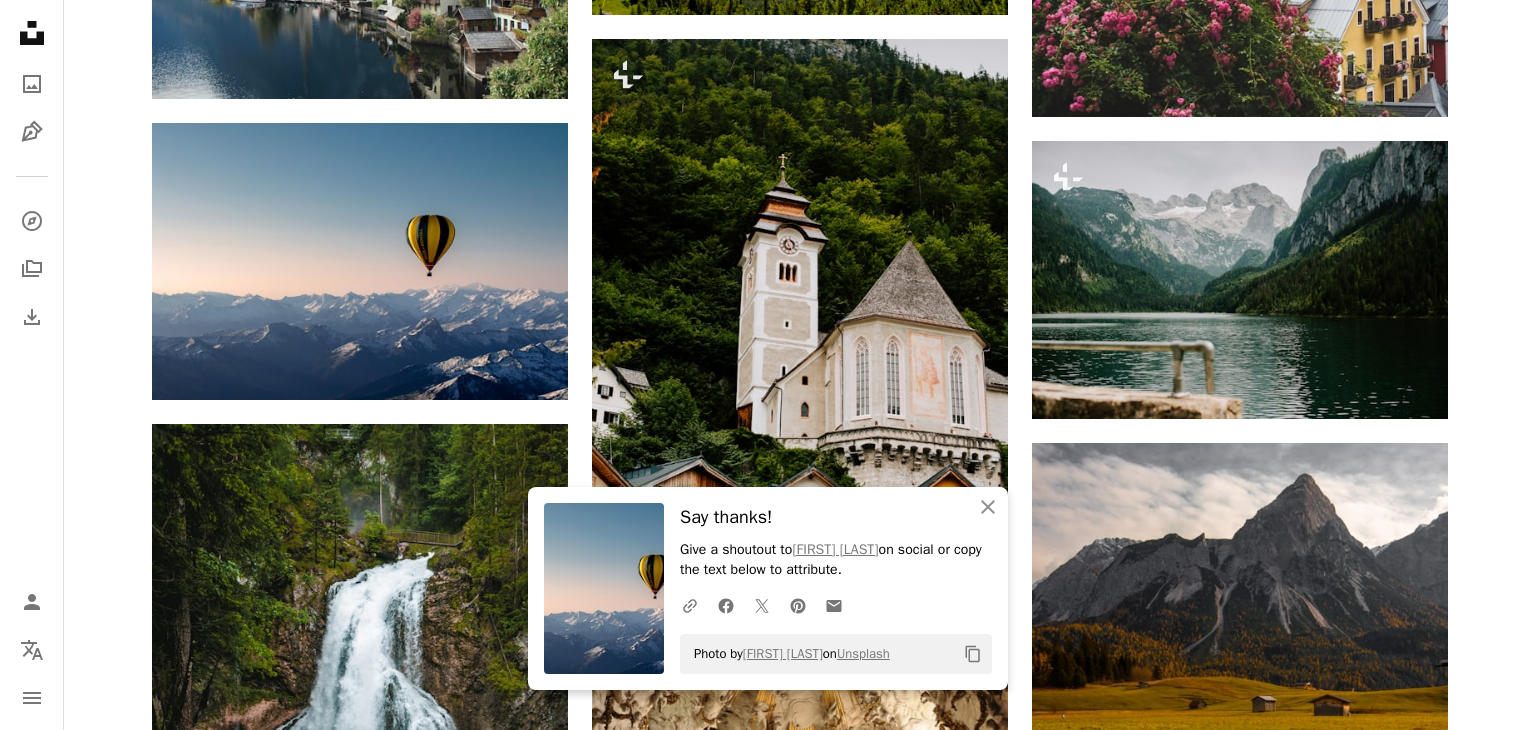 click on "An X shape An X shape Close Say thanks! Give a shoutout to  [FIRST] [LAST]  on social or copy the text below to attribute. A URL sharing icon (chains) Facebook icon X (formerly Twitter) icon Pinterest icon An envelope Photo by  [FIRST] [LAST]  on  Unsplash
Copy content Premium, ready to use images. Get unlimited access. A plus sign Members-only content added monthly A plus sign Unlimited royalty-free downloads A plus sign Illustrations  New A plus sign Enhanced legal protections yearly 66%  off monthly $12   $4 USD per month * Get  Unsplash+ * When paid annually, billed upfront  $48 Taxes where applicable. Renews automatically. Cancel anytime." at bounding box center (768, 6287) 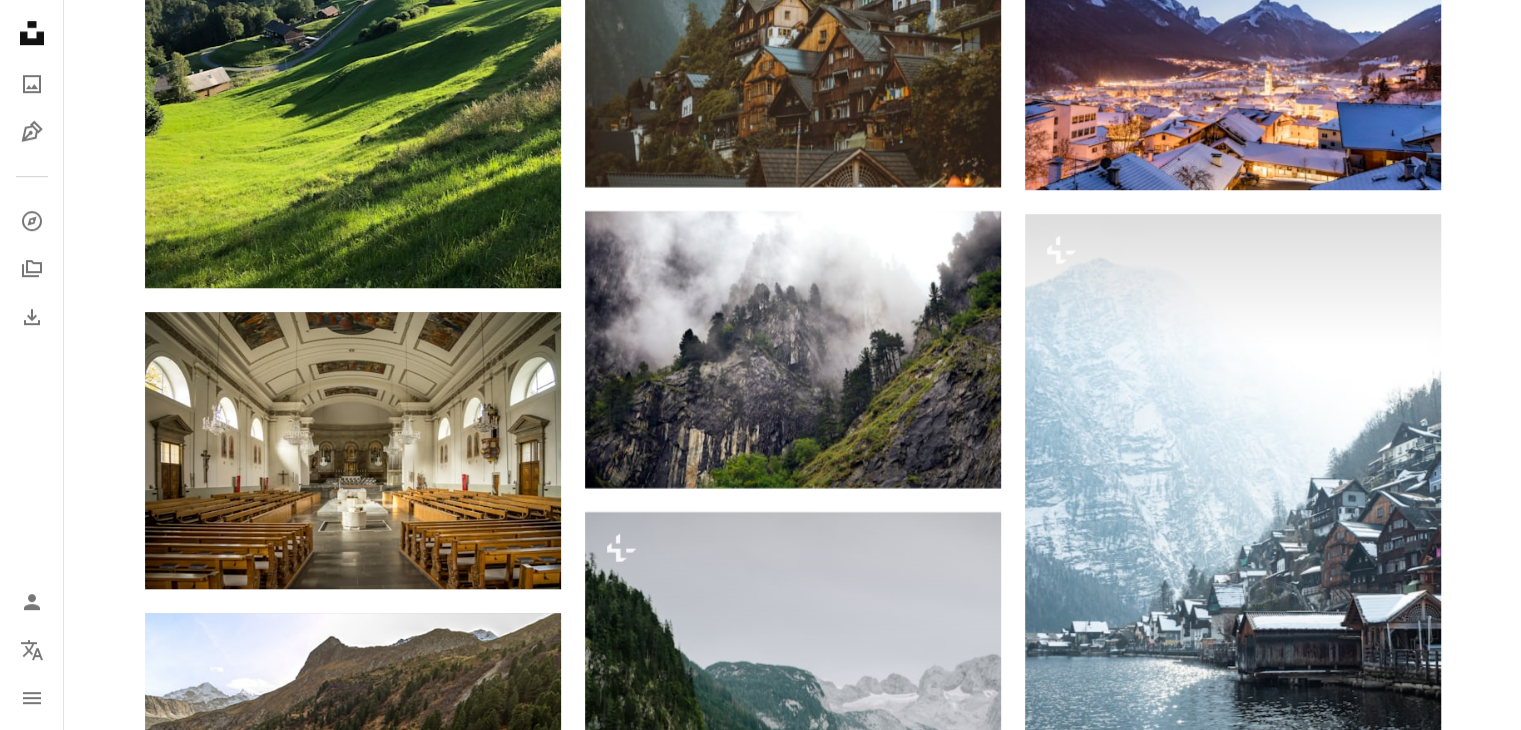 scroll, scrollTop: 8919, scrollLeft: 0, axis: vertical 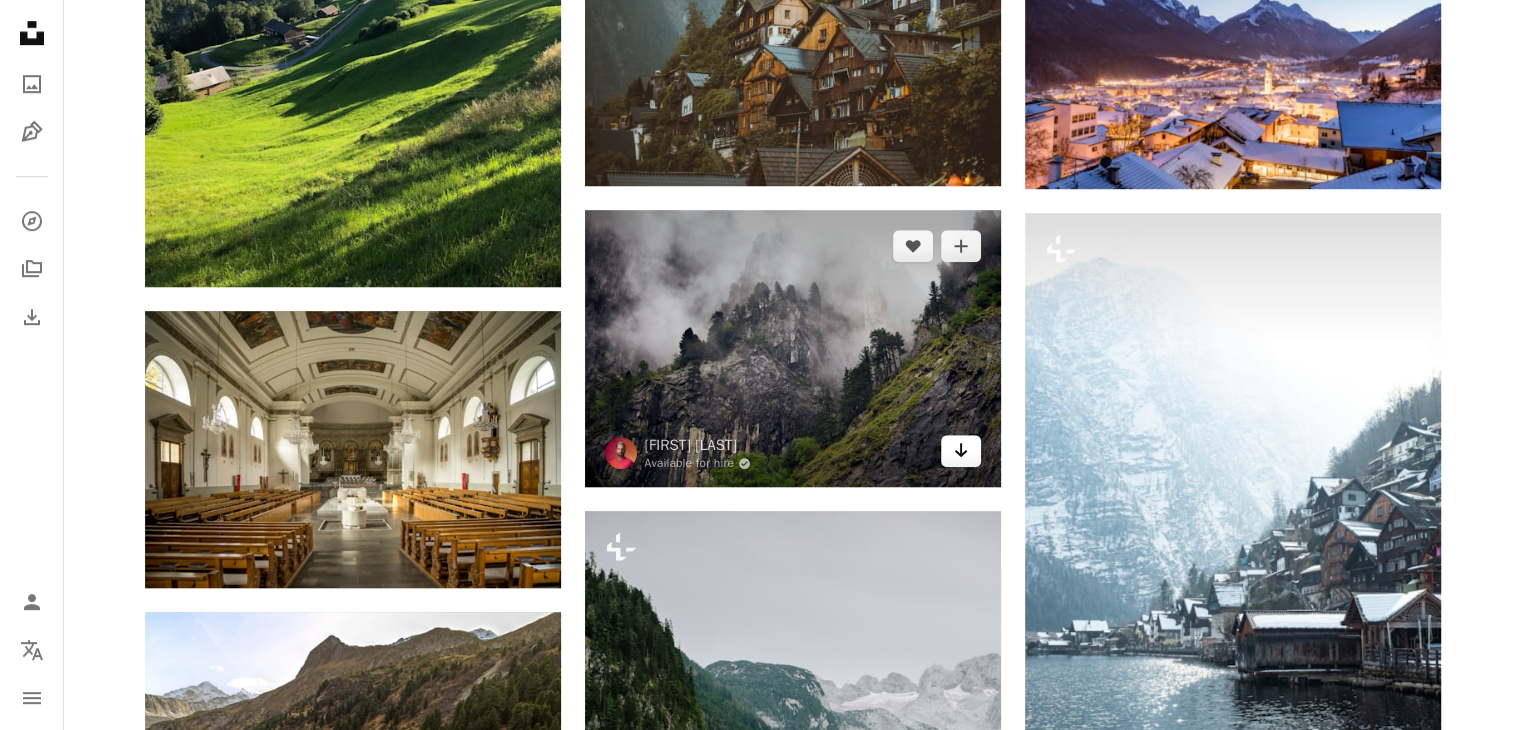 click on "Arrow pointing down" at bounding box center [961, 451] 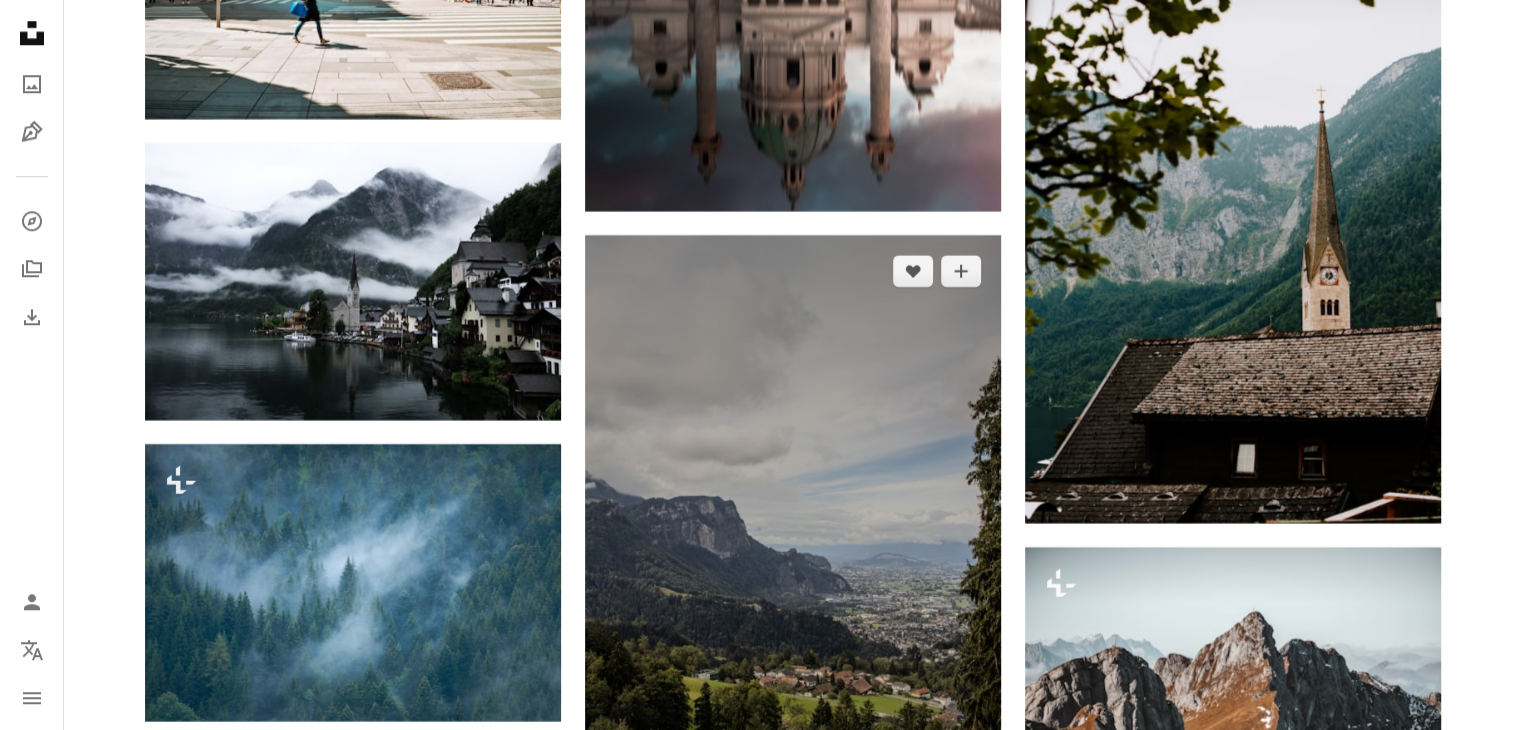 scroll, scrollTop: 17122, scrollLeft: 0, axis: vertical 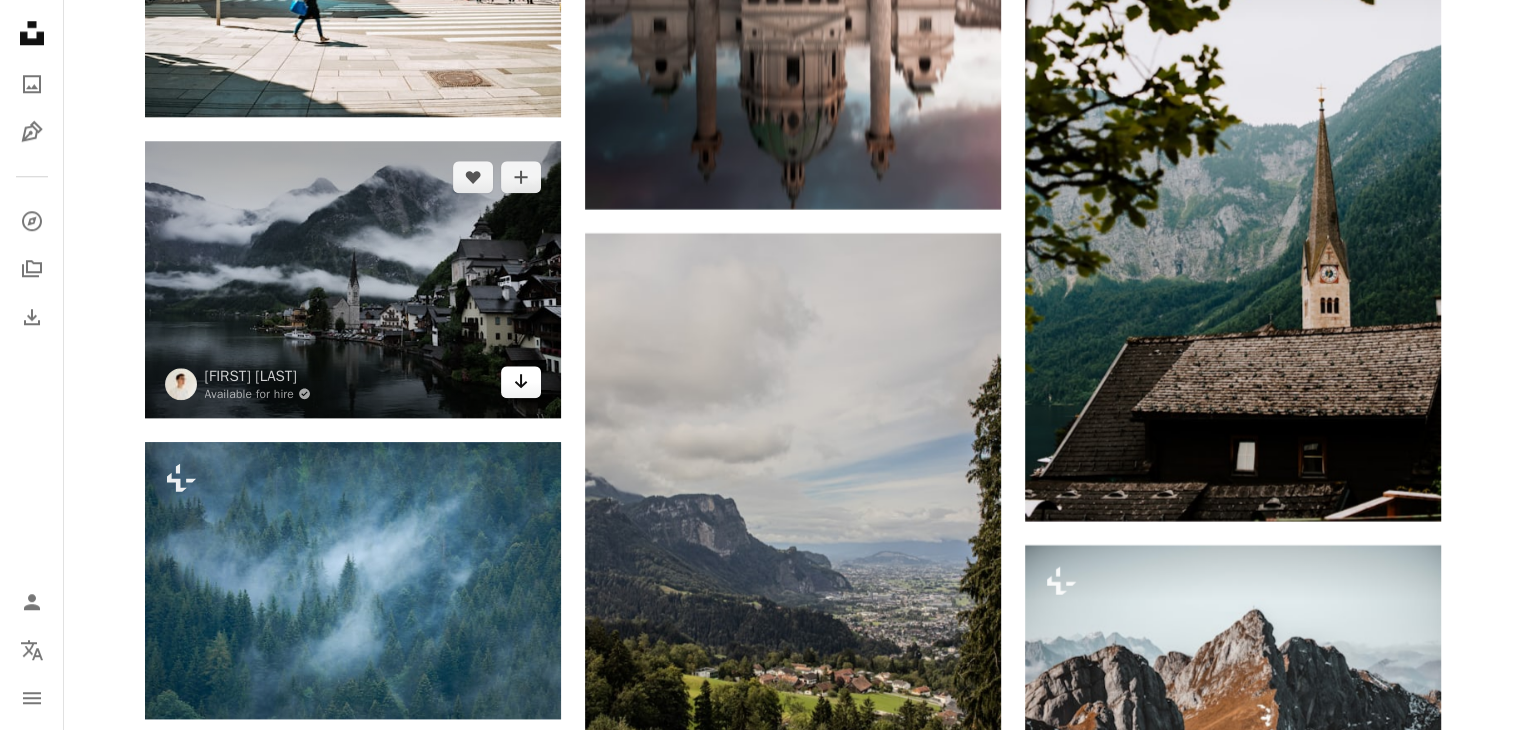 click on "Arrow pointing down" at bounding box center [521, 382] 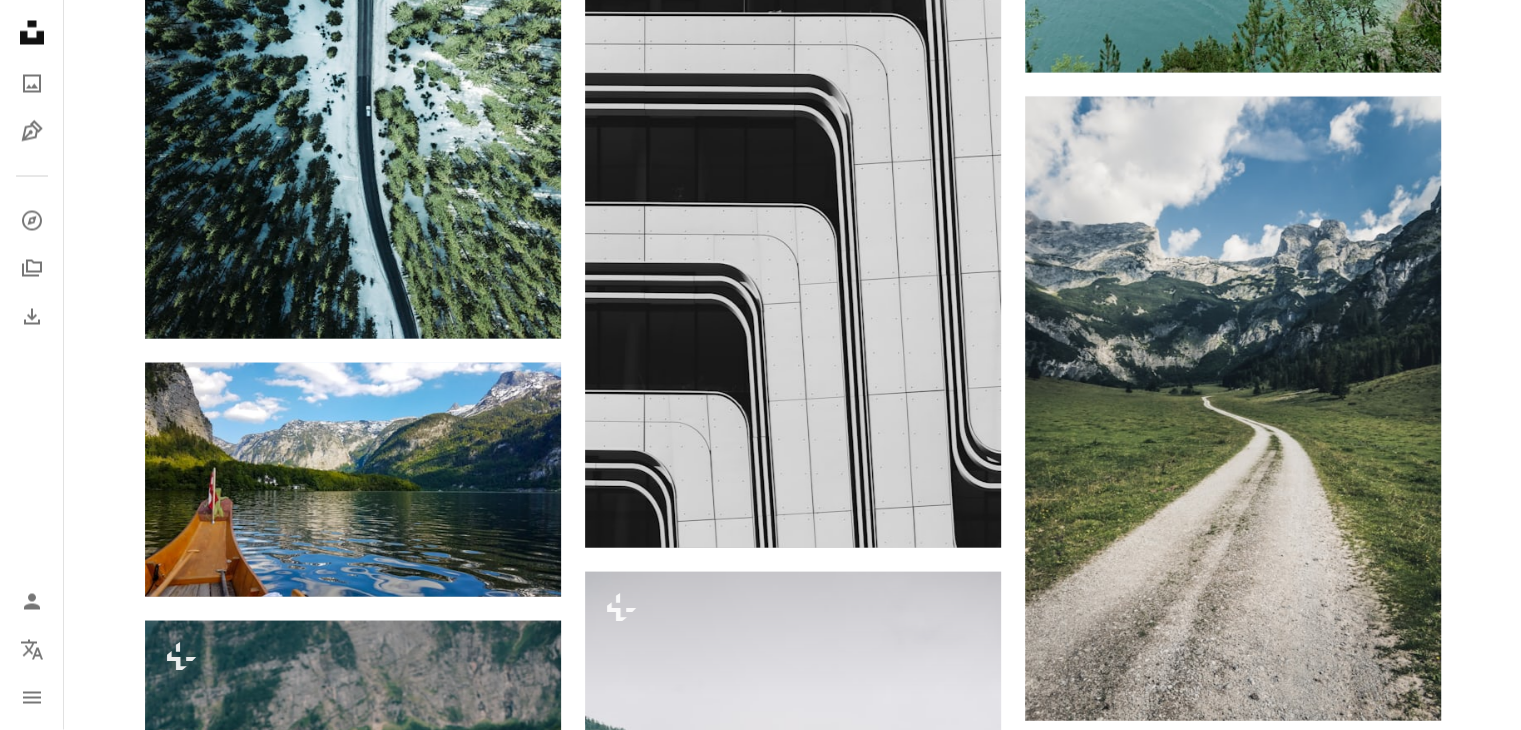 click on "Plus sign for Unsplash+ A heart A plus sign [FIRST] [LAST] For  Unsplash+ A lock Download A heart A plus sign [FIRST] [LAST] Available for hire A checkmark inside of a circle Arrow pointing down A heart A plus sign [FIRST] [LAST] Available for hire A checkmark inside of a circle Arrow pointing down Plus sign for Unsplash+ A heart A plus sign [FIRST] [LAST] For  Unsplash+ A lock Download A heart A plus sign [FIRST] [LAST] Arrow pointing down The best in on-brand content creation Learn More A heart A heart" at bounding box center (793, -7304) 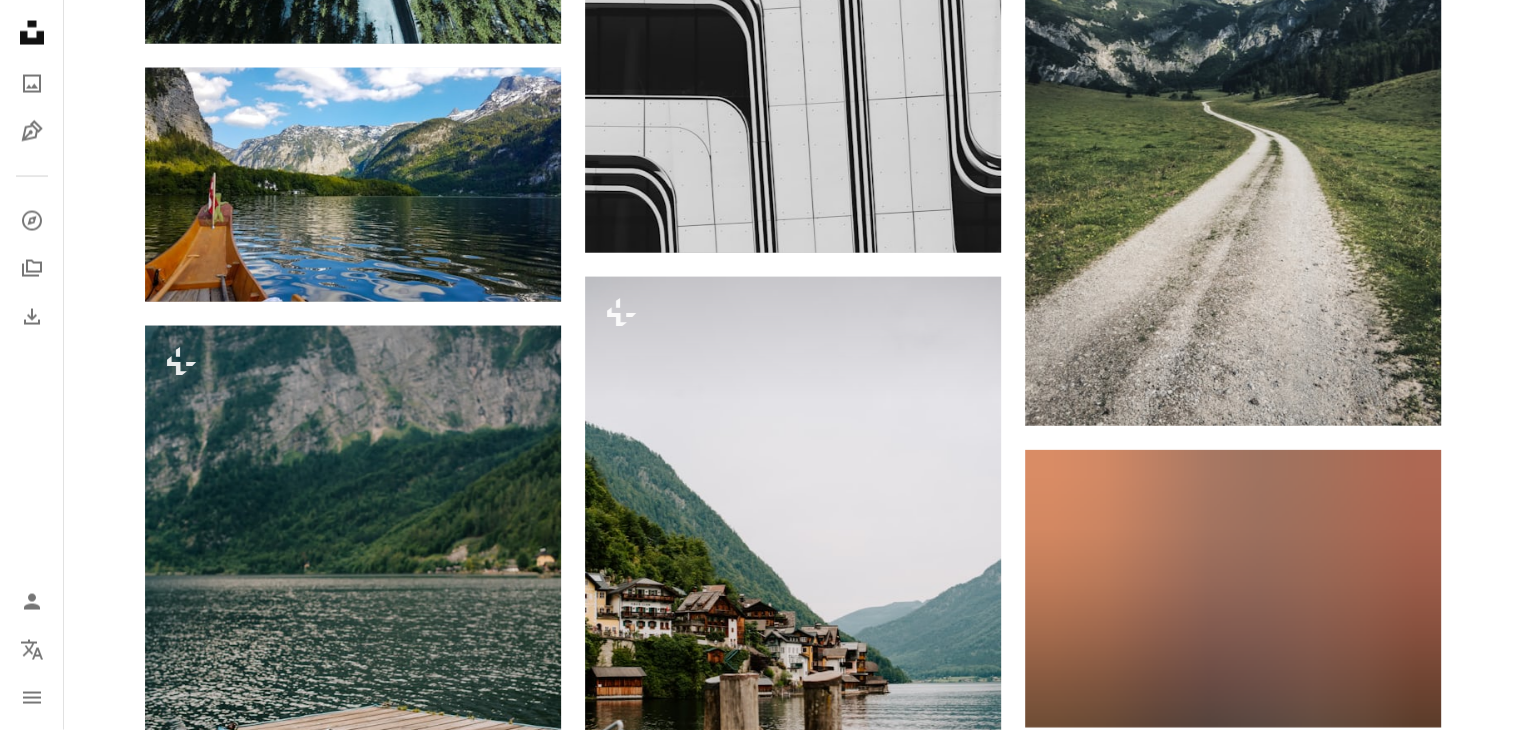 scroll, scrollTop: 19328, scrollLeft: 0, axis: vertical 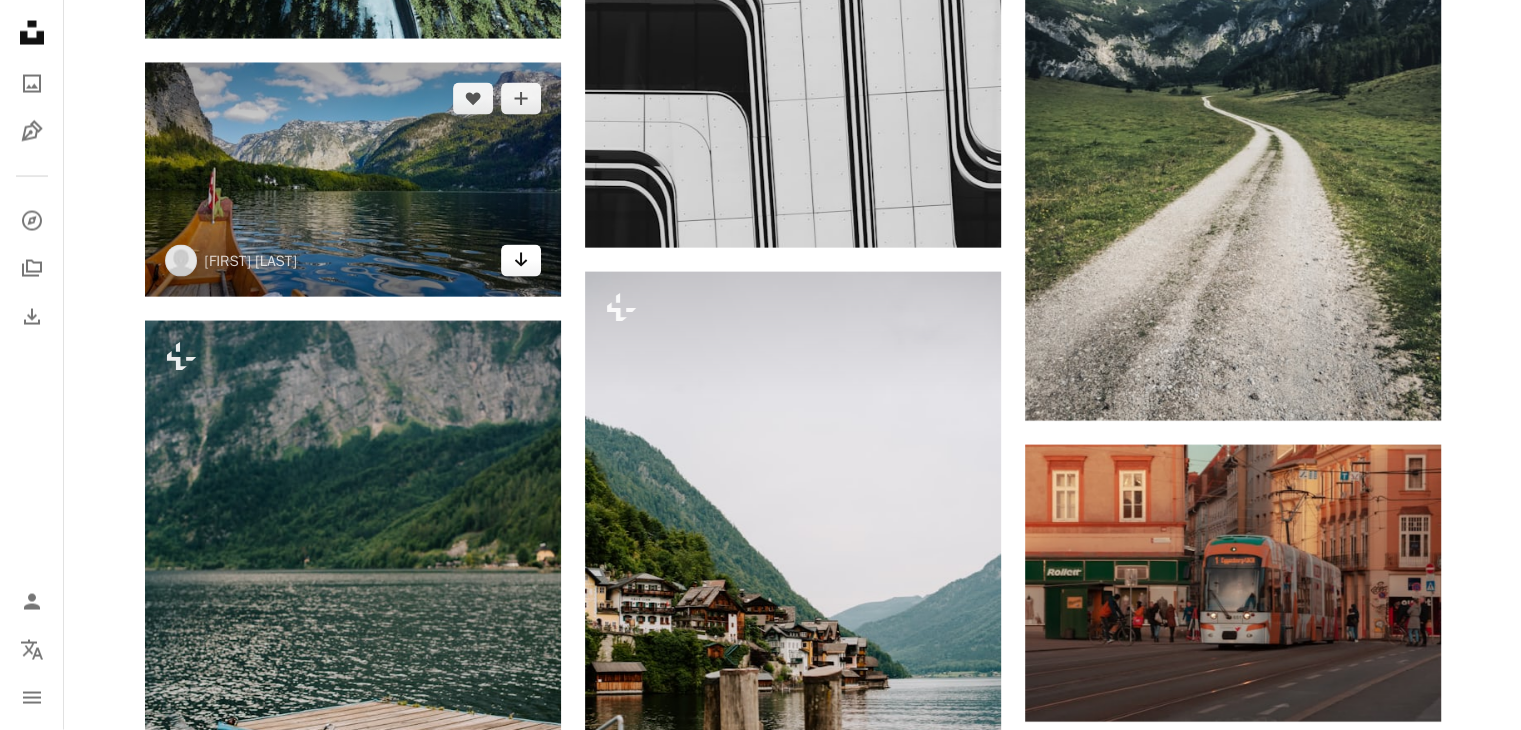 click on "Arrow pointing down" 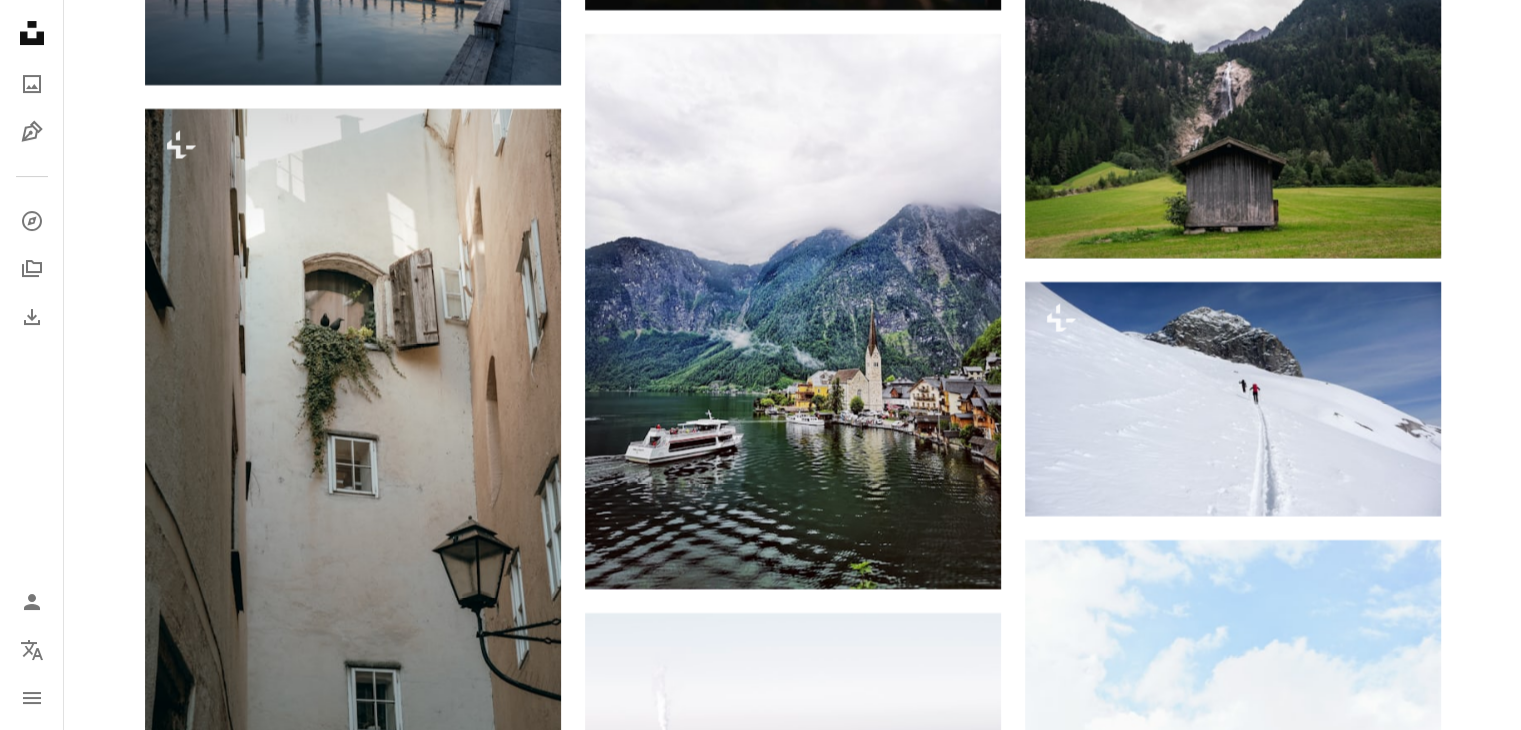 scroll, scrollTop: 23295, scrollLeft: 0, axis: vertical 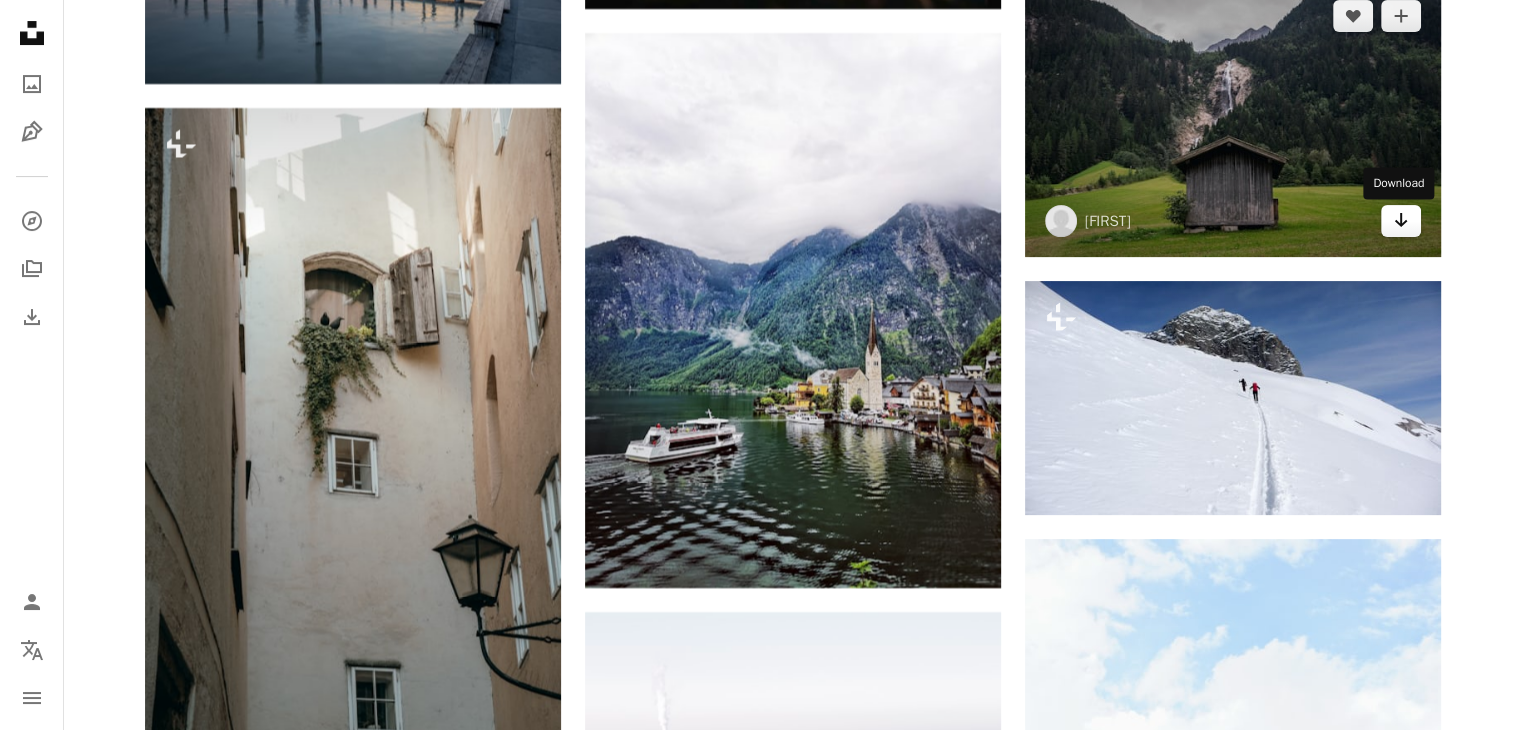 click on "Arrow pointing down" 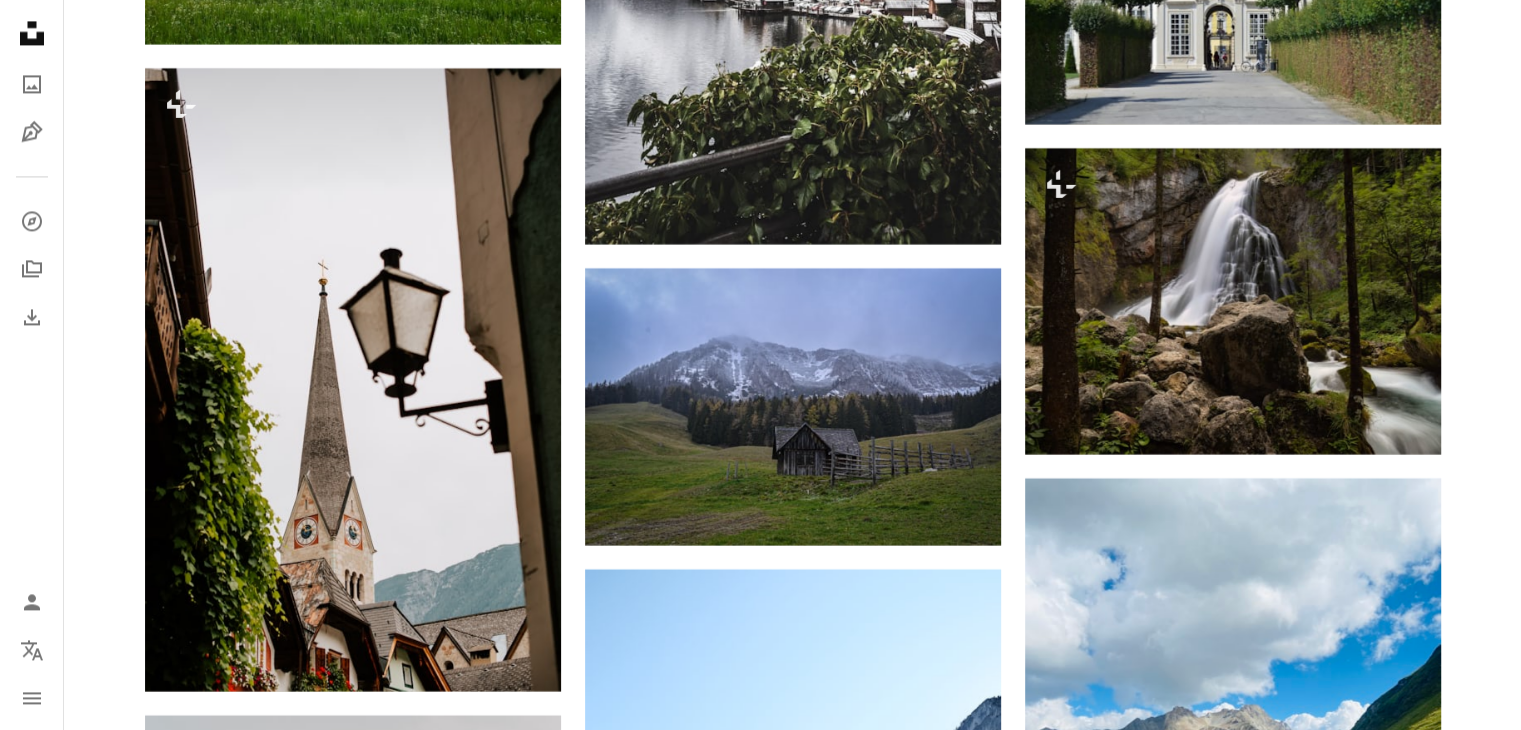 scroll, scrollTop: 25891, scrollLeft: 0, axis: vertical 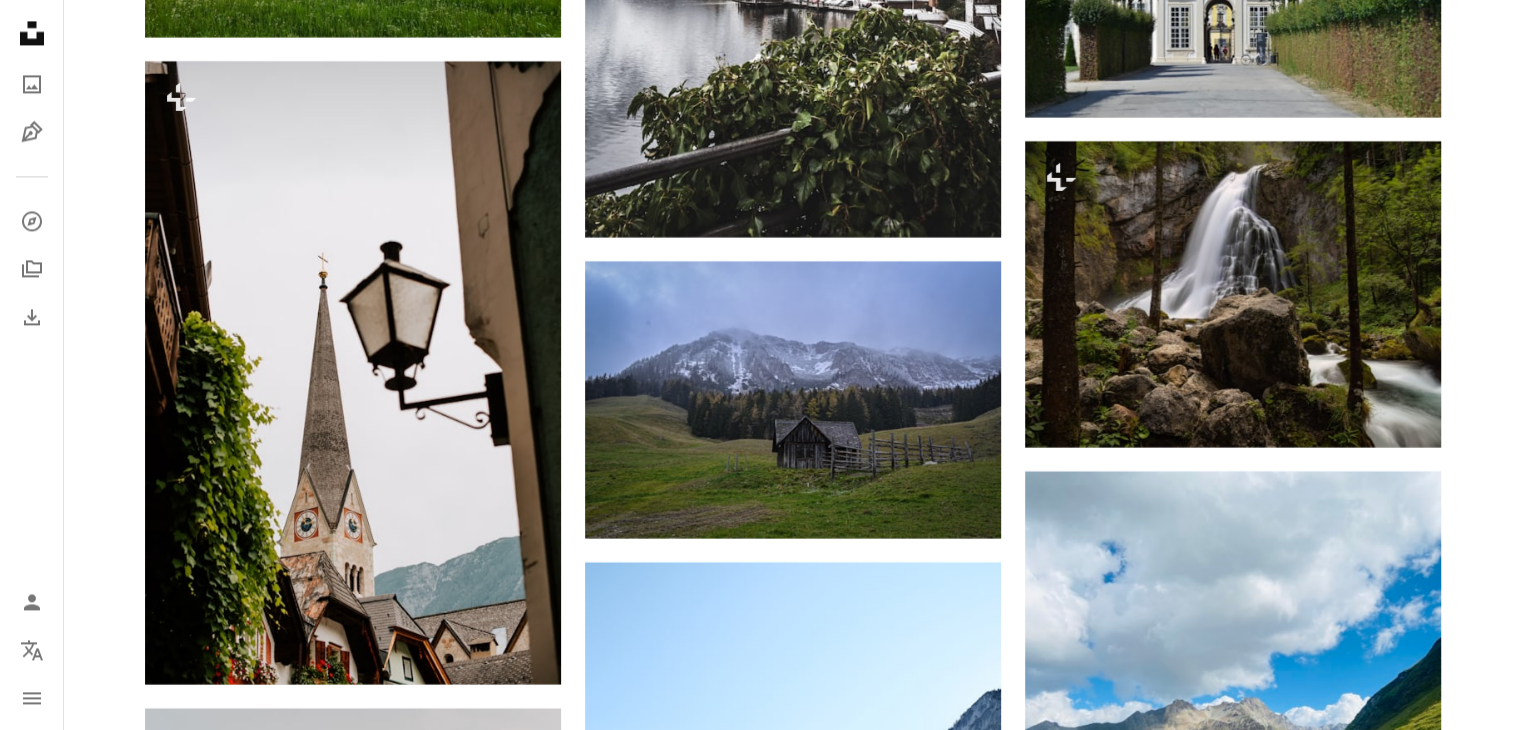 click on "Plus sign for Unsplash+ A heart A plus sign [FIRST] [LAST] For  Unsplash+ A lock Download A heart A plus sign [FIRST] [LAST] Available for hire A checkmark inside of a circle Arrow pointing down A heart A plus sign [FIRST] [LAST] Available for hire A checkmark inside of a circle Arrow pointing down Plus sign for Unsplash+ A heart A plus sign [FIRST] [LAST] For  Unsplash+ A lock Download A heart A plus sign [FIRST] [LAST] Arrow pointing down The best in on-brand content creation Learn More A heart A heart" at bounding box center (792, -11235) 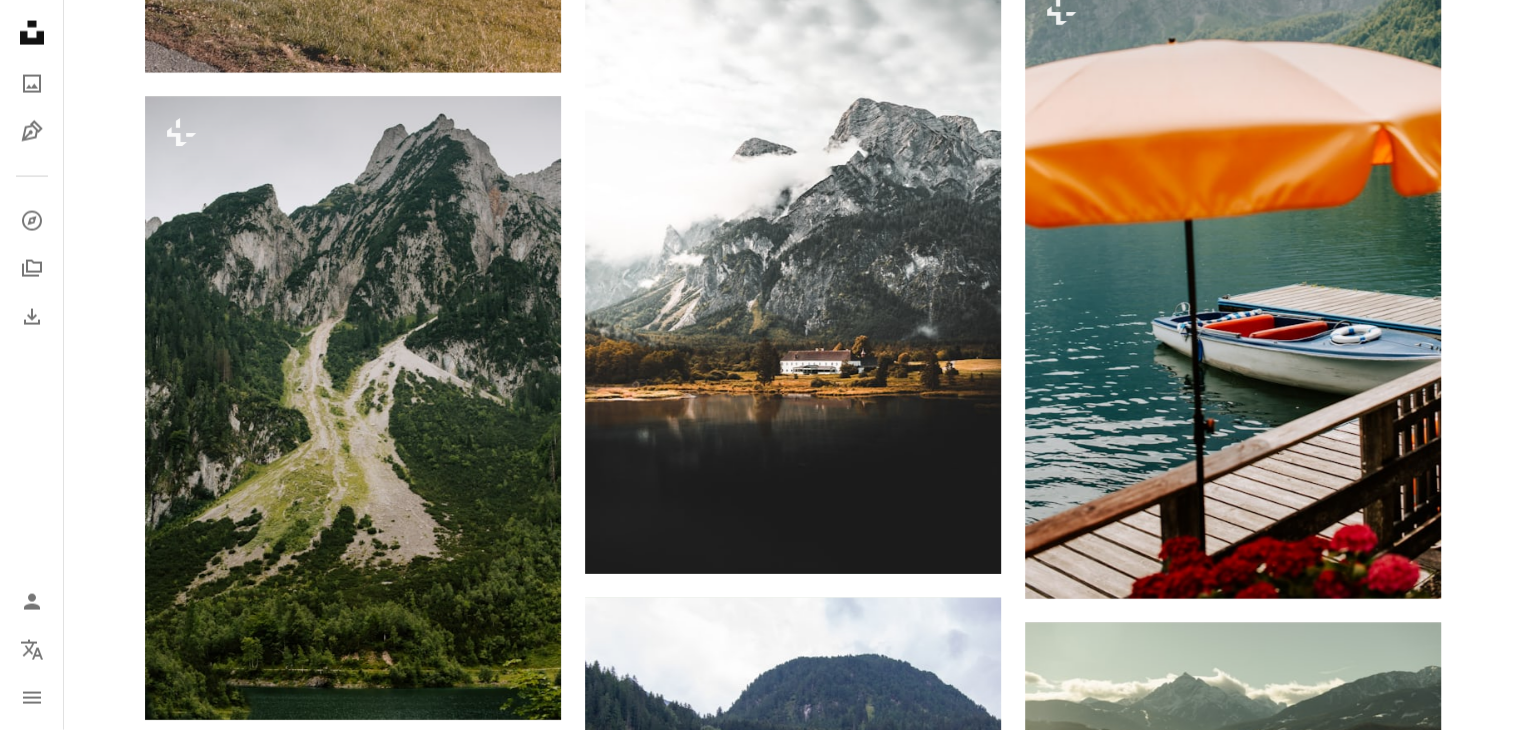 scroll, scrollTop: 27268, scrollLeft: 0, axis: vertical 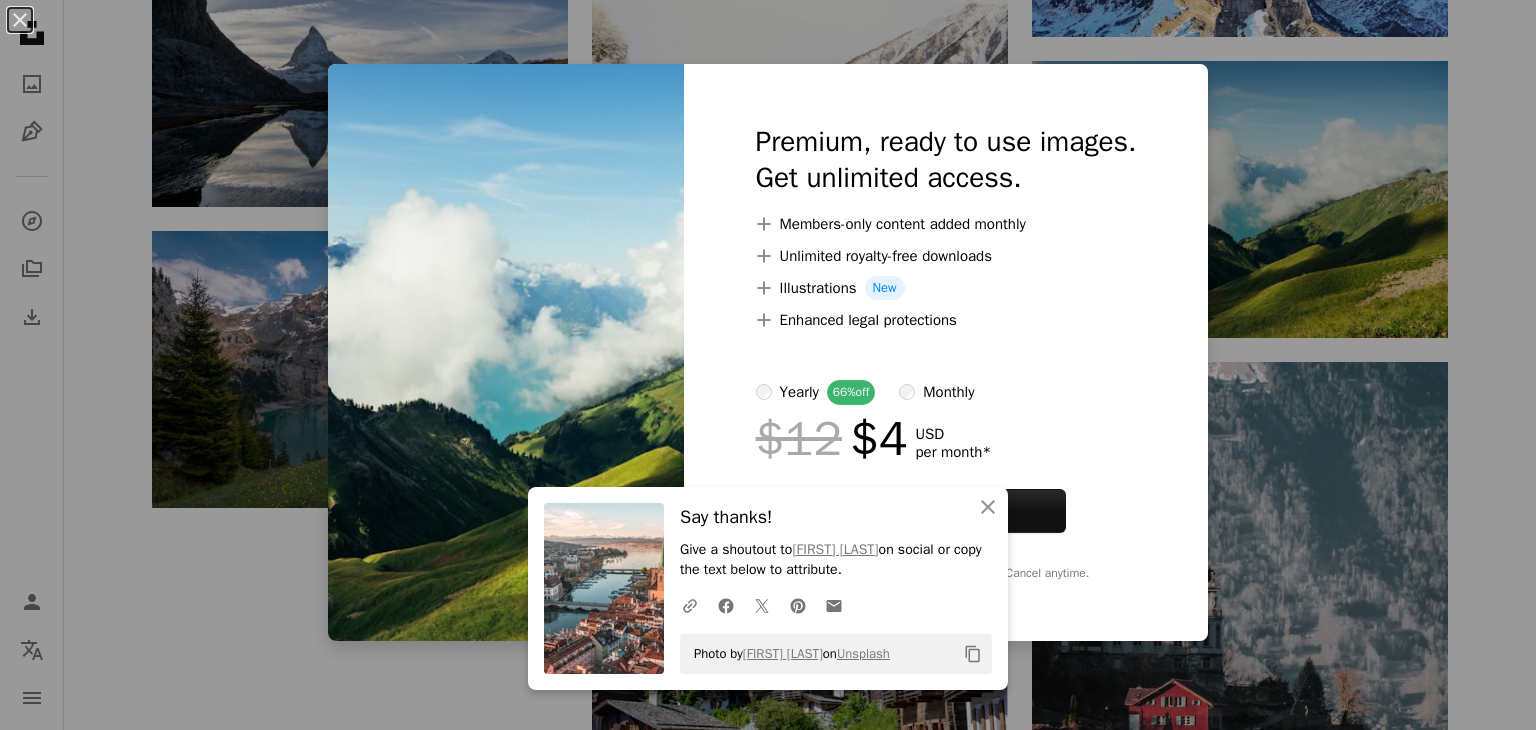 click on "An X shape An X shape Close Say thanks! Give a shoutout to  [FIRST] [LAST]  on social or copy the text below to attribute. A URL sharing icon (chains) Facebook icon X (formerly Twitter) icon Pinterest icon An envelope Photo by  [FIRST] [LAST]  on  Unsplash
Copy content Premium, ready to use images. Get unlimited access. A plus sign Members-only content added monthly A plus sign Unlimited royalty-free downloads A plus sign Illustrations  New A plus sign Enhanced legal protections yearly 66%  off monthly $12   $4 USD per month * Get  Unsplash+ * When paid annually, billed upfront  $48 Taxes where applicable. Renews automatically. Cancel anytime." at bounding box center [768, 365] 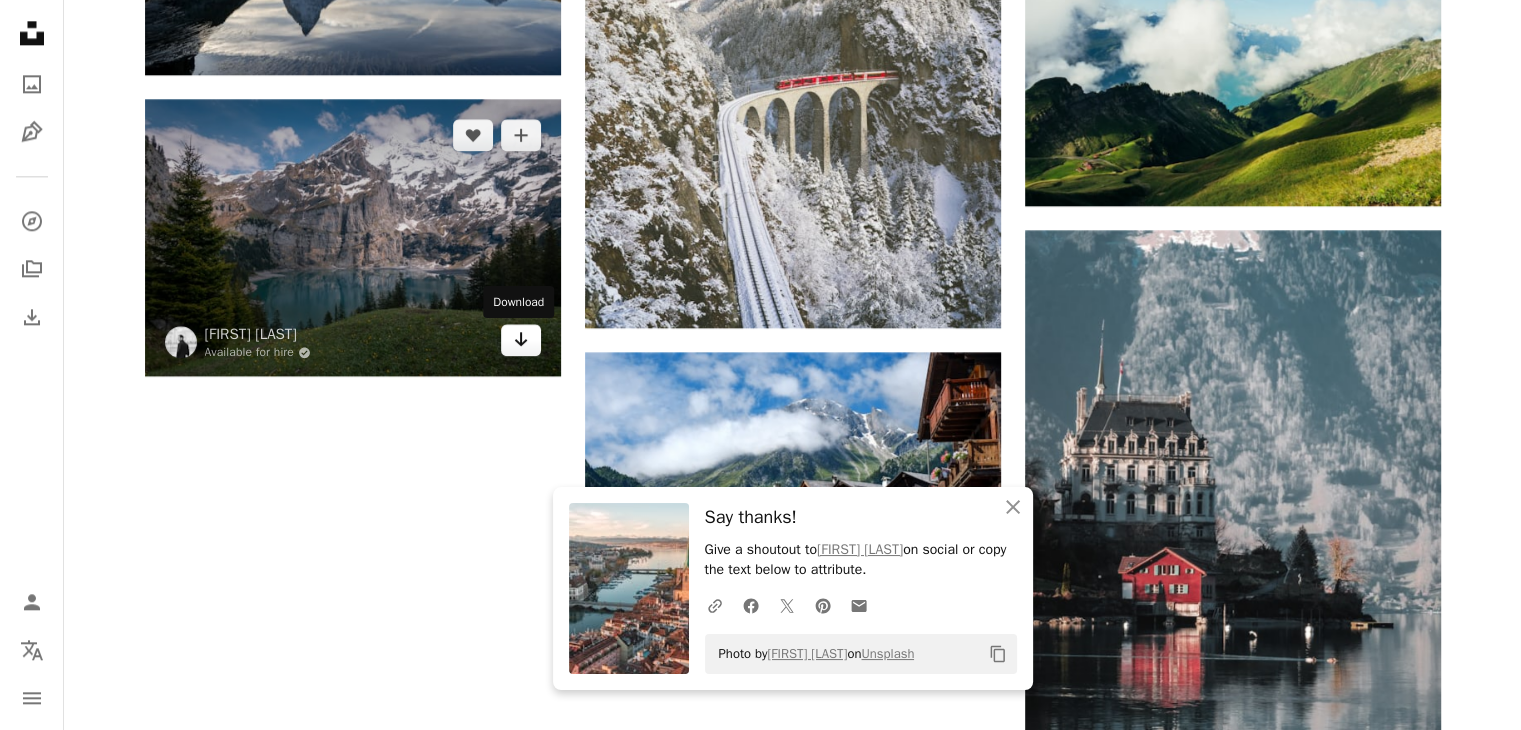 click on "Arrow pointing down" at bounding box center (521, 340) 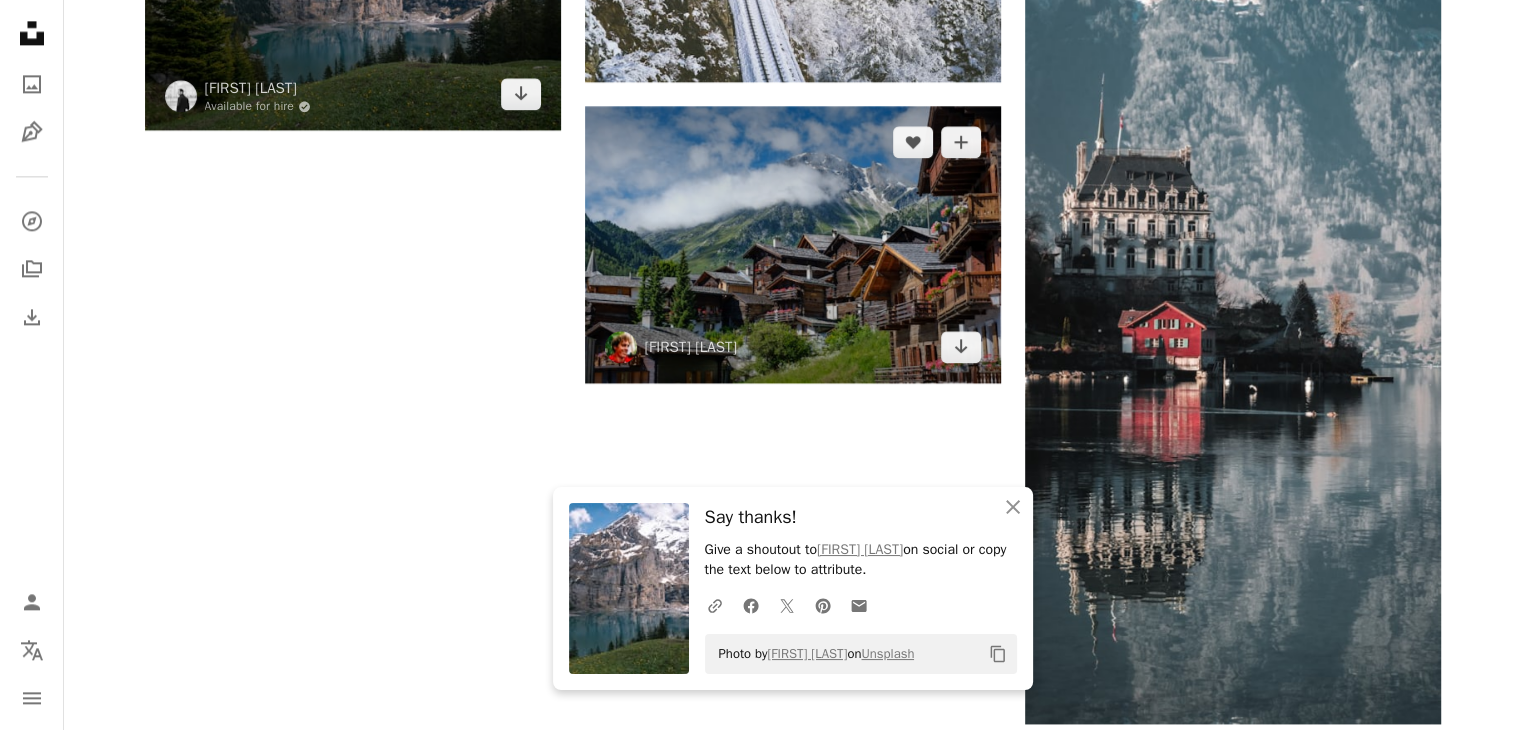 scroll, scrollTop: 2723, scrollLeft: 0, axis: vertical 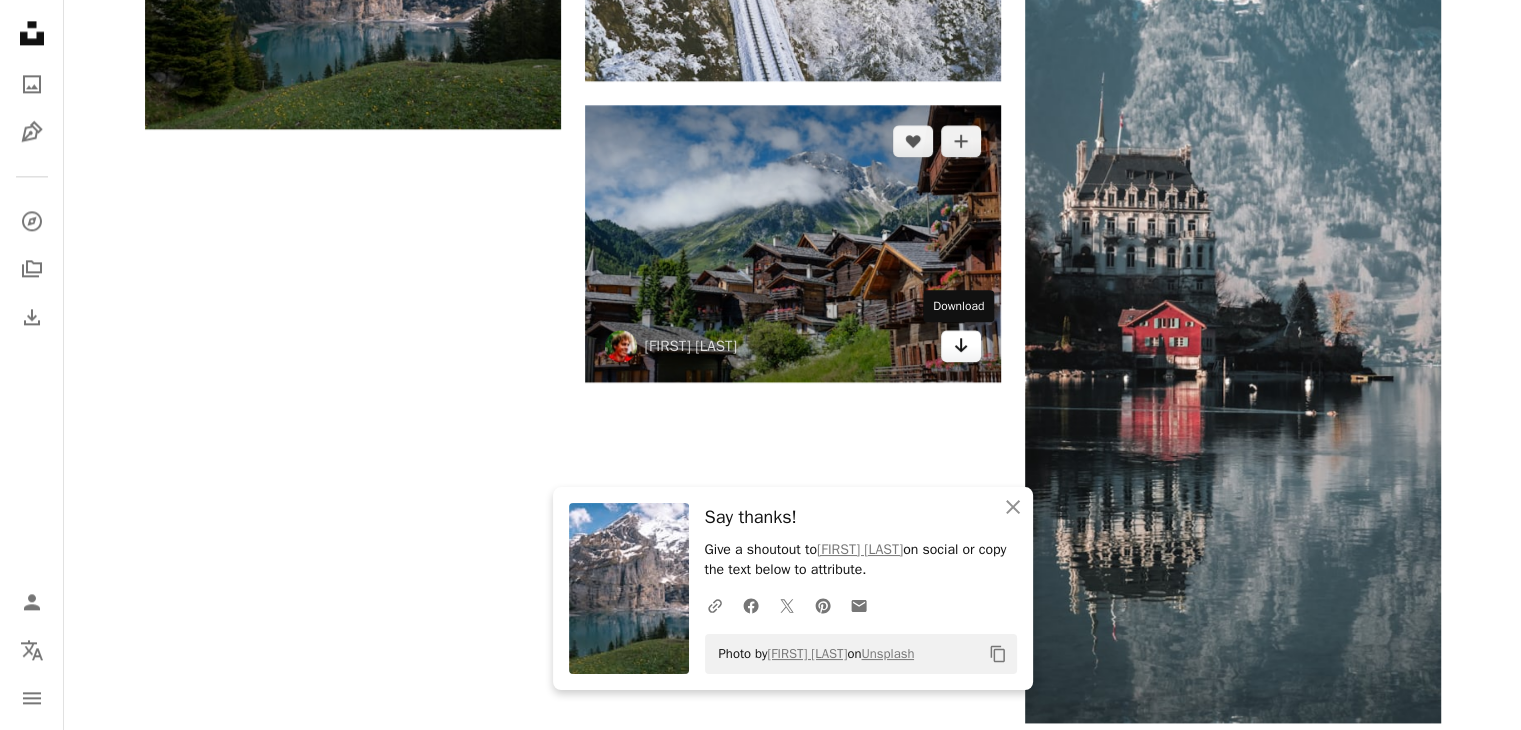 click on "Arrow pointing down" 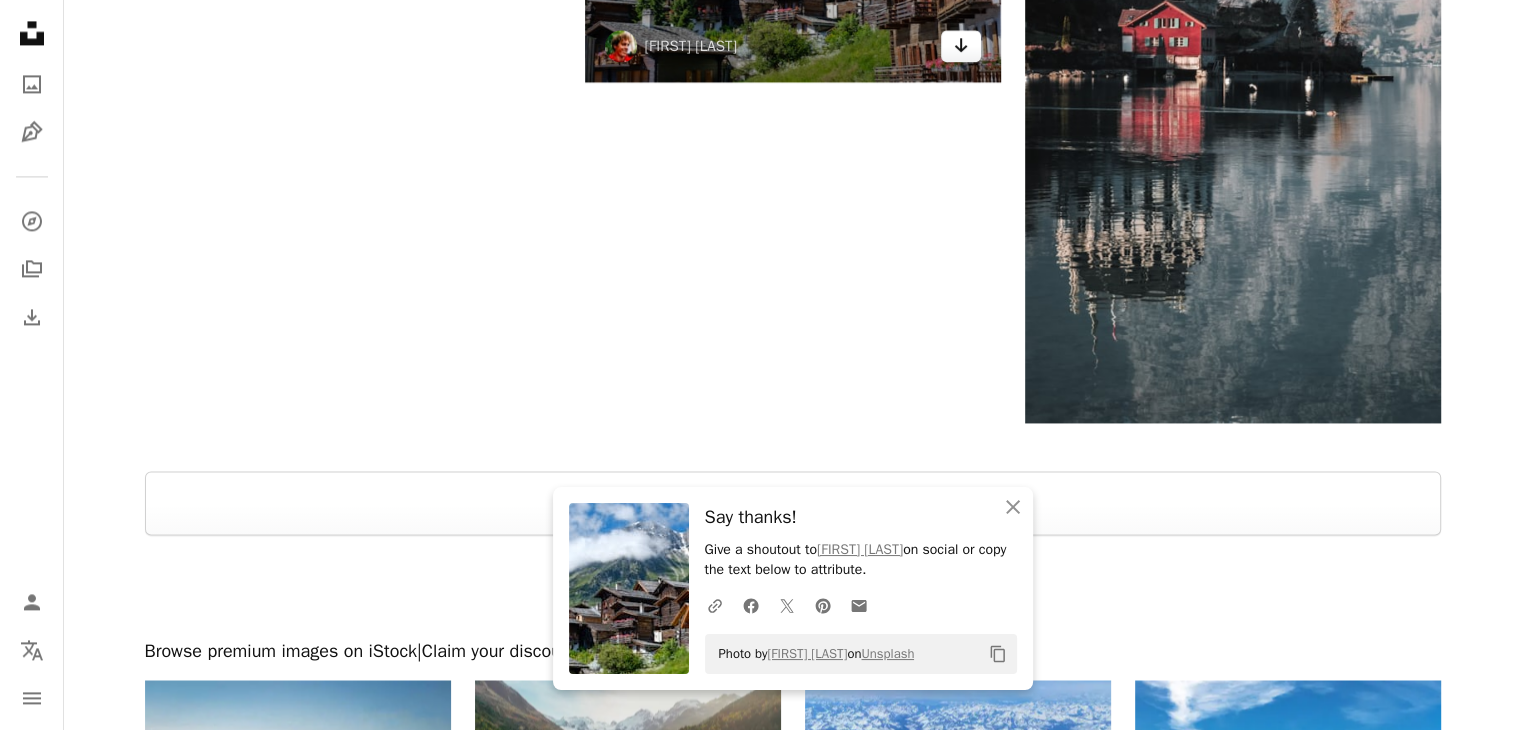 scroll, scrollTop: 3043, scrollLeft: 0, axis: vertical 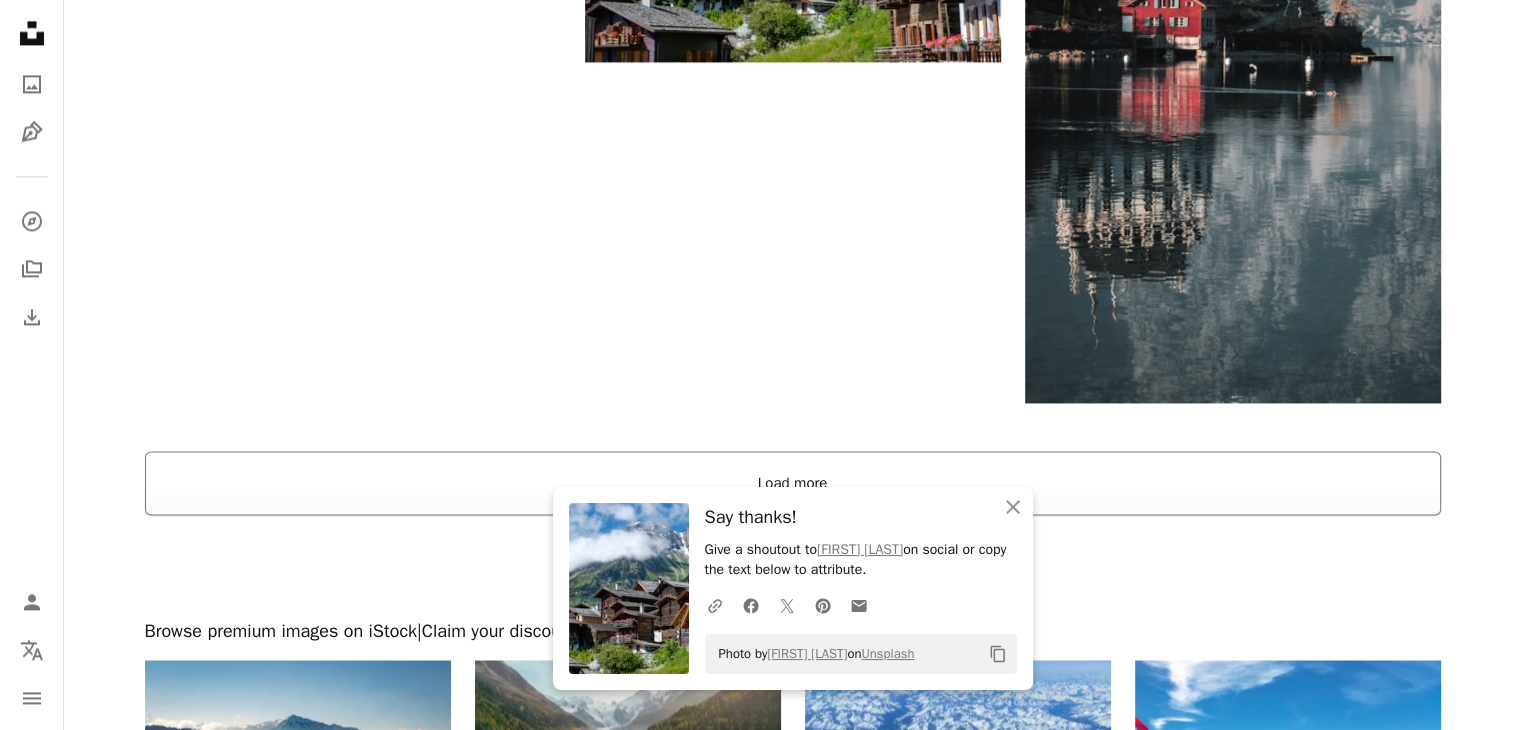 click on "Load more" at bounding box center (793, 483) 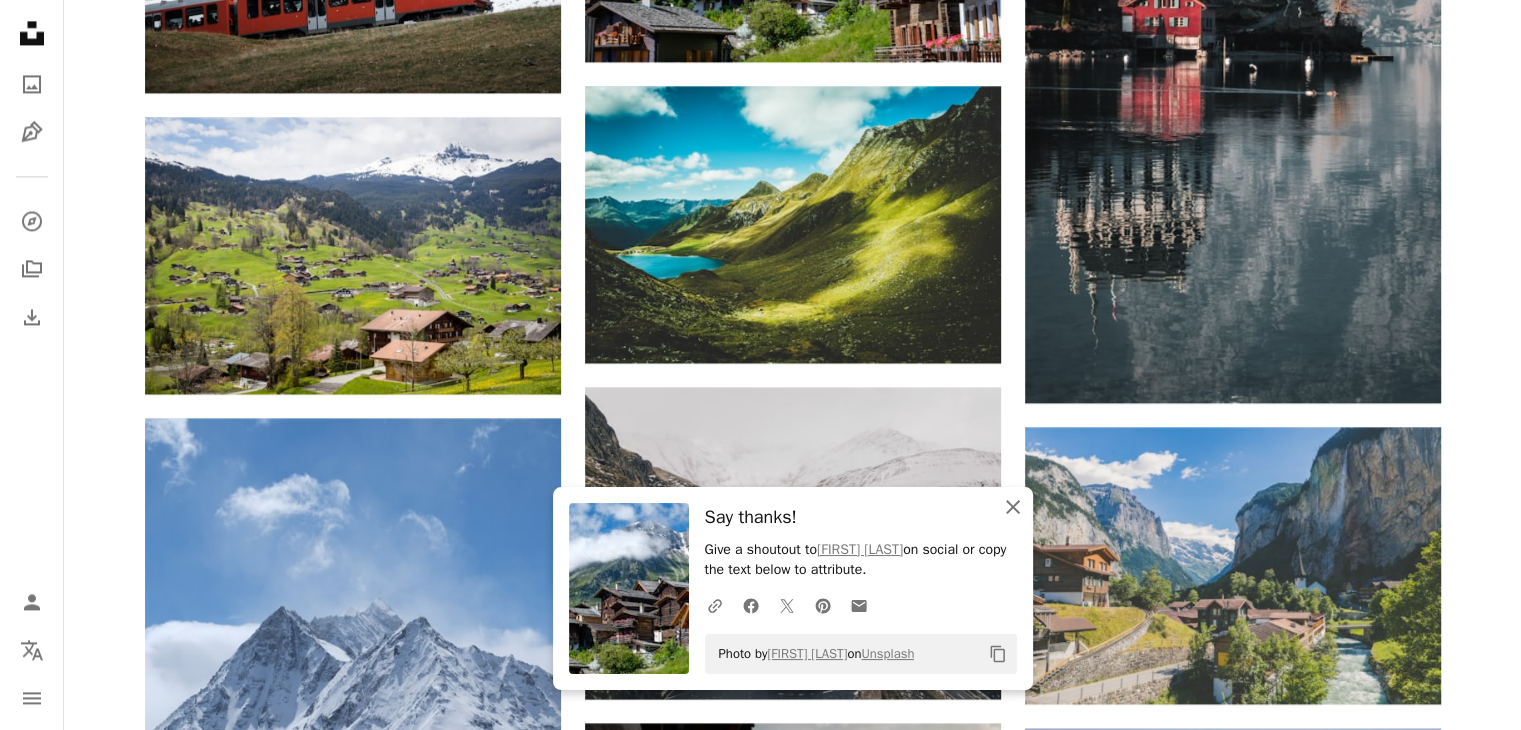 click 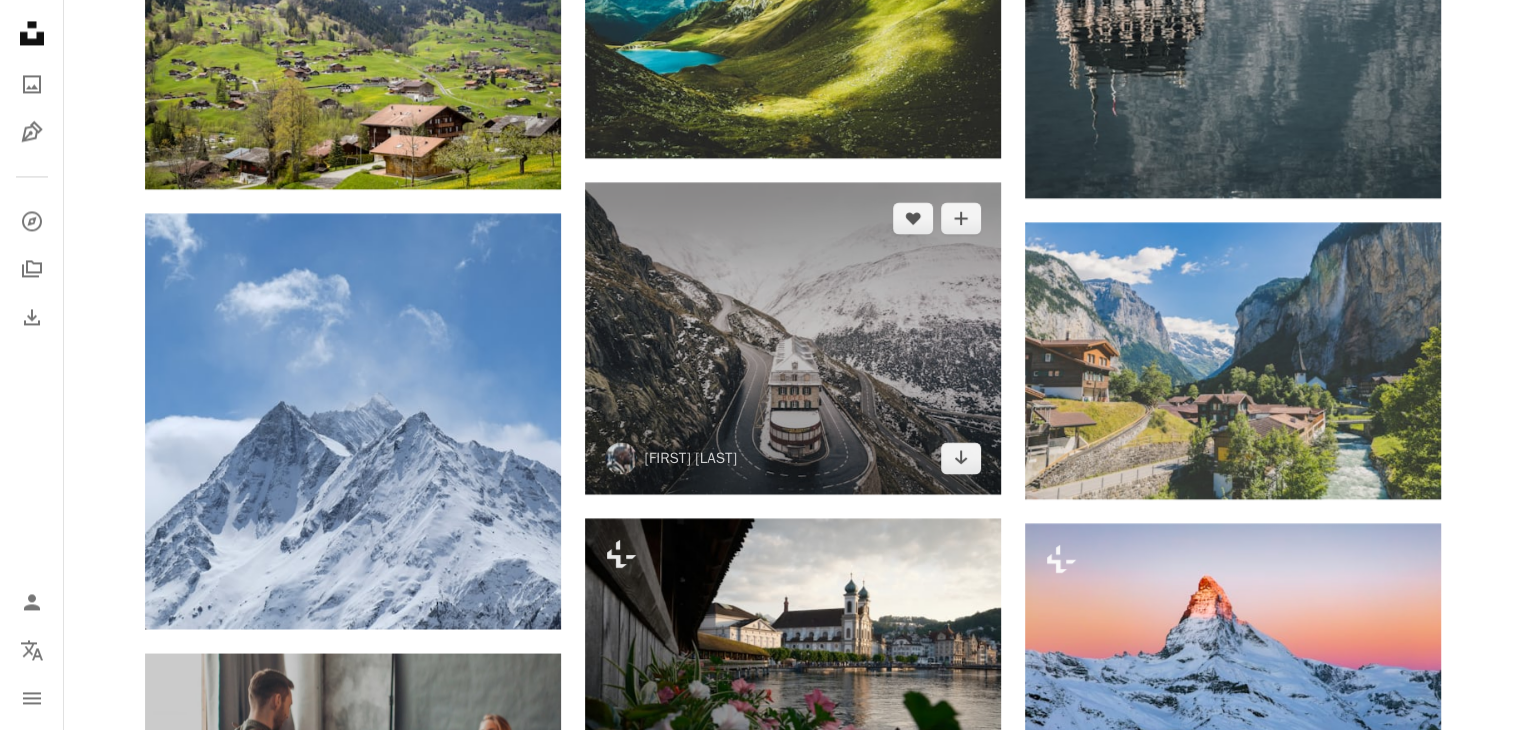 scroll, scrollTop: 3250, scrollLeft: 0, axis: vertical 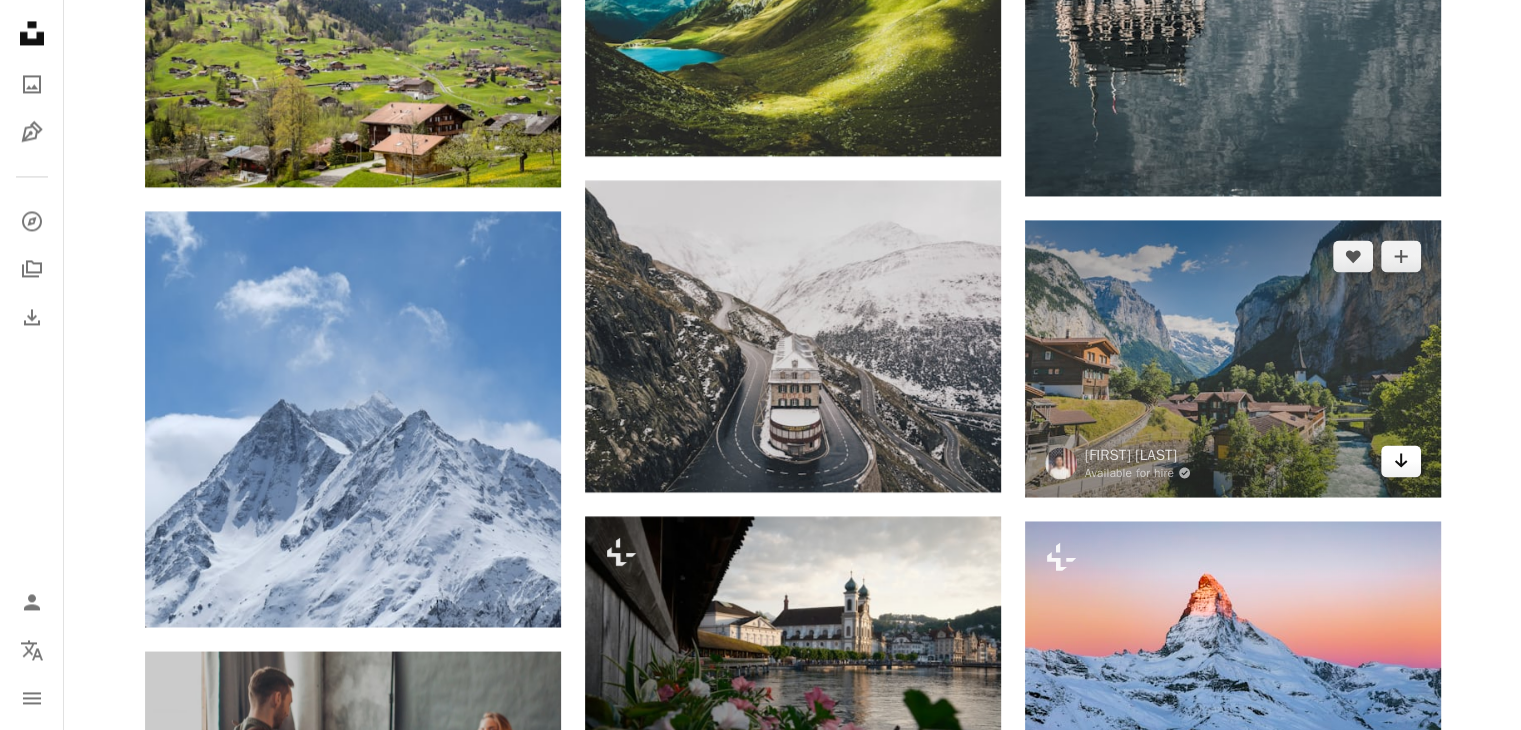 click on "Arrow pointing down" 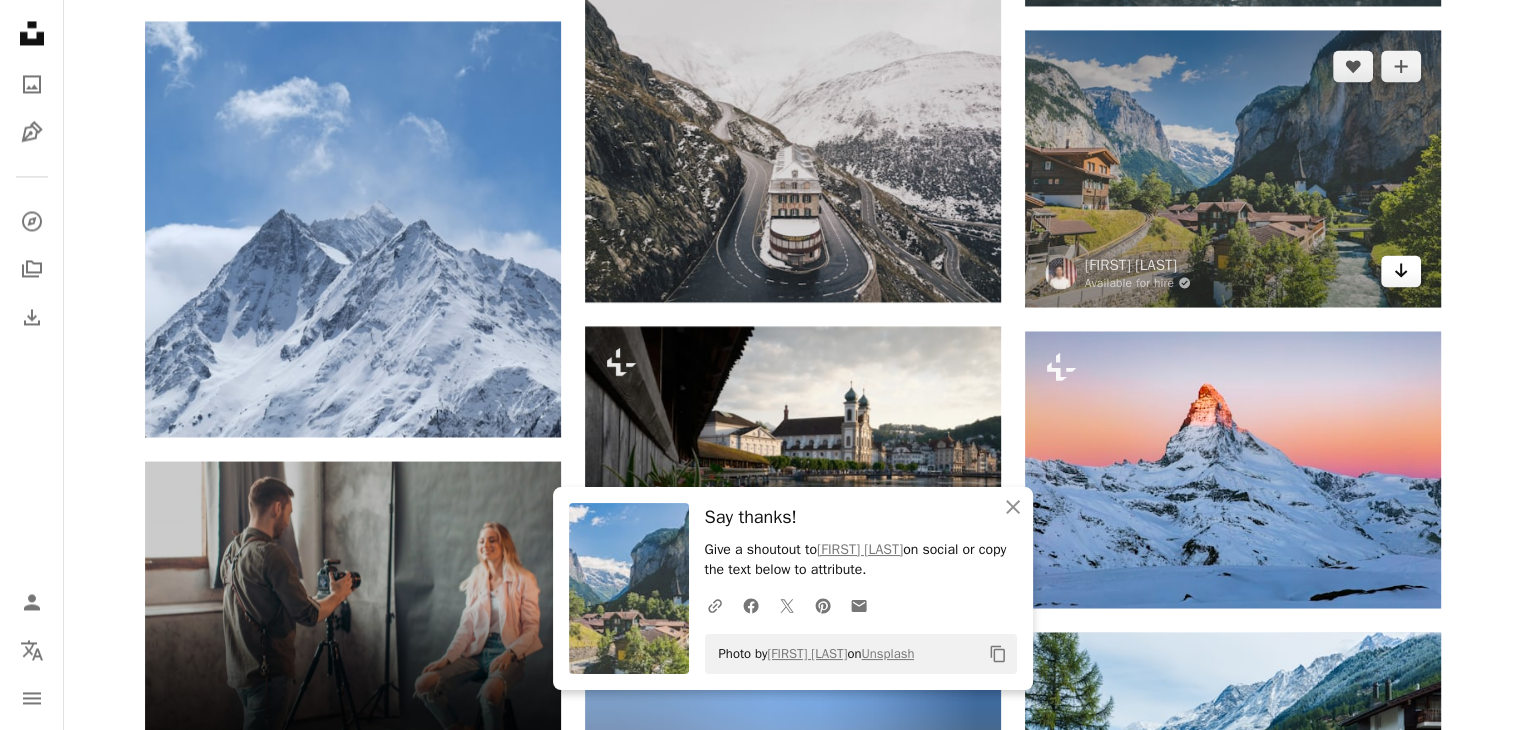 scroll, scrollTop: 3455, scrollLeft: 0, axis: vertical 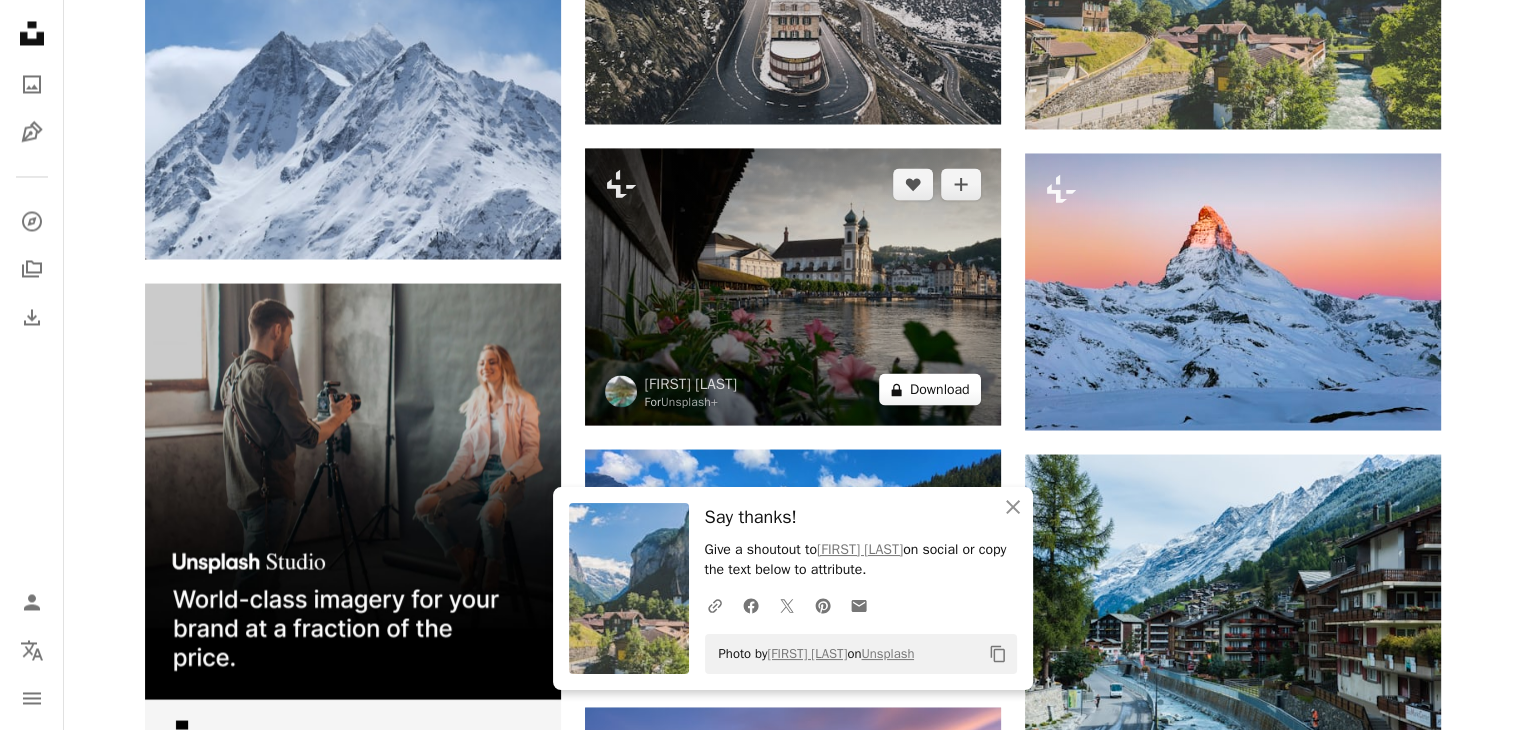 click on "A lock Download" at bounding box center [930, 389] 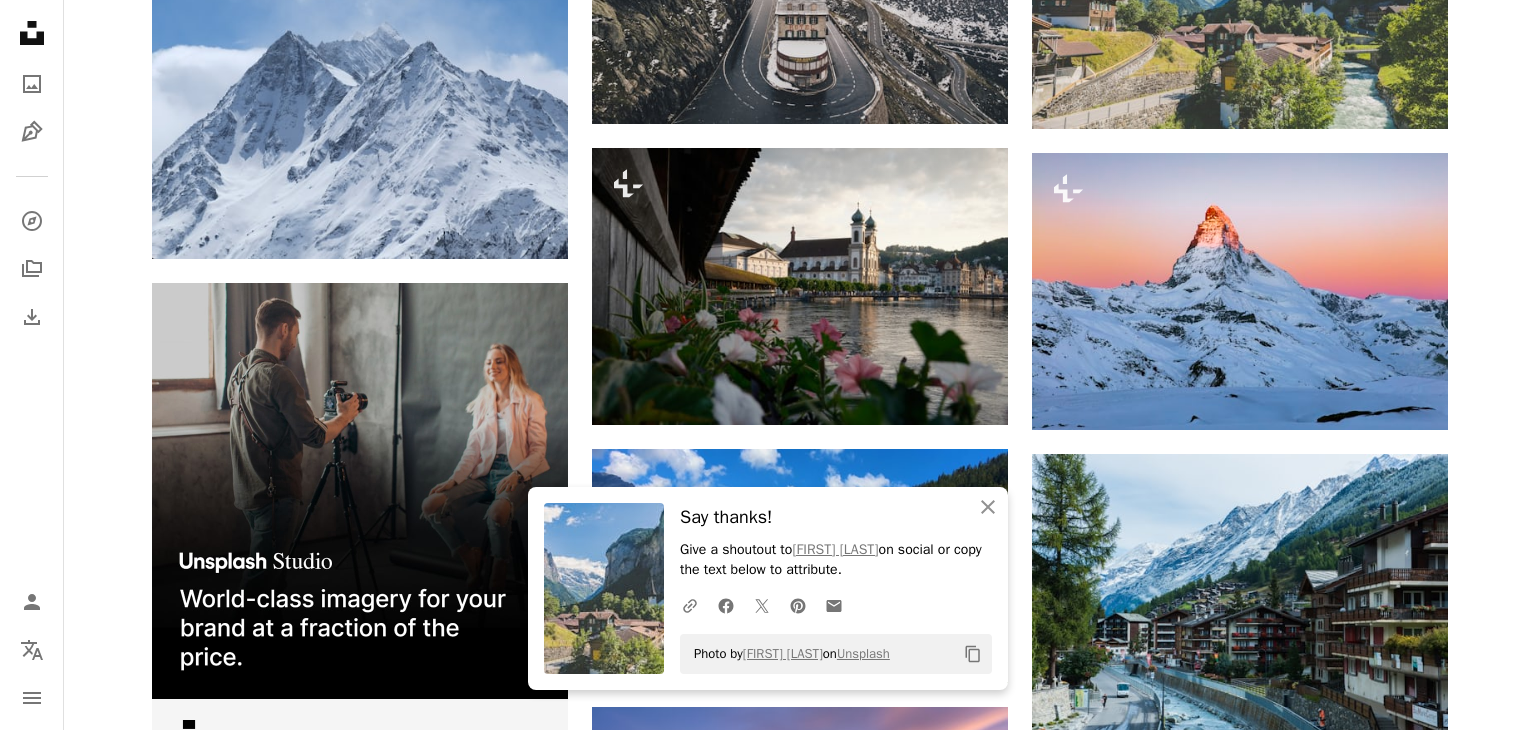 click on "An X shape An X shape Close Say thanks! Give a shoutout to  Tim Trad  on social or copy the text below to attribute. A URL sharing icon (chains) Facebook icon X (formerly Twitter) icon Pinterest icon An envelope Photo by  Tim Trad  on  Unsplash
Copy content Premium, ready to use images. Get unlimited access. A plus sign Members-only content added monthly A plus sign Unlimited royalty-free downloads A plus sign Illustrations  New A plus sign Enhanced legal protections yearly 66%  off monthly $12   $4 USD per month * Get  Unsplash+ * When paid annually, billed upfront  $48 Taxes where applicable. Renews automatically. Cancel anytime." at bounding box center [768, 5888] 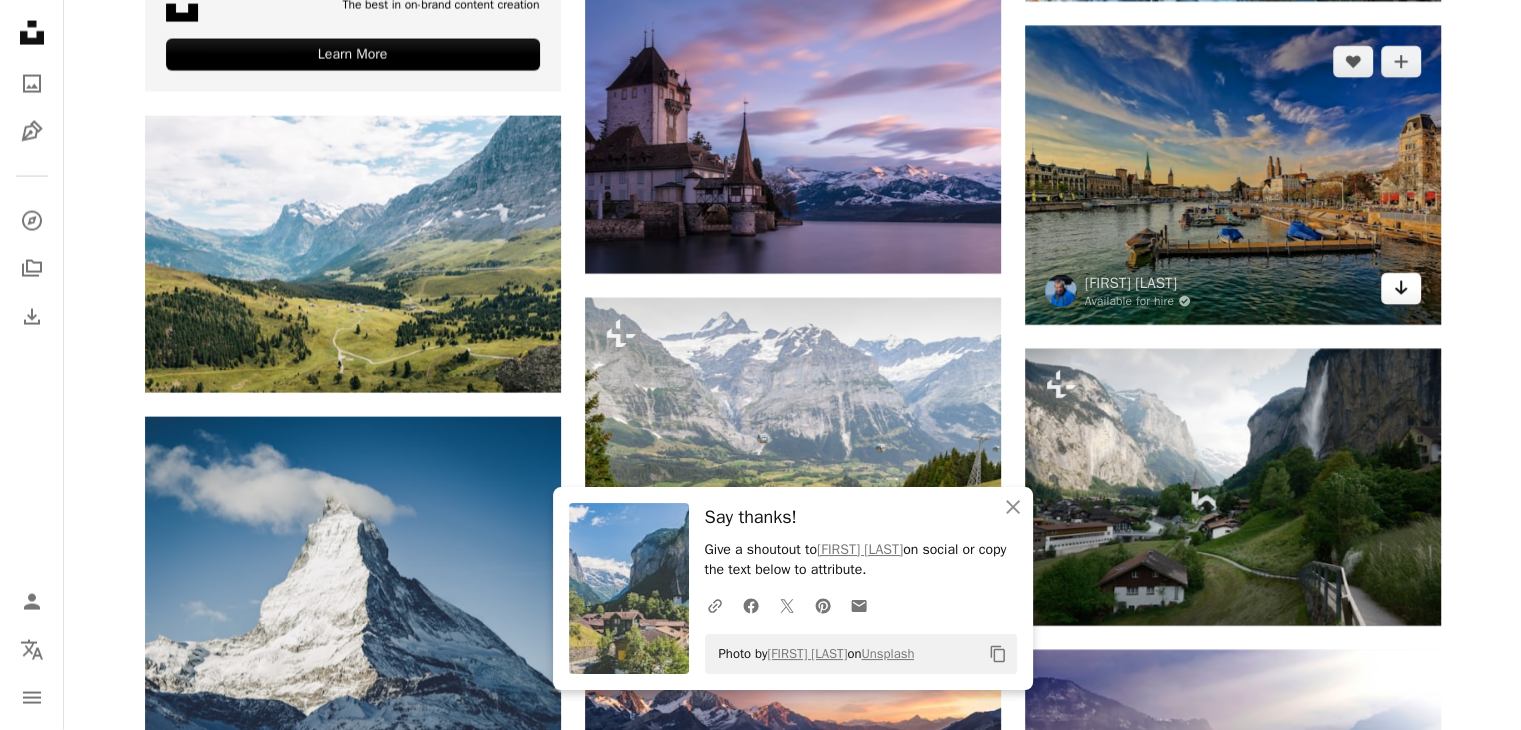 click on "Arrow pointing down" at bounding box center (1401, 289) 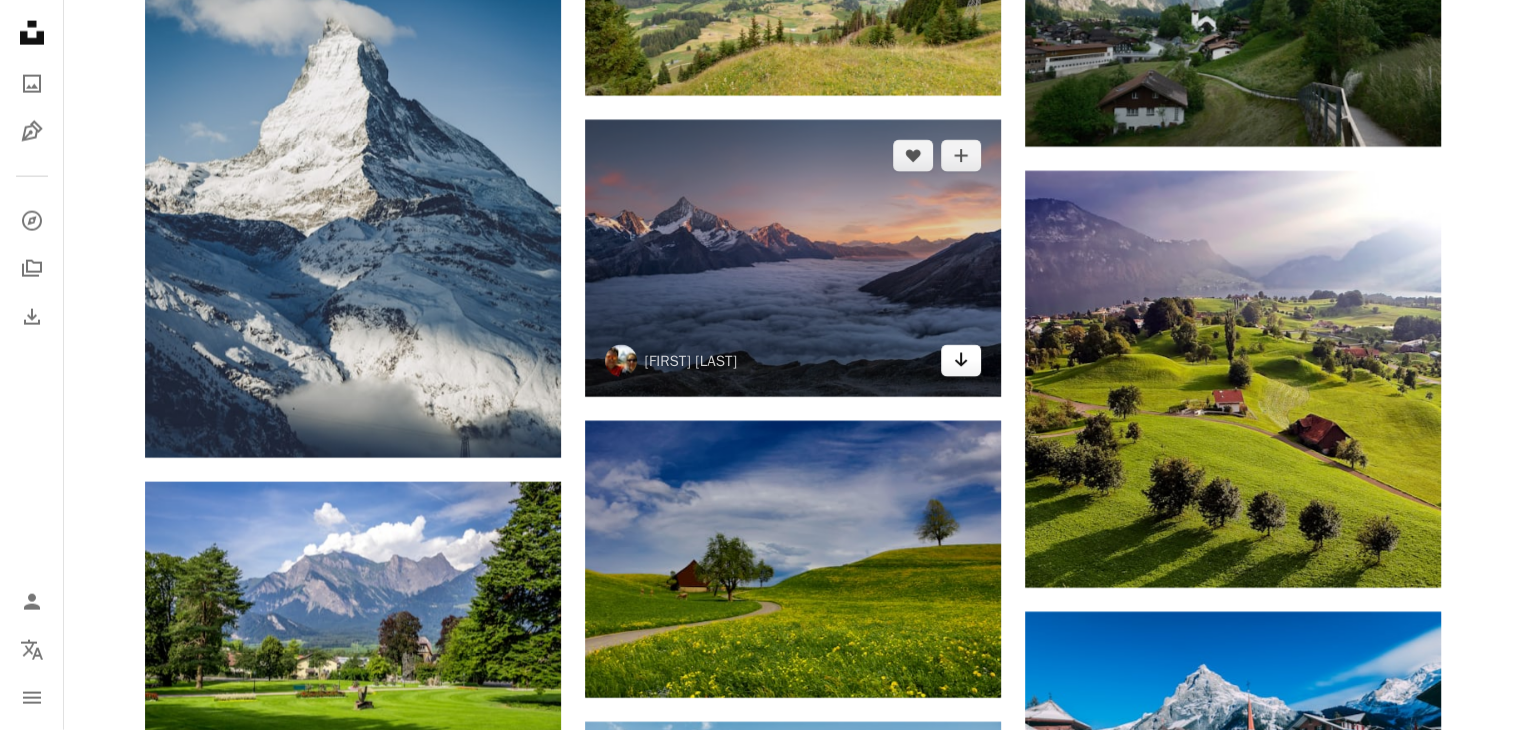 scroll, scrollTop: 4826, scrollLeft: 0, axis: vertical 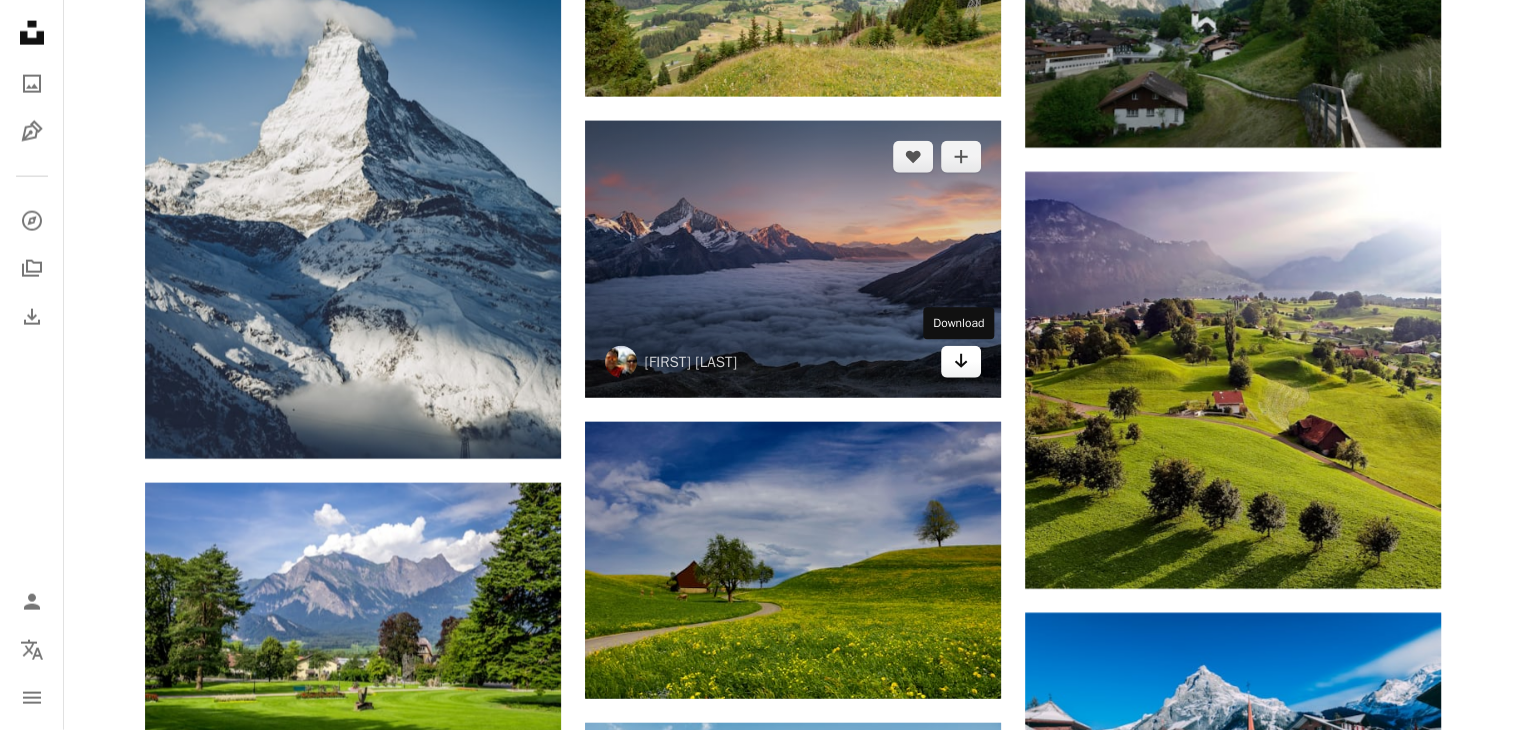 click on "Arrow pointing down" 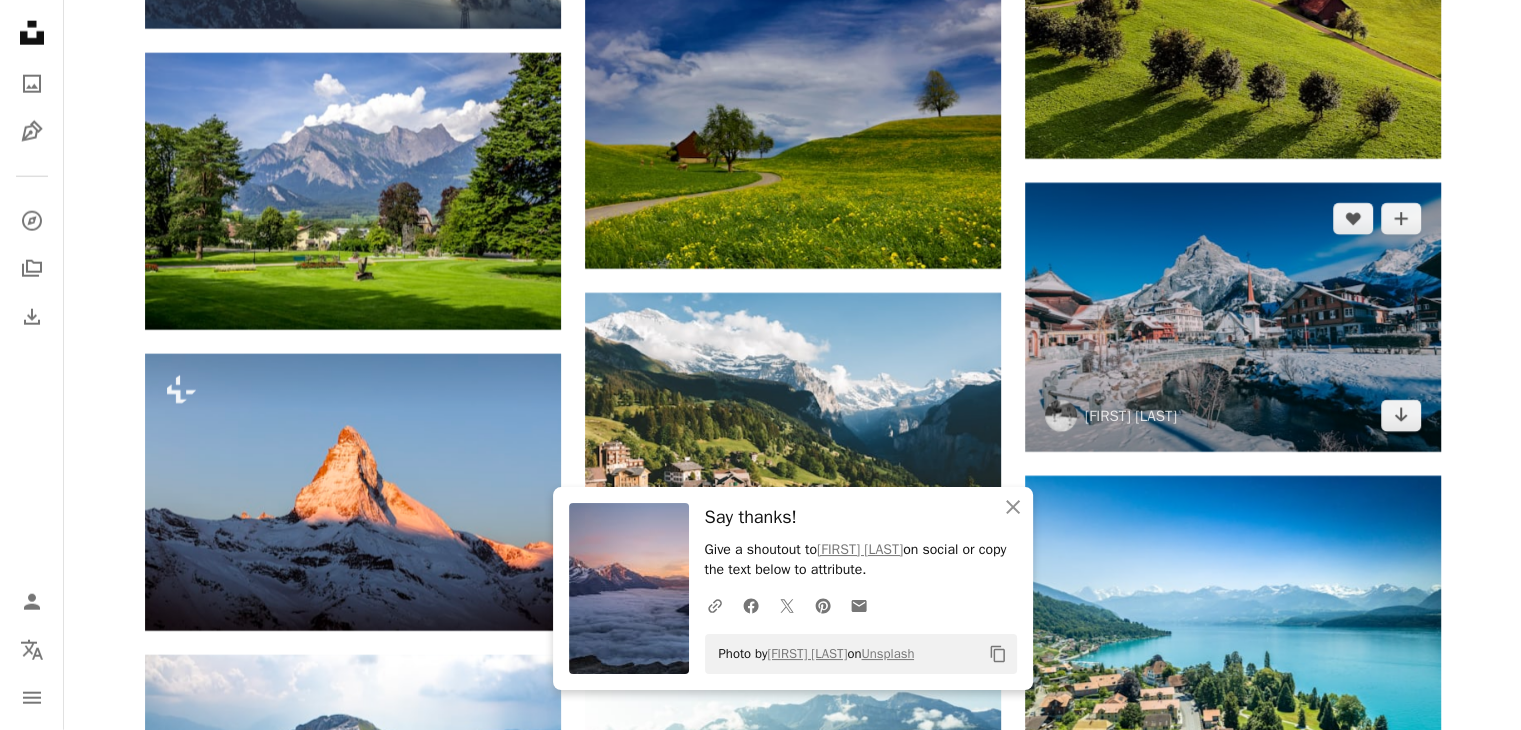 scroll, scrollTop: 5256, scrollLeft: 0, axis: vertical 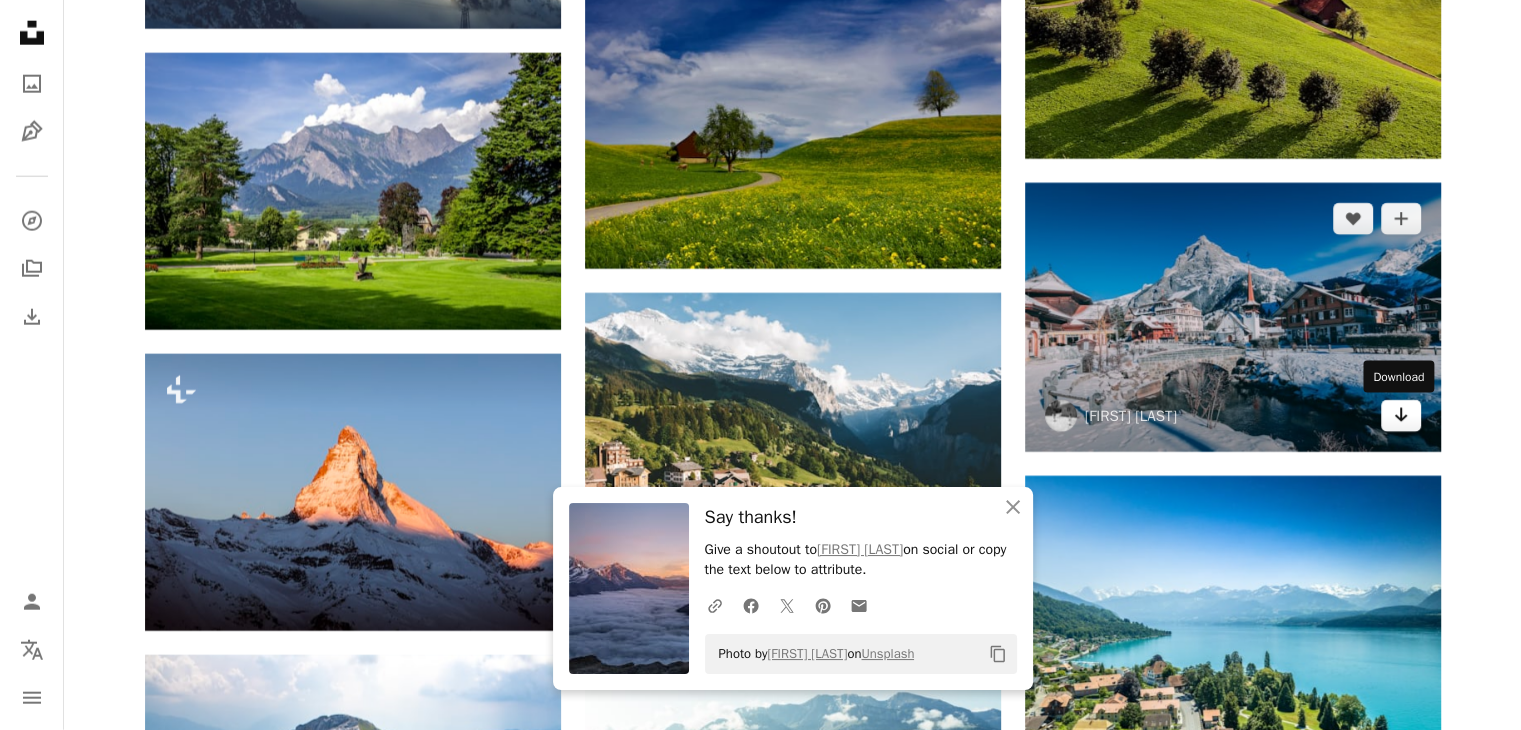 click on "Arrow pointing down" 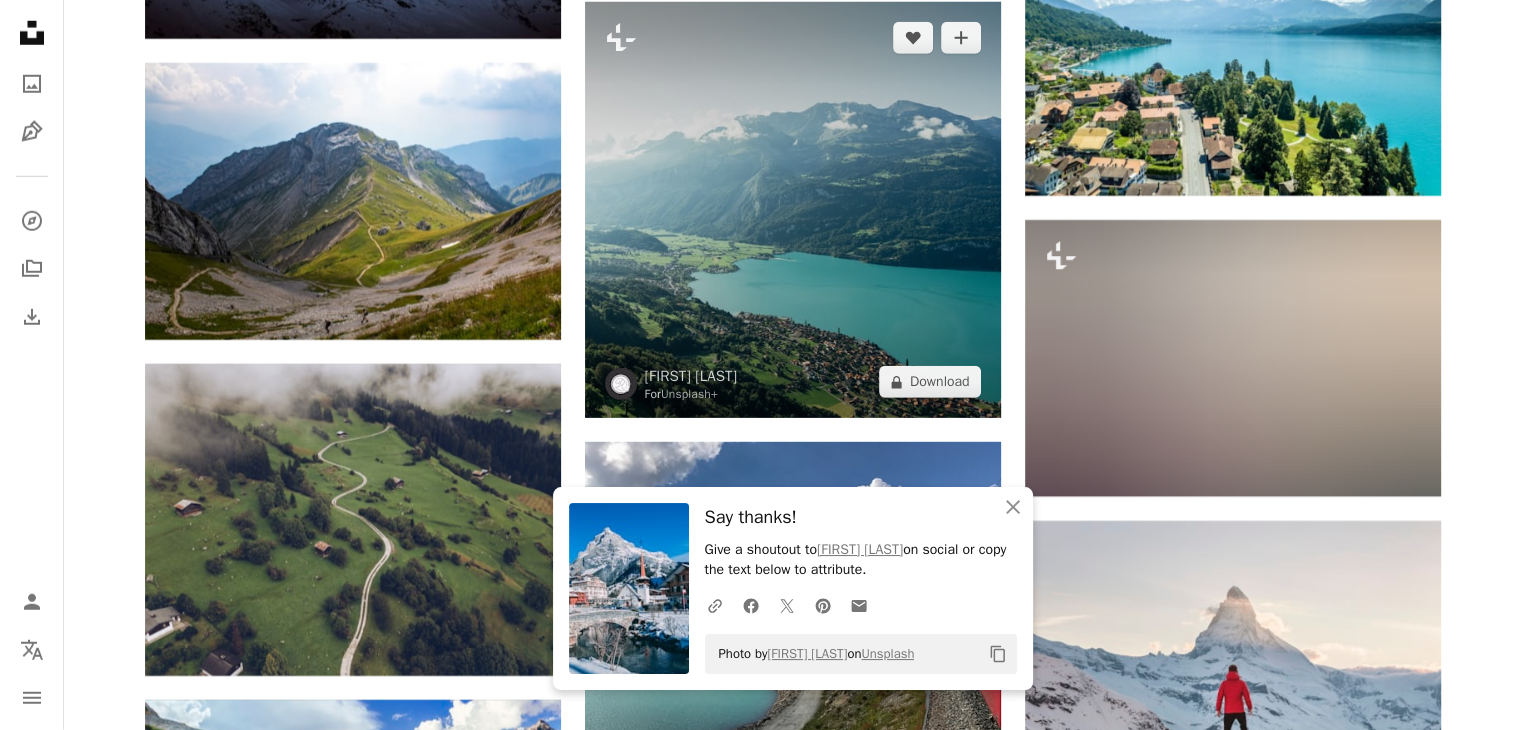 scroll, scrollTop: 5856, scrollLeft: 0, axis: vertical 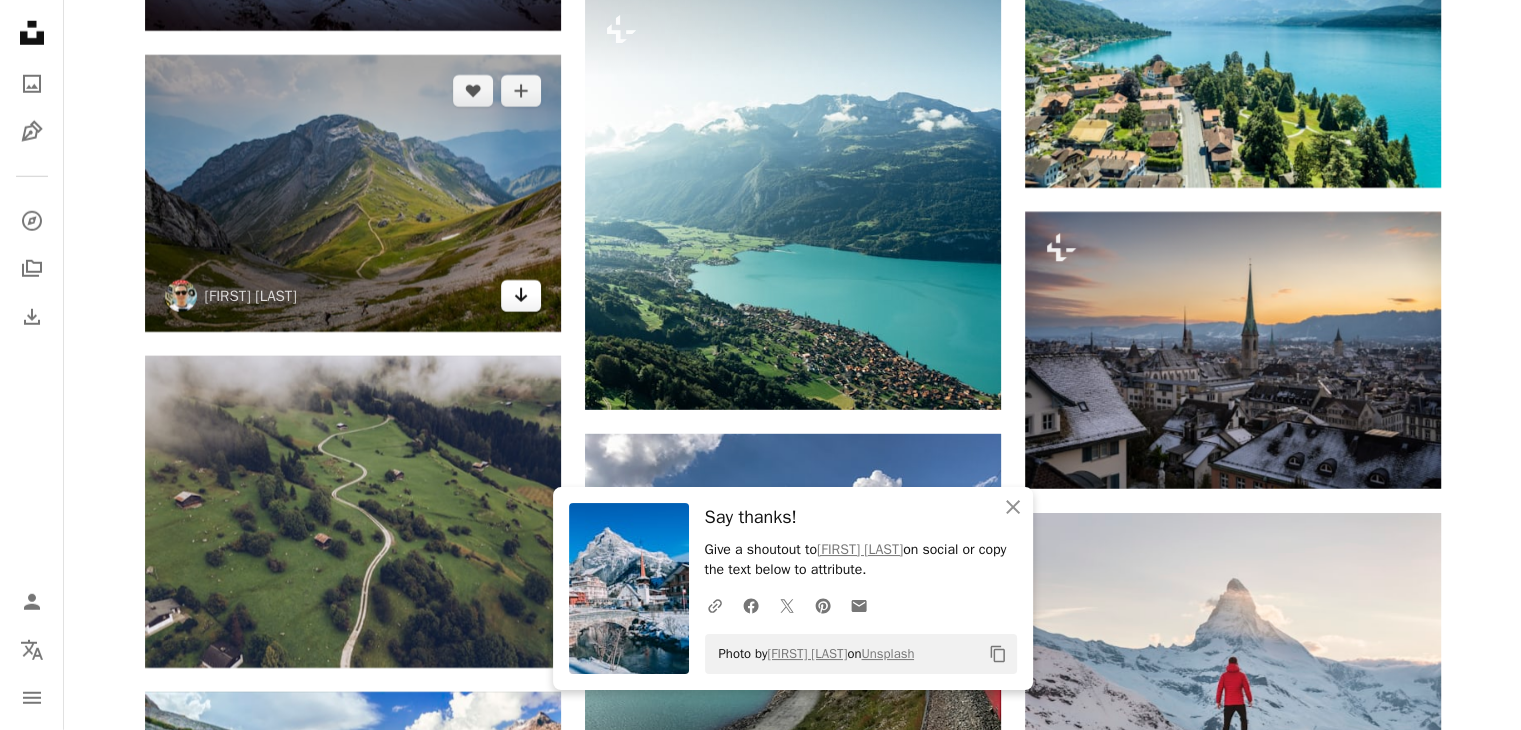 click on "Arrow pointing down" 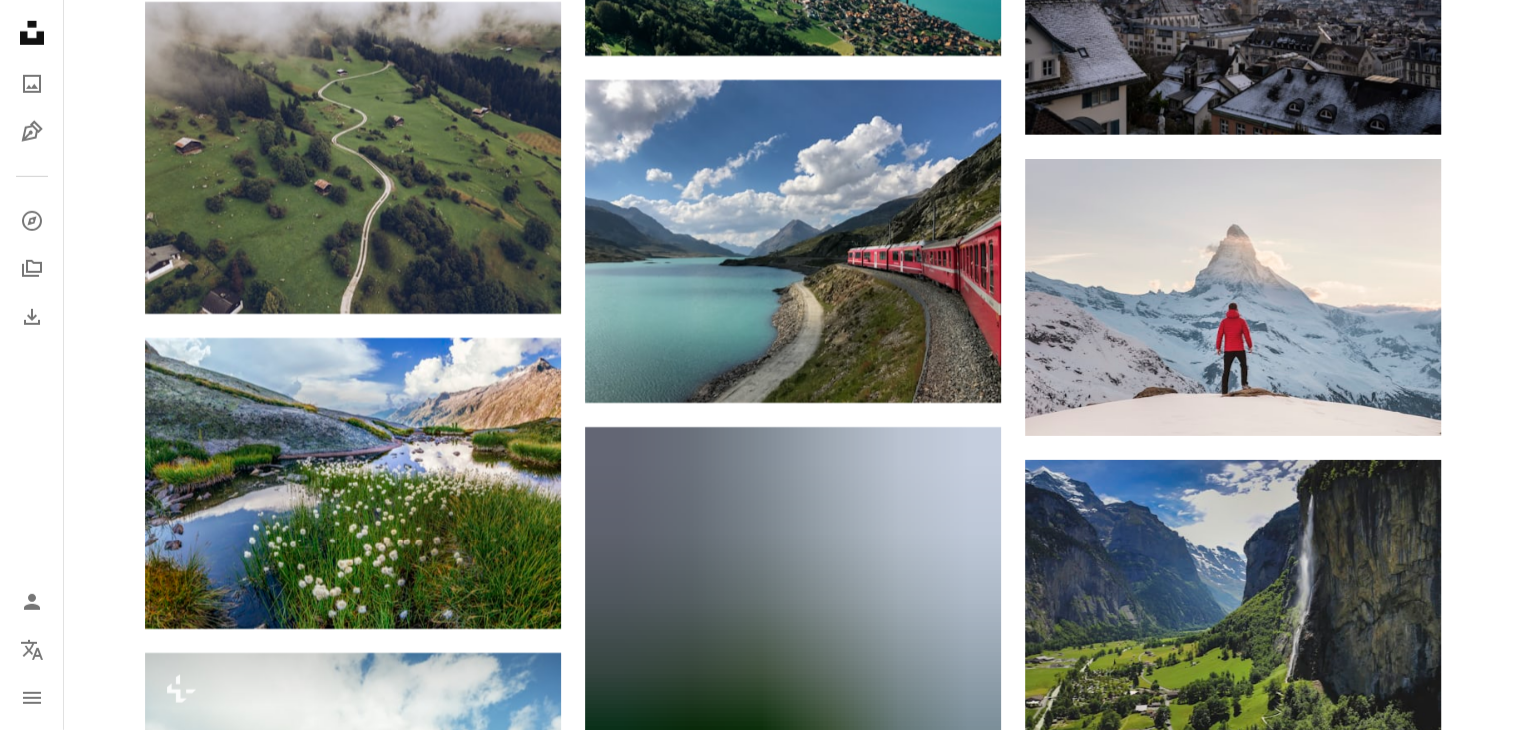 scroll, scrollTop: 6218, scrollLeft: 0, axis: vertical 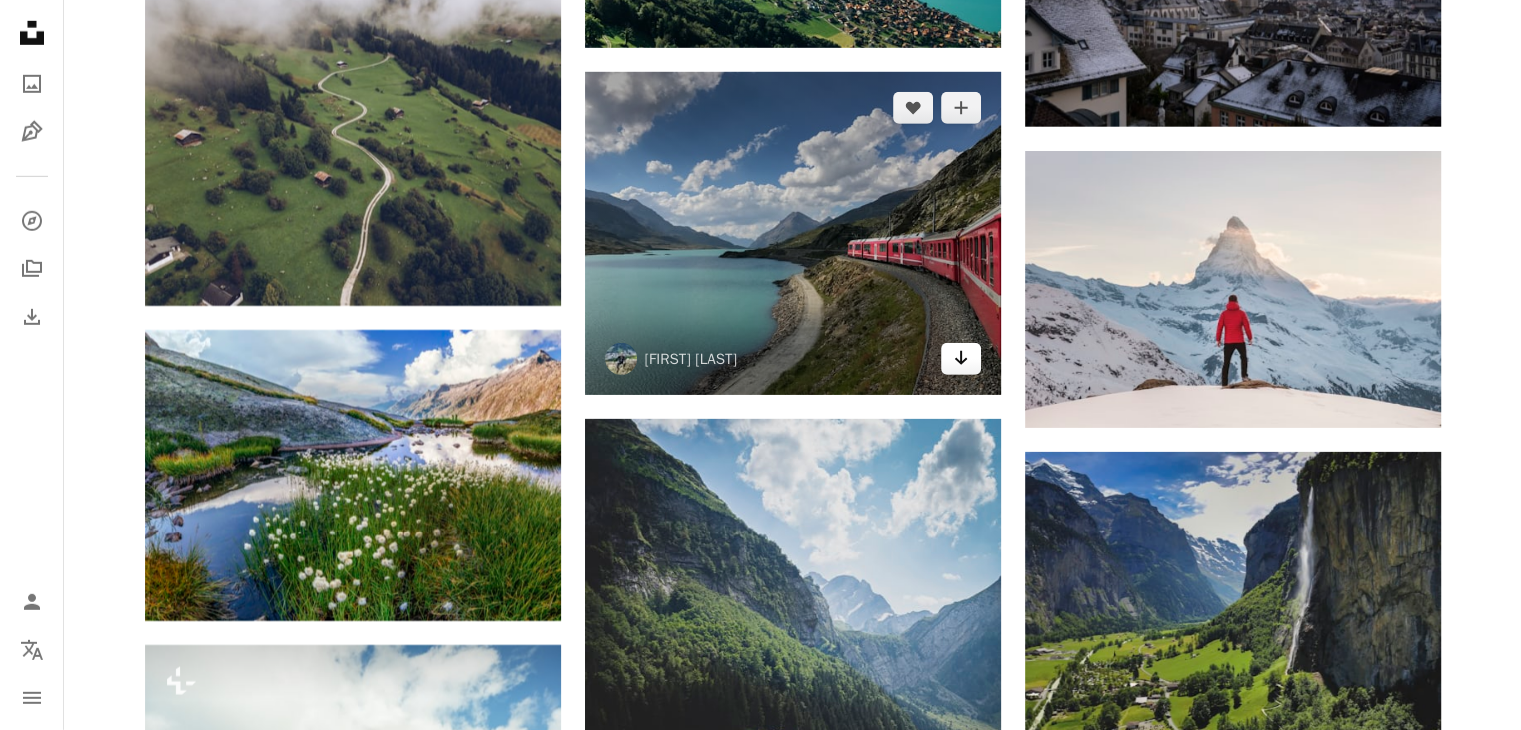 click on "Arrow pointing down" 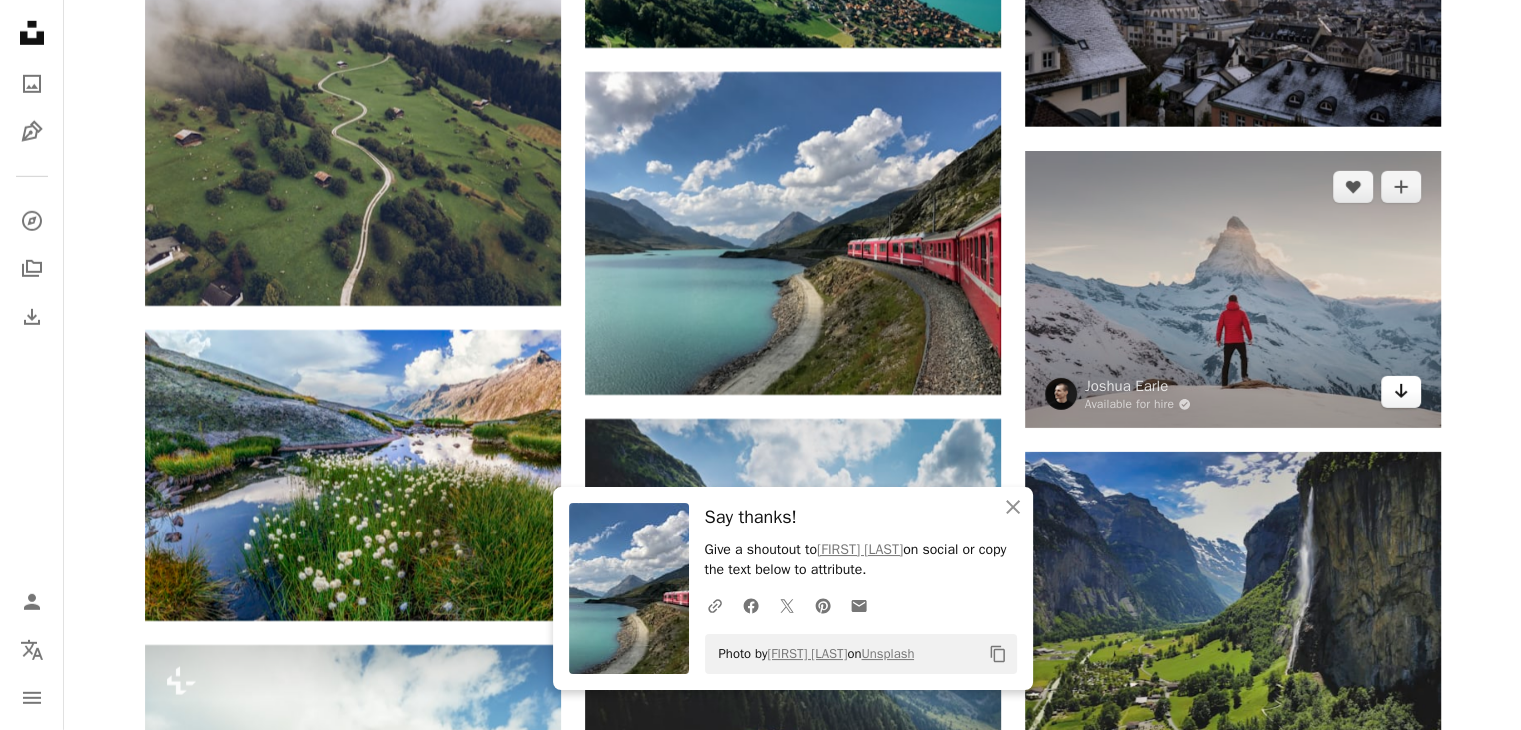 click on "Arrow pointing down" 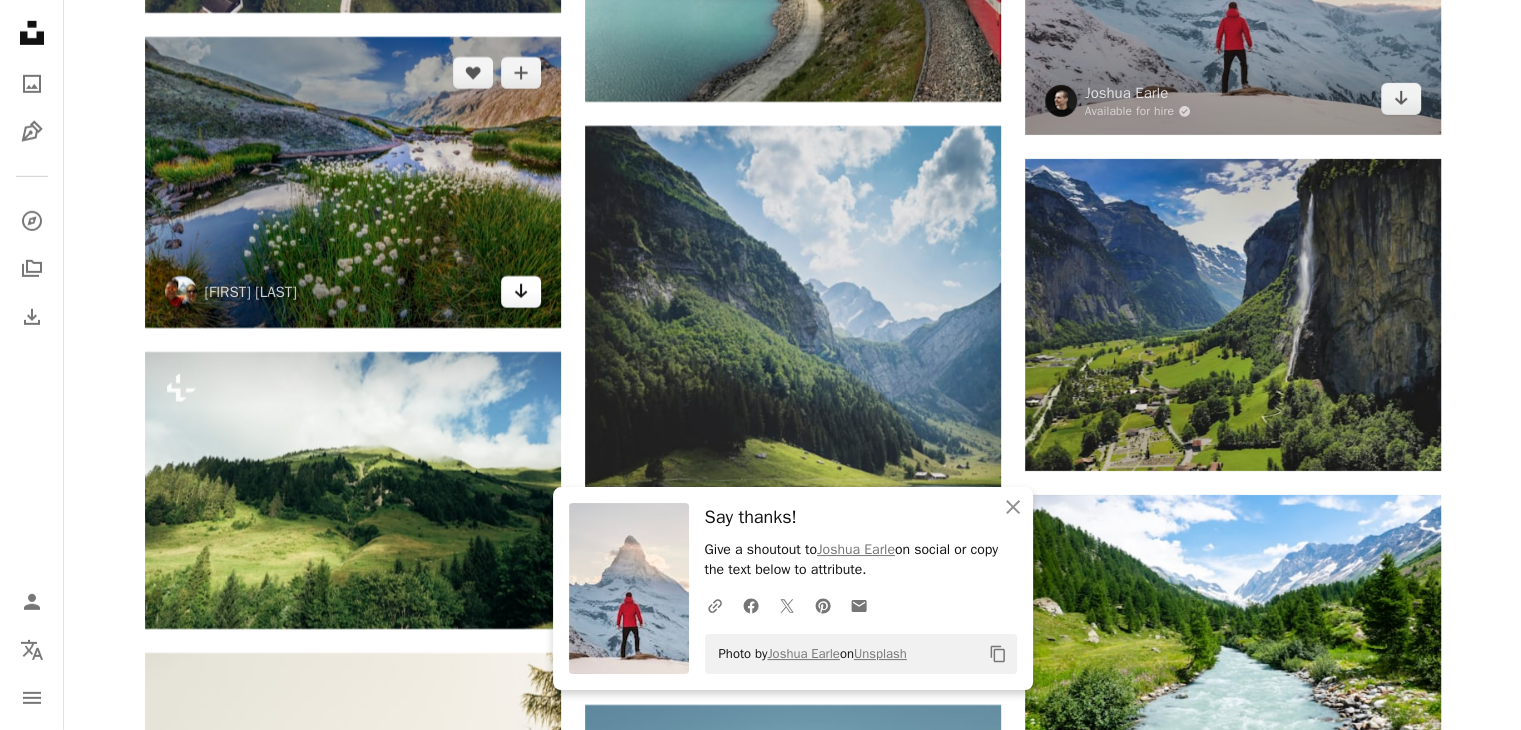 scroll, scrollTop: 6510, scrollLeft: 0, axis: vertical 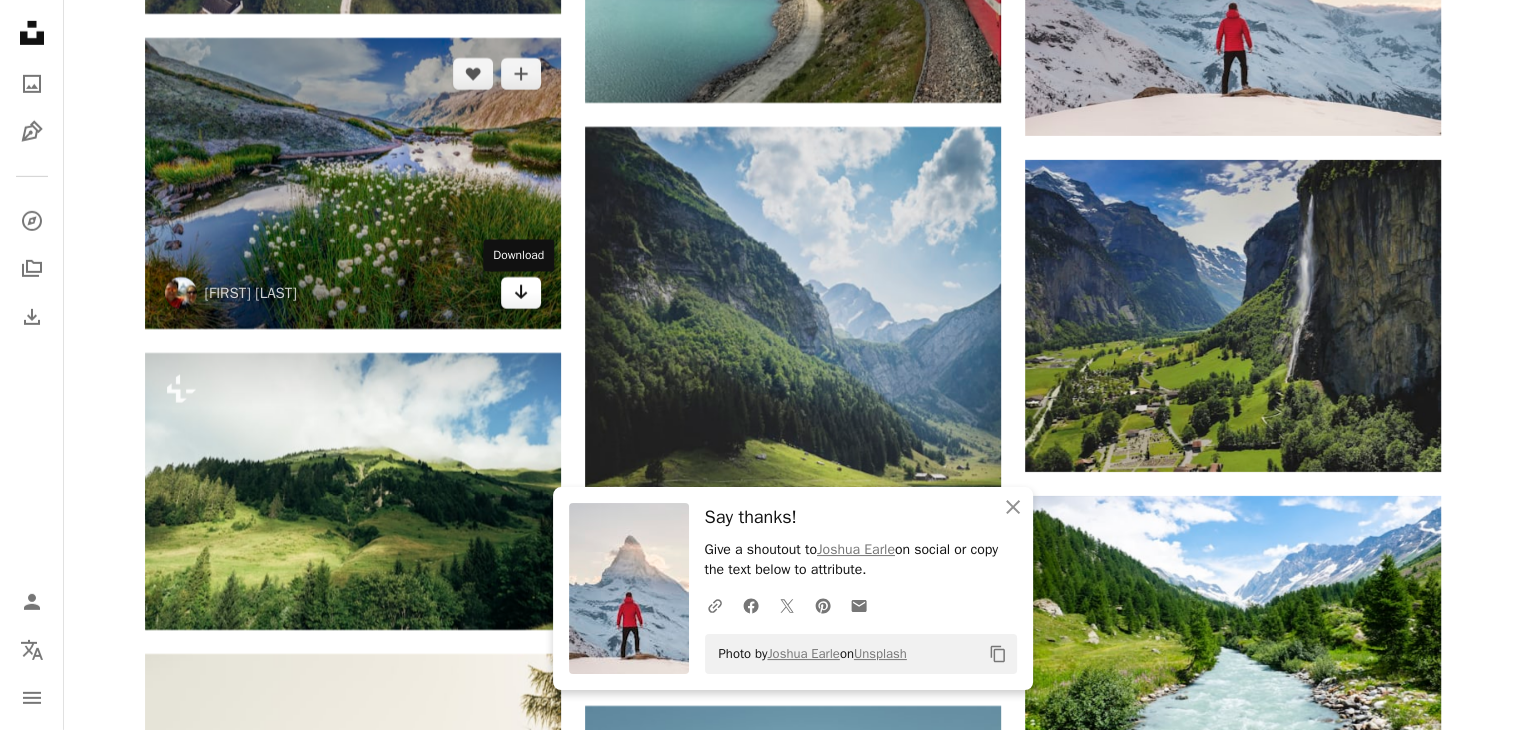 click on "Arrow pointing down" at bounding box center (521, 293) 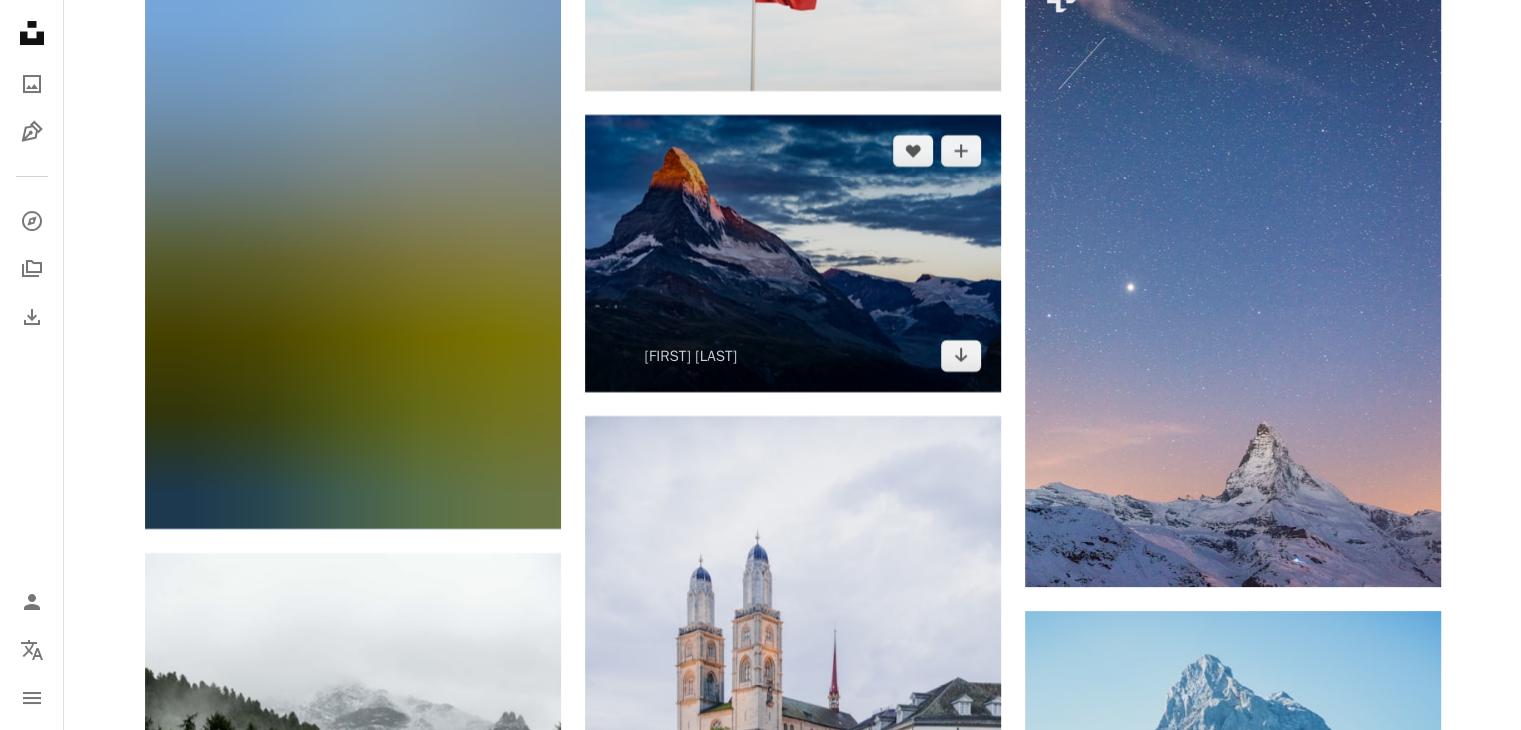 scroll, scrollTop: 7911, scrollLeft: 0, axis: vertical 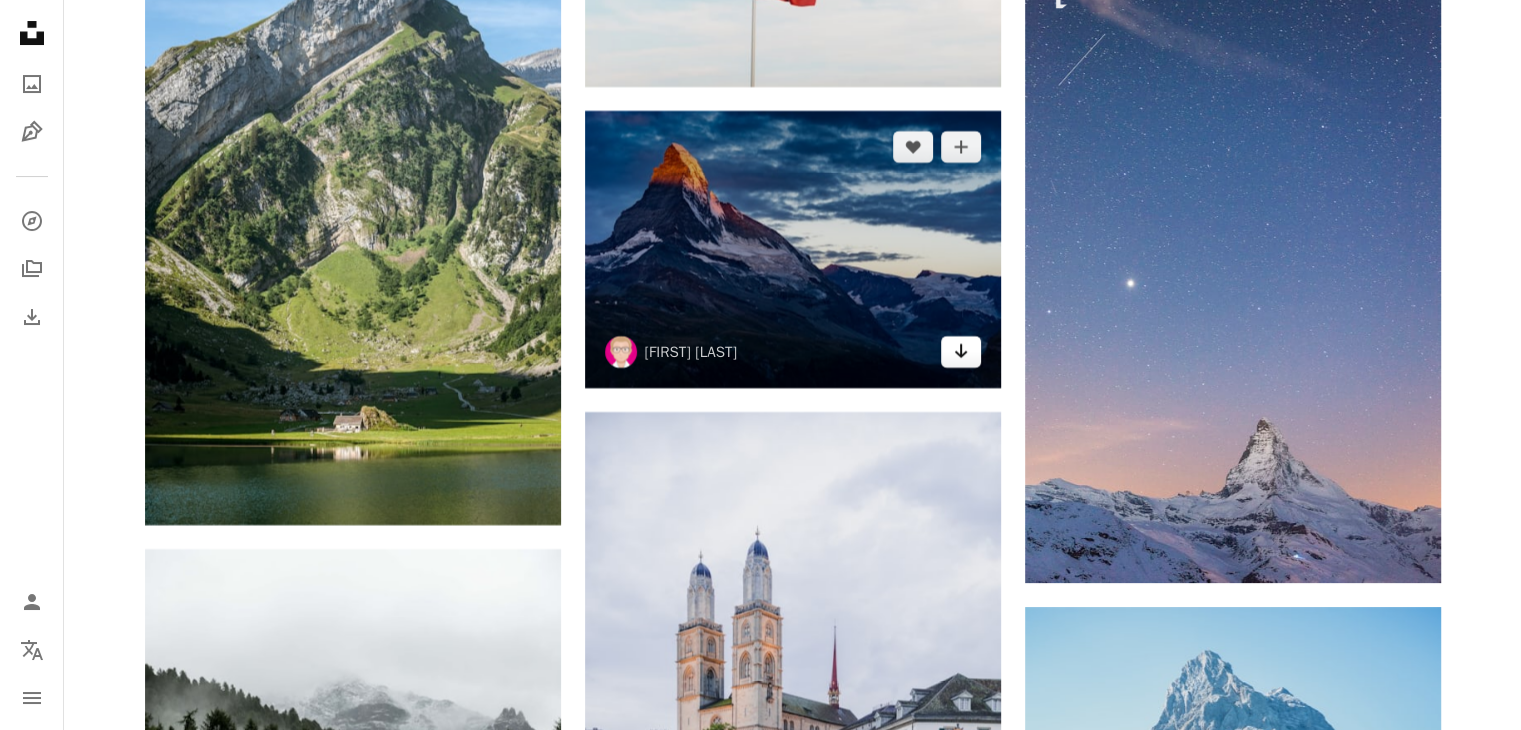 click 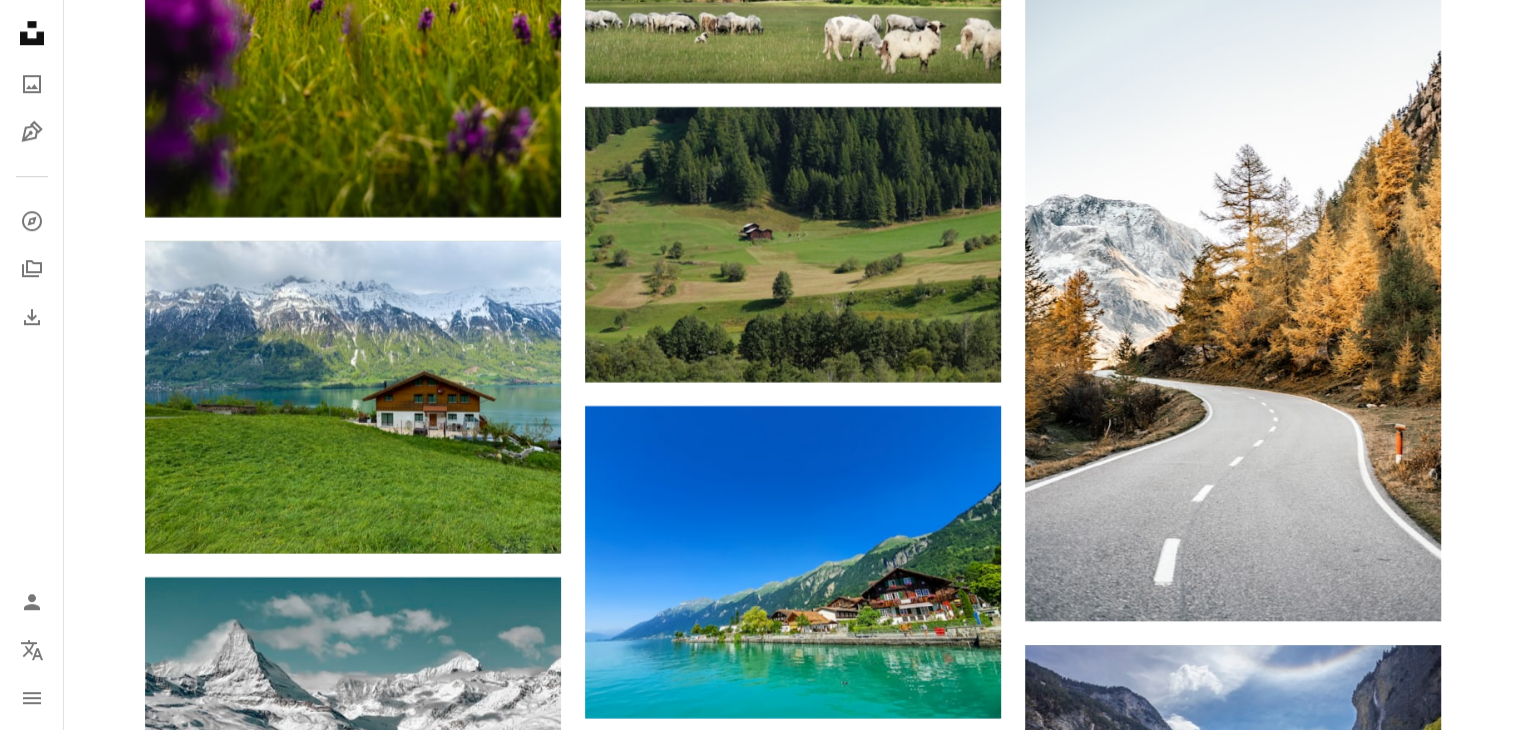 scroll, scrollTop: 9172, scrollLeft: 0, axis: vertical 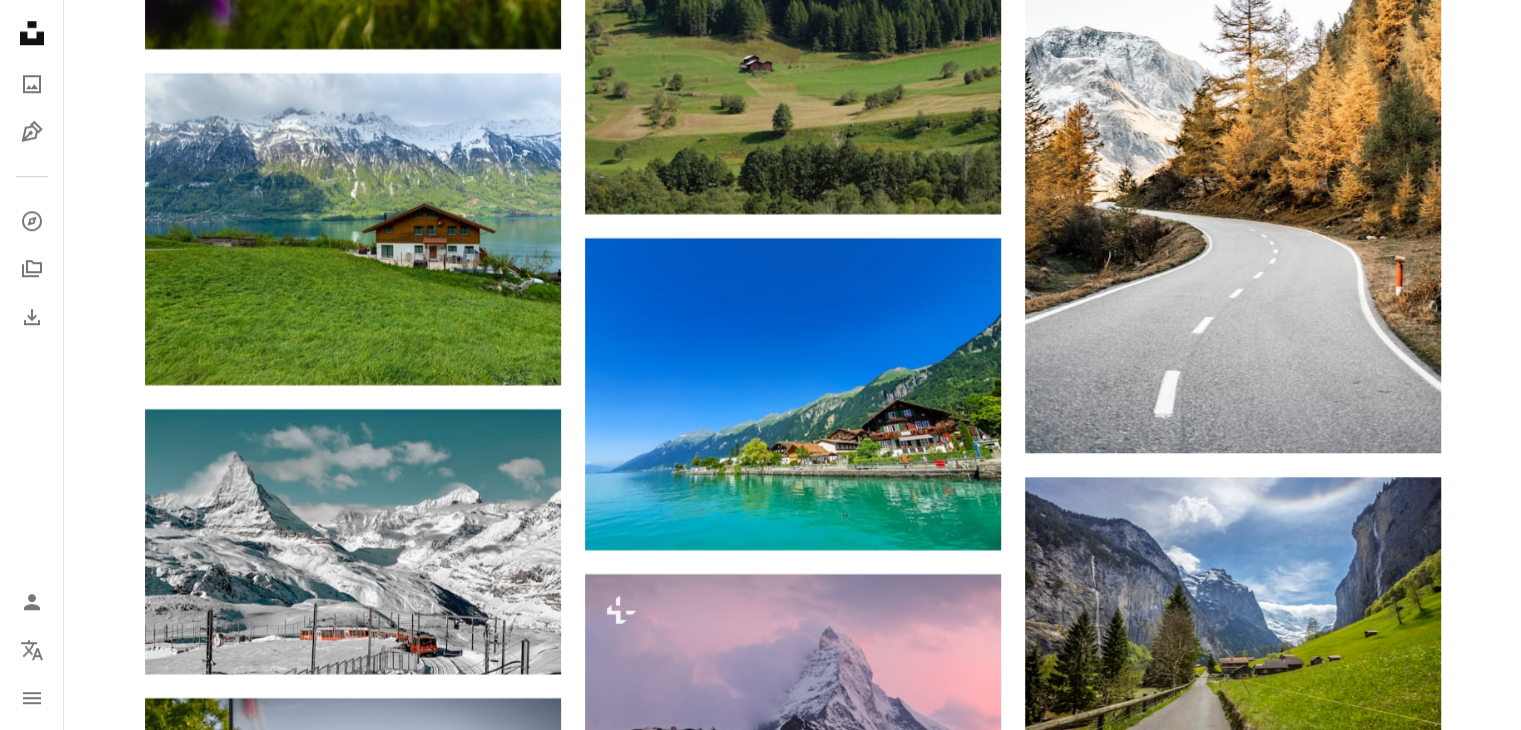 drag, startPoint x: 1496, startPoint y: 202, endPoint x: 1481, endPoint y: 295, distance: 94.20191 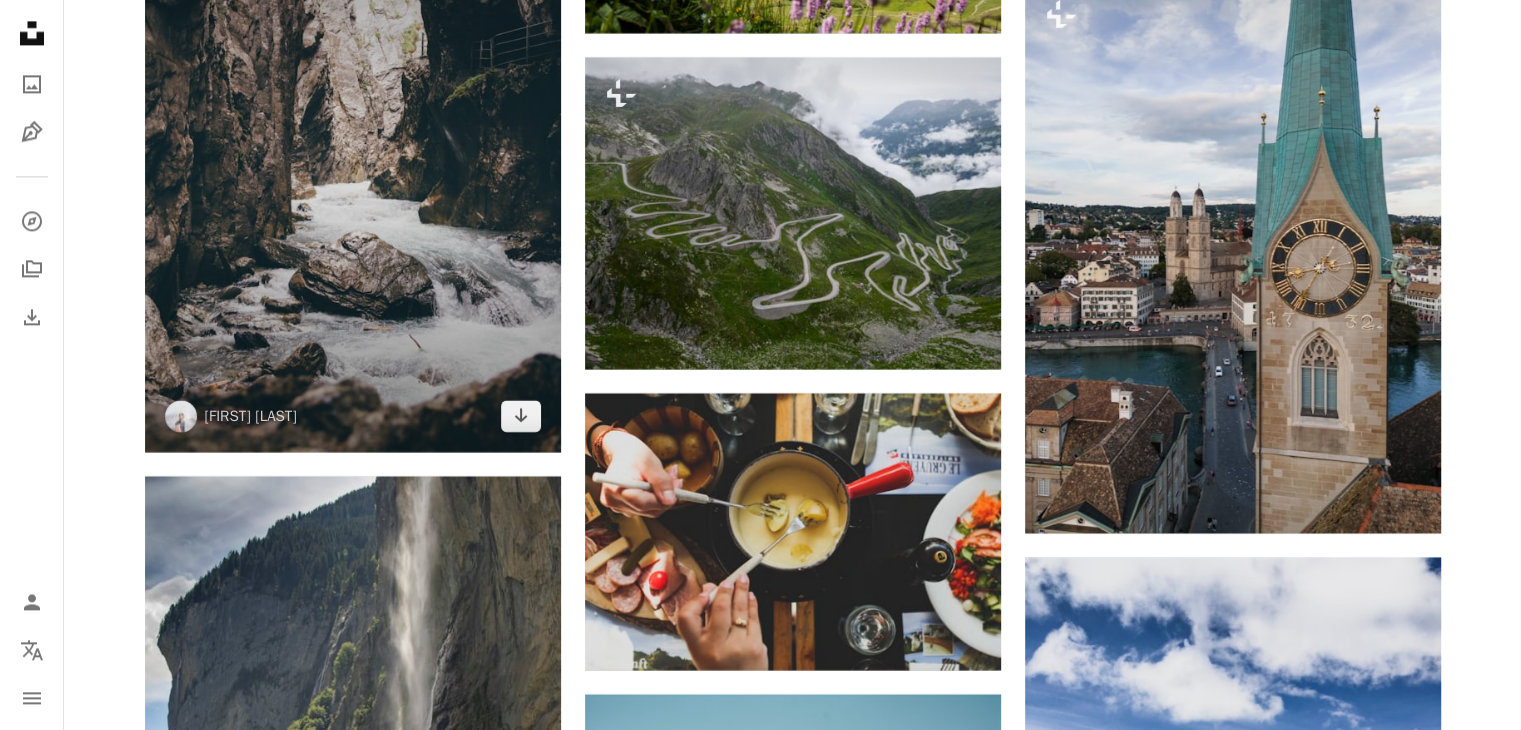 scroll, scrollTop: 10503, scrollLeft: 0, axis: vertical 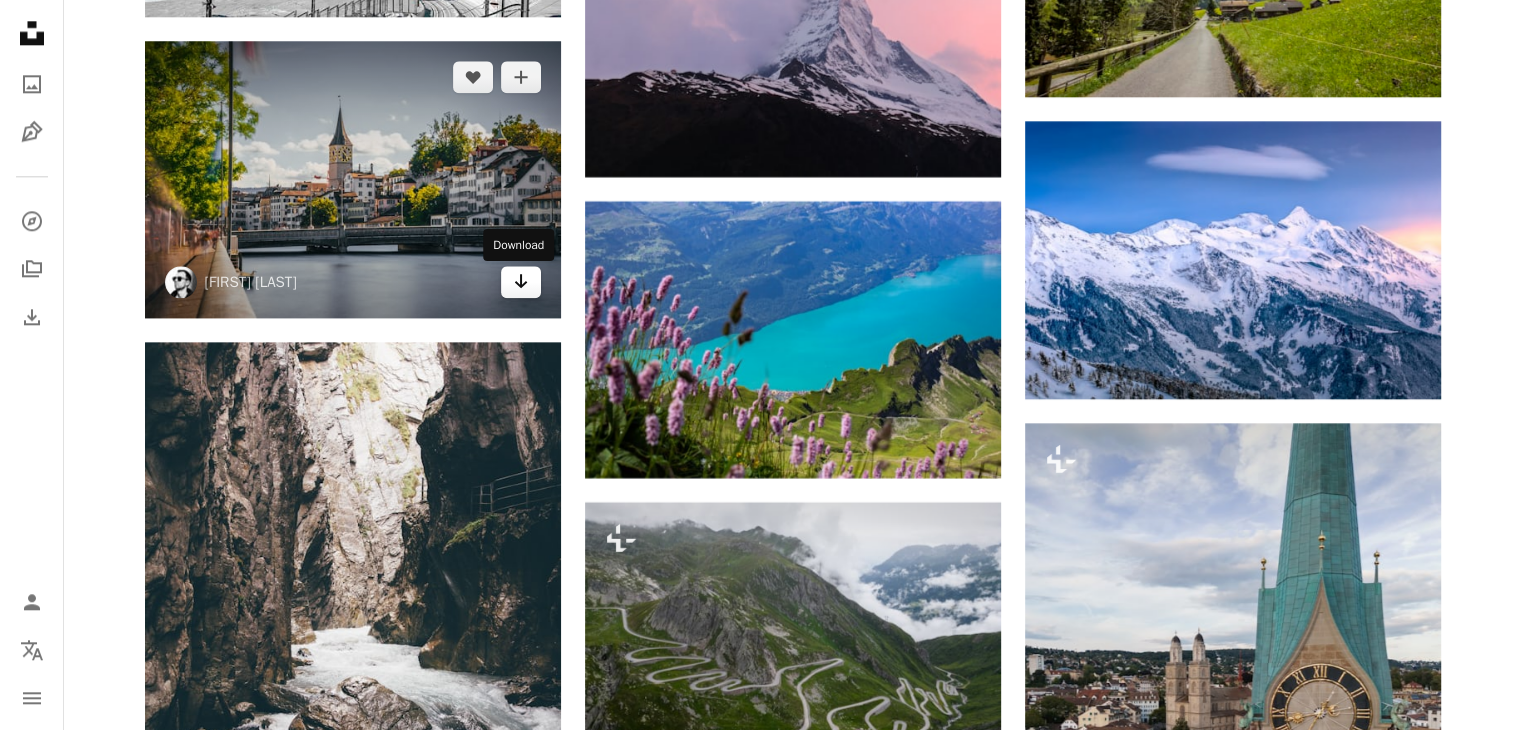 click on "Arrow pointing down" 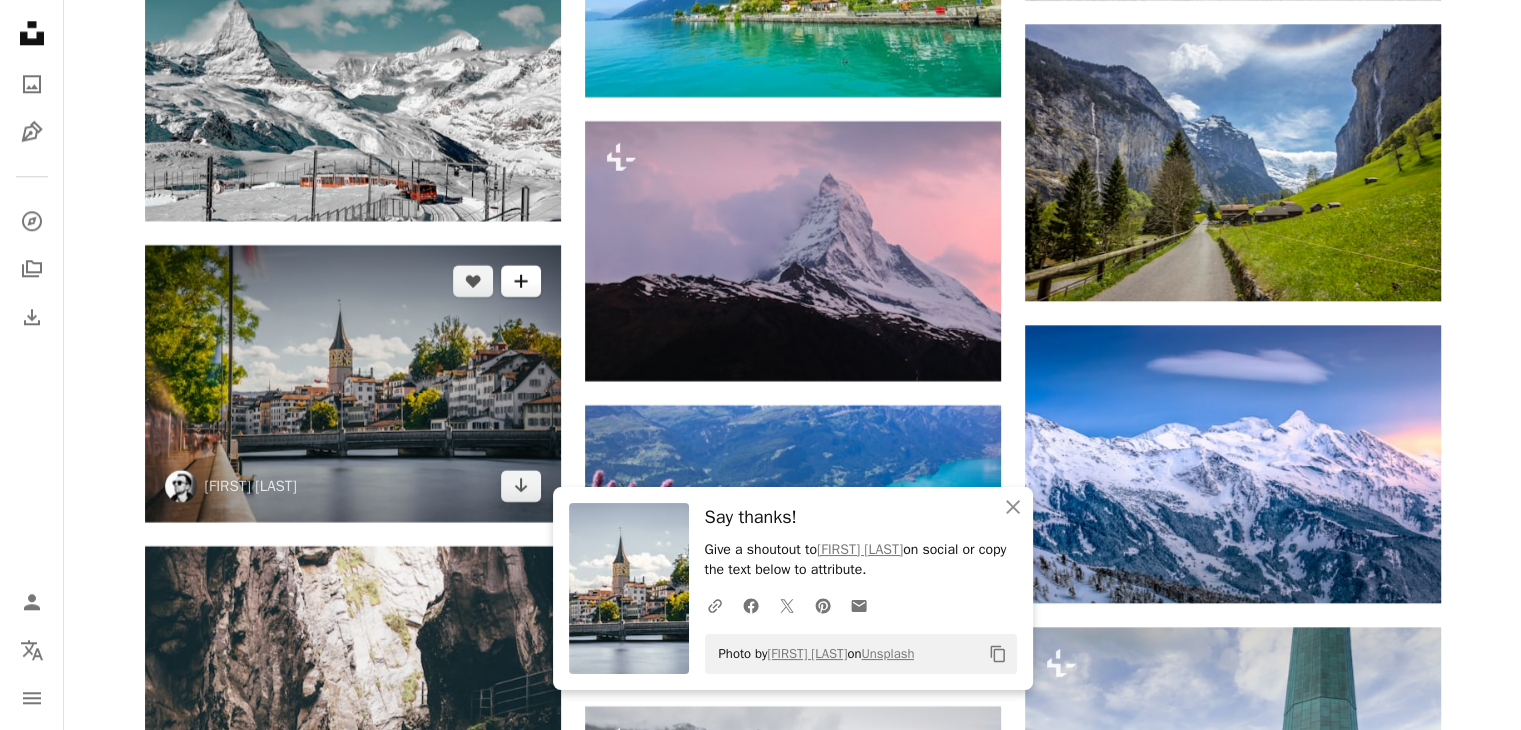 scroll, scrollTop: 9776, scrollLeft: 0, axis: vertical 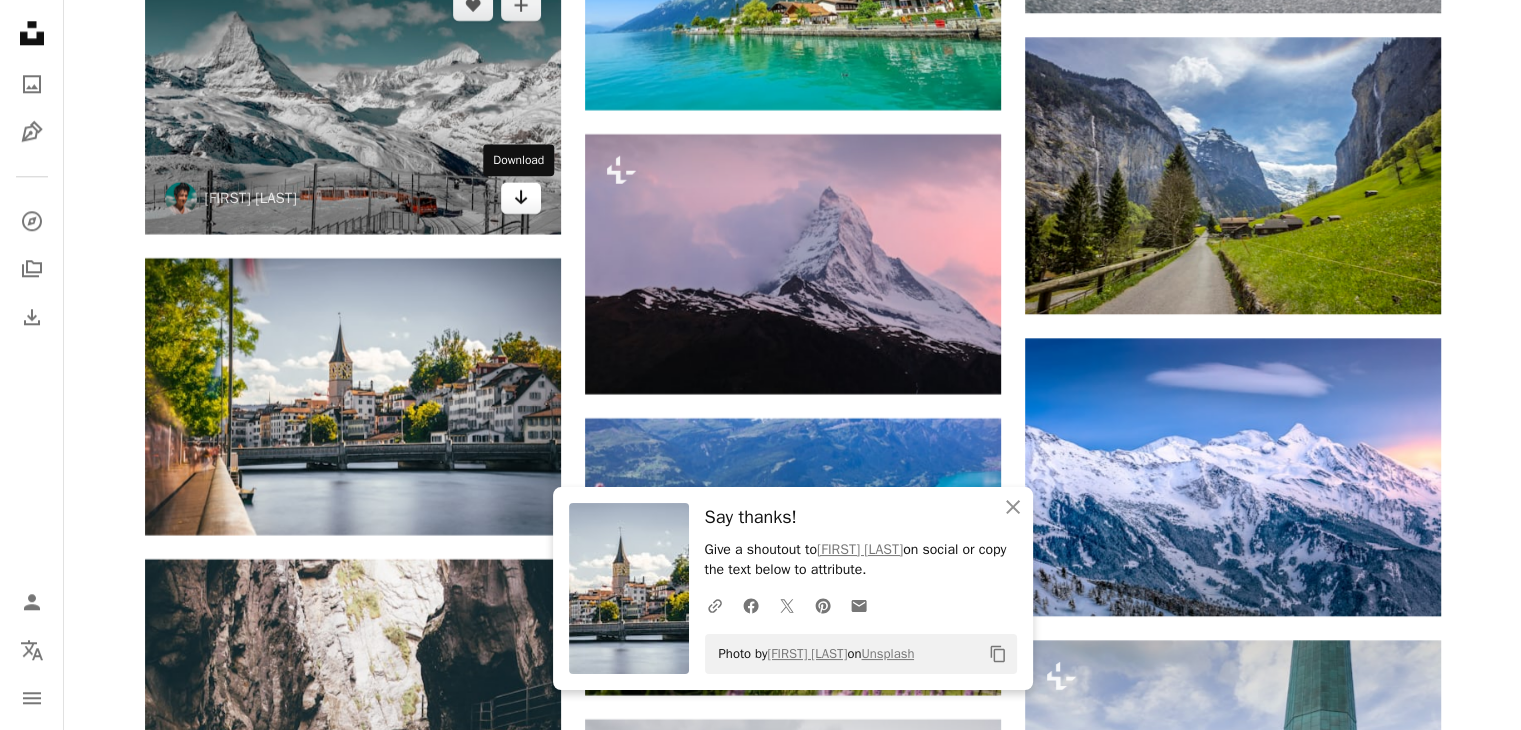 click 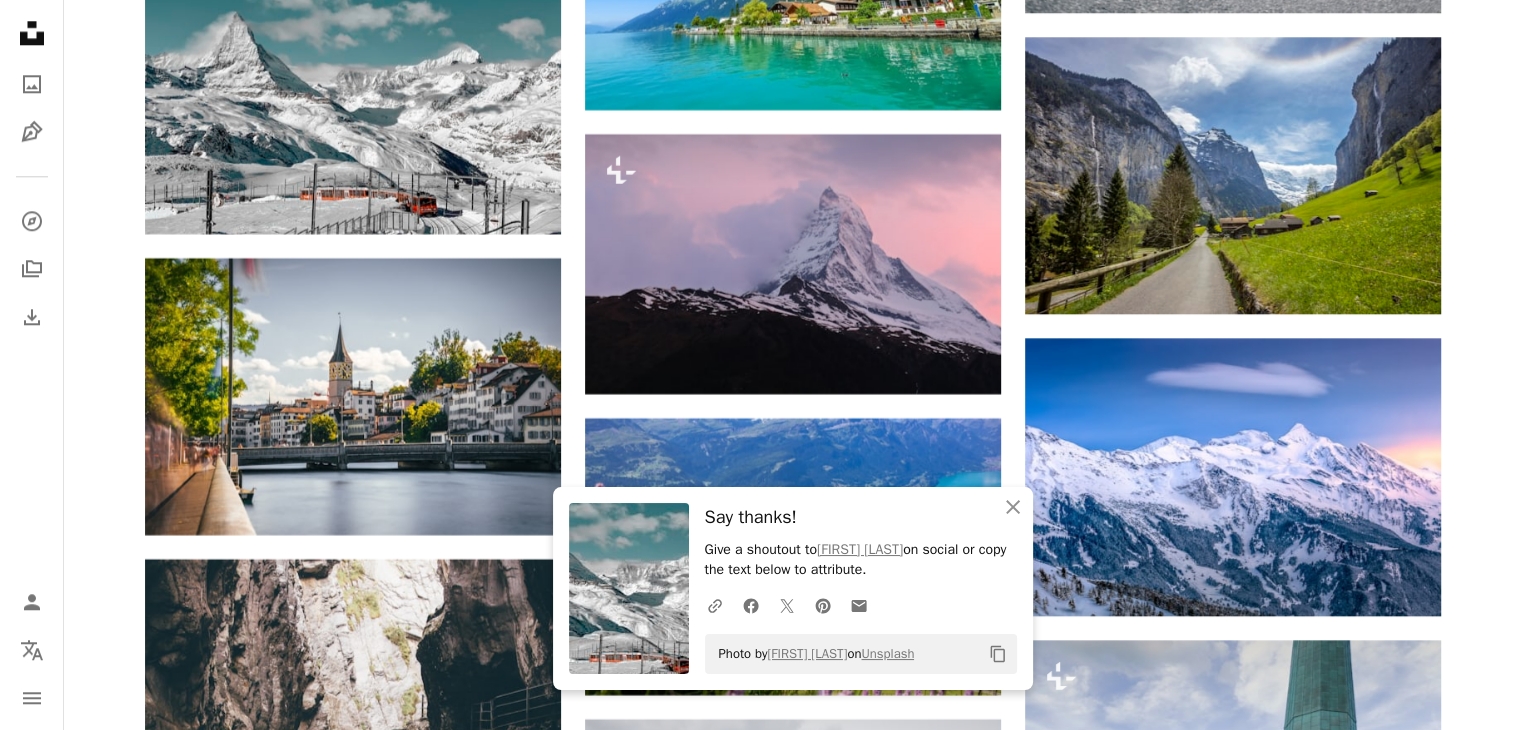 click on "Plus sign for Unsplash+ A heart A plus sign Joshua Kettle For  Unsplash+ A lock Download A heart A plus sign Sven Arrow pointing down A heart A plus sign Jose Llamas Available for hire A checkmark inside of a circle Arrow pointing down A heart A plus sign Daniel Seßler Arrow pointing down A heart A plus sign Henrique Ferreira Available for hire A checkmark inside of a circle Arrow pointing down Plus sign for Unsplash+ A heart A plus sign Ilia Bronskiy For  Unsplash+ A lock Download A heart A plus sign Pascal Debrunner Available for hire A checkmark inside of a circle Arrow pointing down Plus sign for Unsplash+ A heart A plus sign Joshua Kettle For  Unsplash+ A lock Download A heart A plus sign Tran Mau Tri Tam ✪ Available for hire A checkmark inside of a circle Arrow pointing down A heart A plus sign William Christen Arrow pointing down –– ––– –––  –– ––– –  ––– –––  ––––  –   – –– –––  – – ––– –– –– –––– –– A heart" at bounding box center [792, -2430] 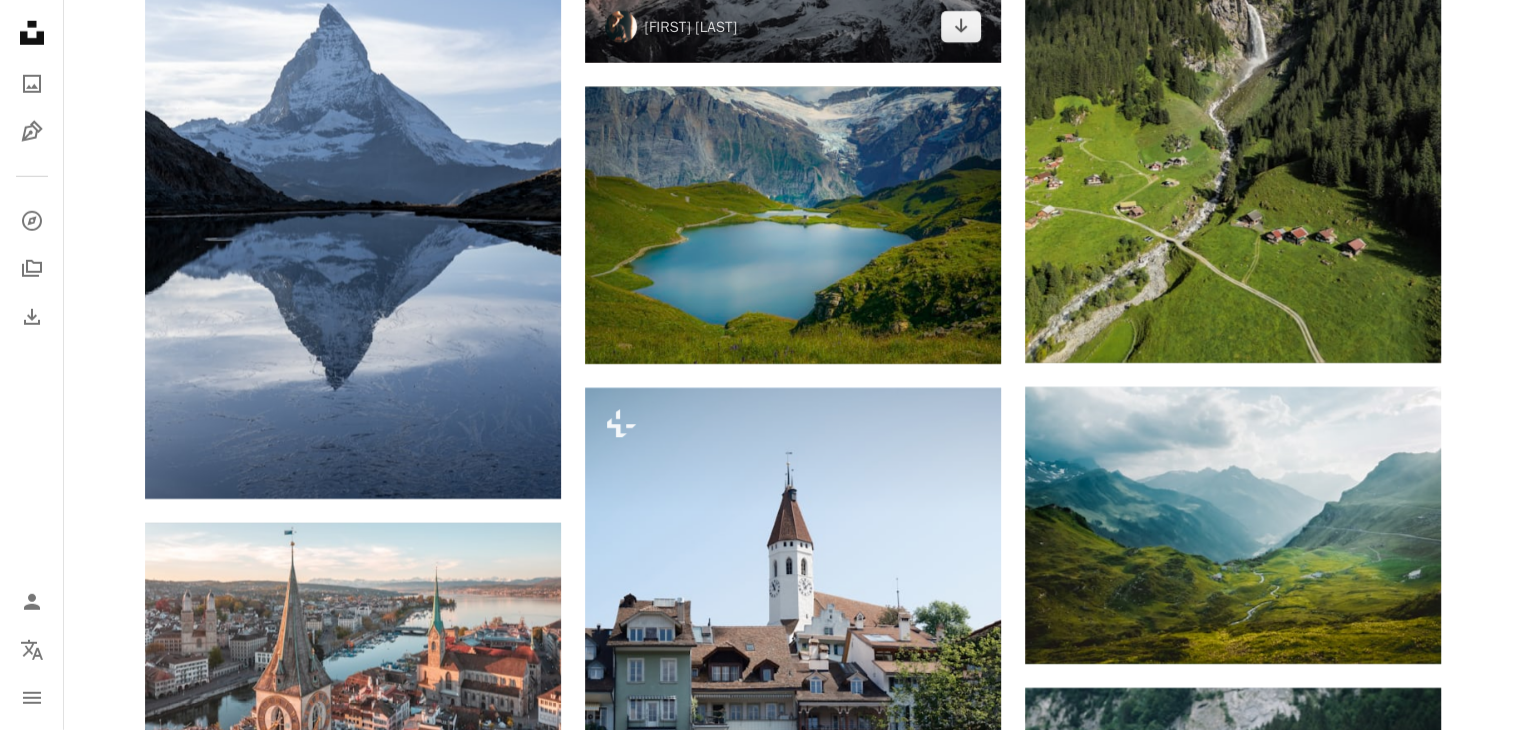 scroll, scrollTop: 13531, scrollLeft: 0, axis: vertical 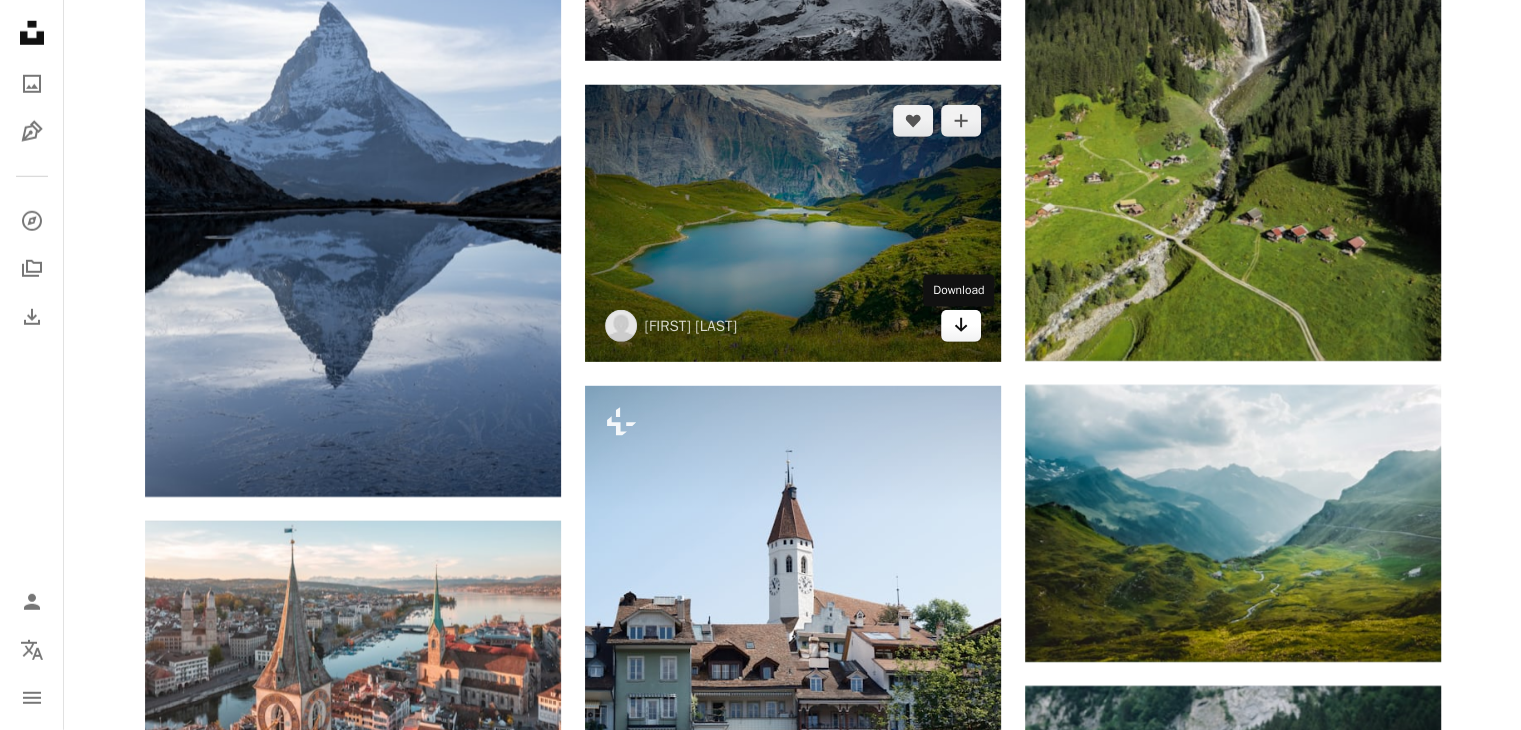 click on "Arrow pointing down" 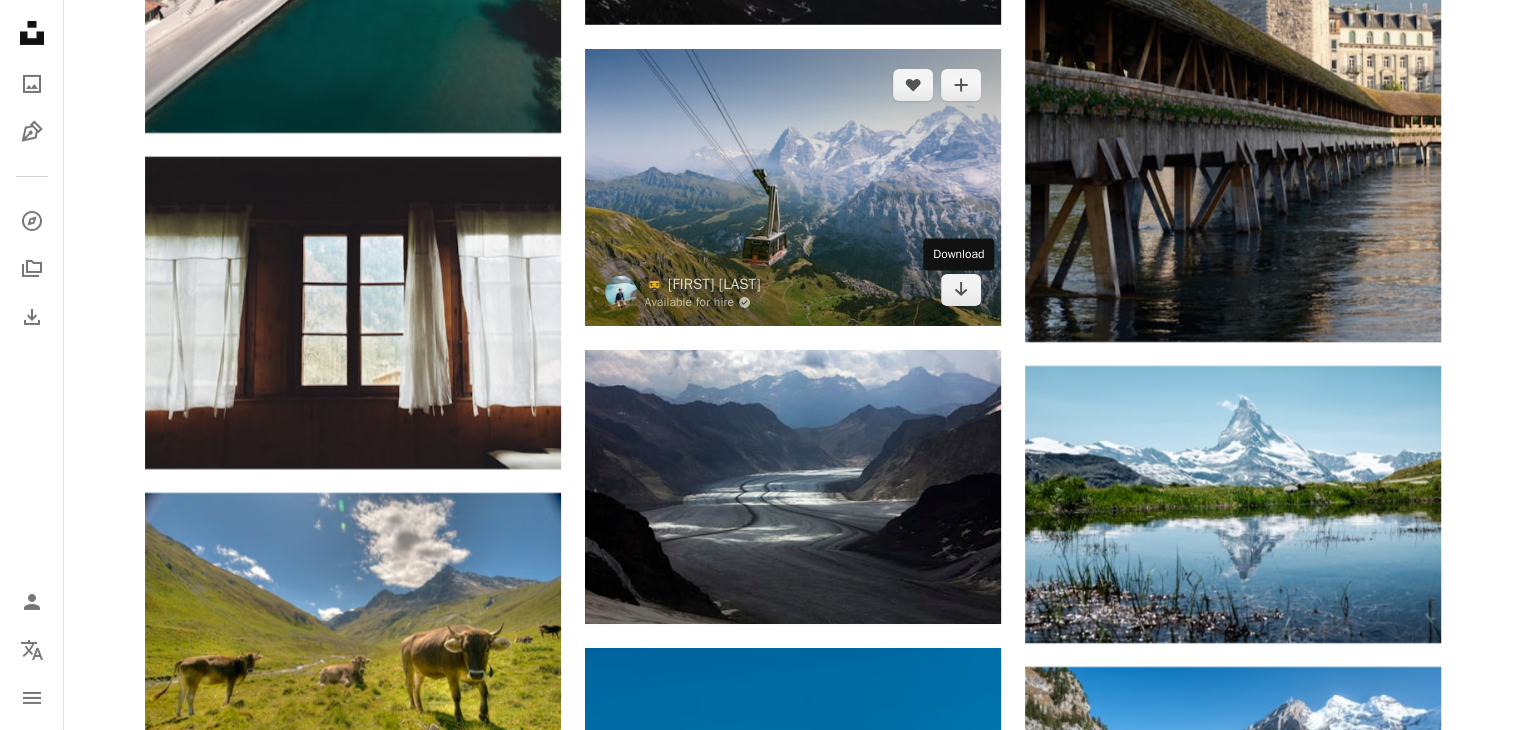 scroll, scrollTop: 14799, scrollLeft: 0, axis: vertical 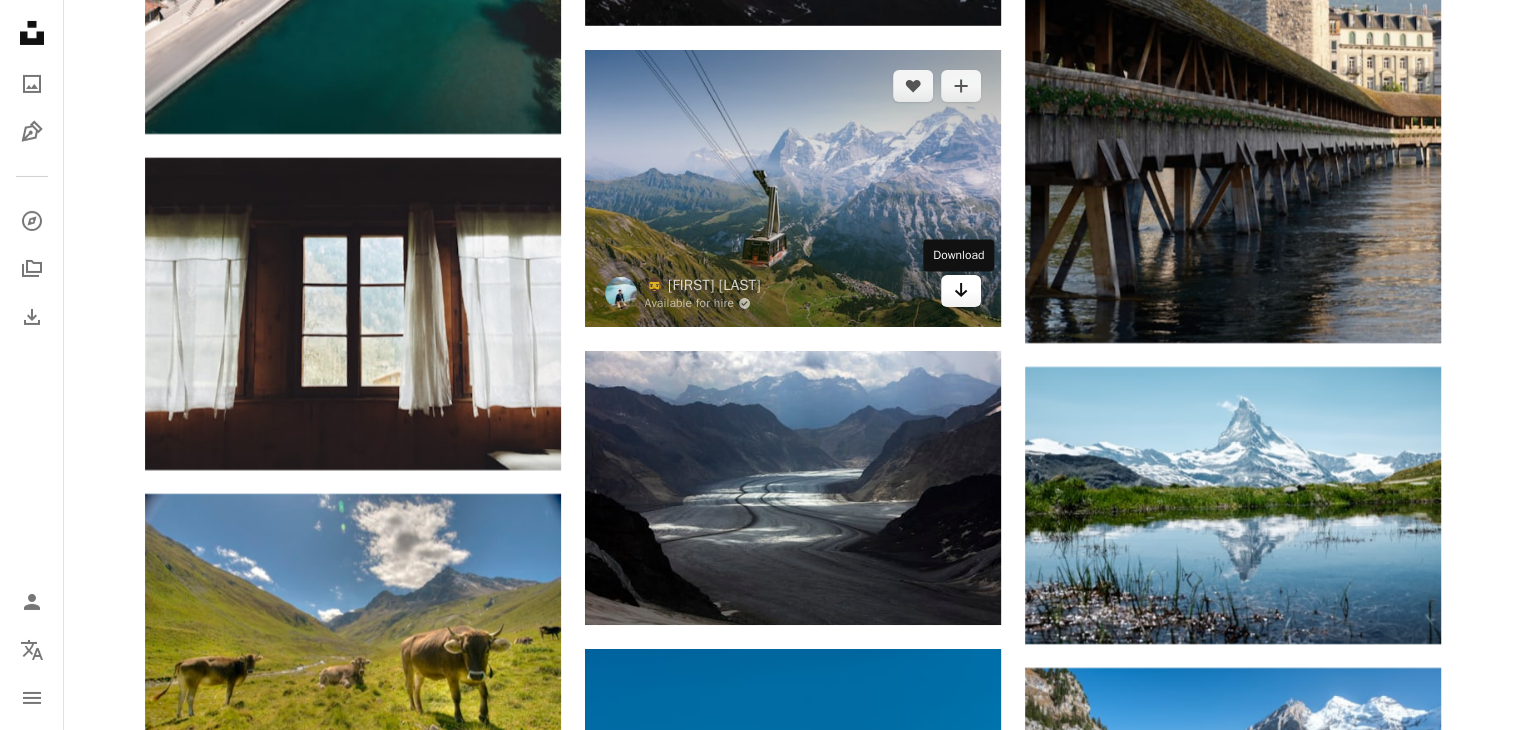 click on "Arrow pointing down" 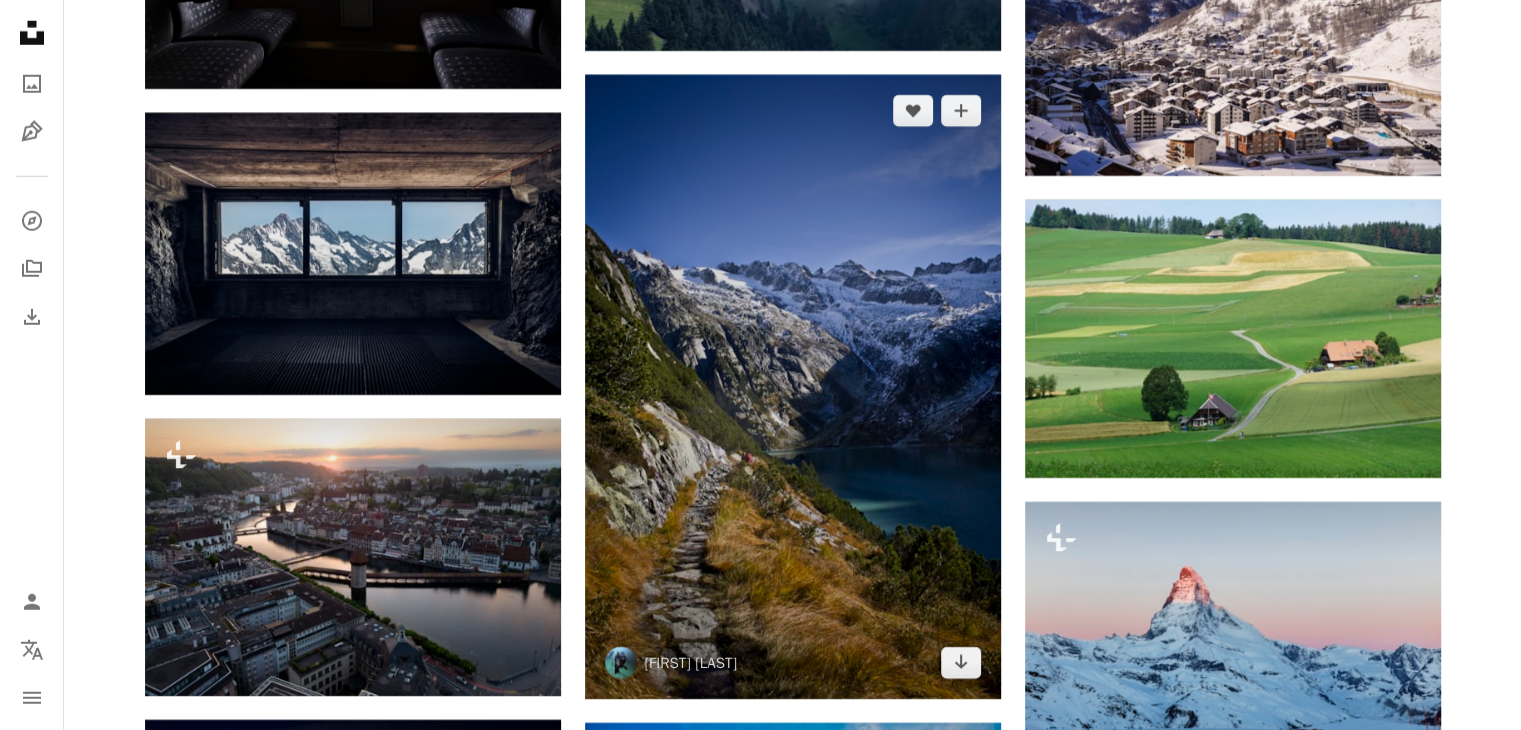 scroll, scrollTop: 21097, scrollLeft: 0, axis: vertical 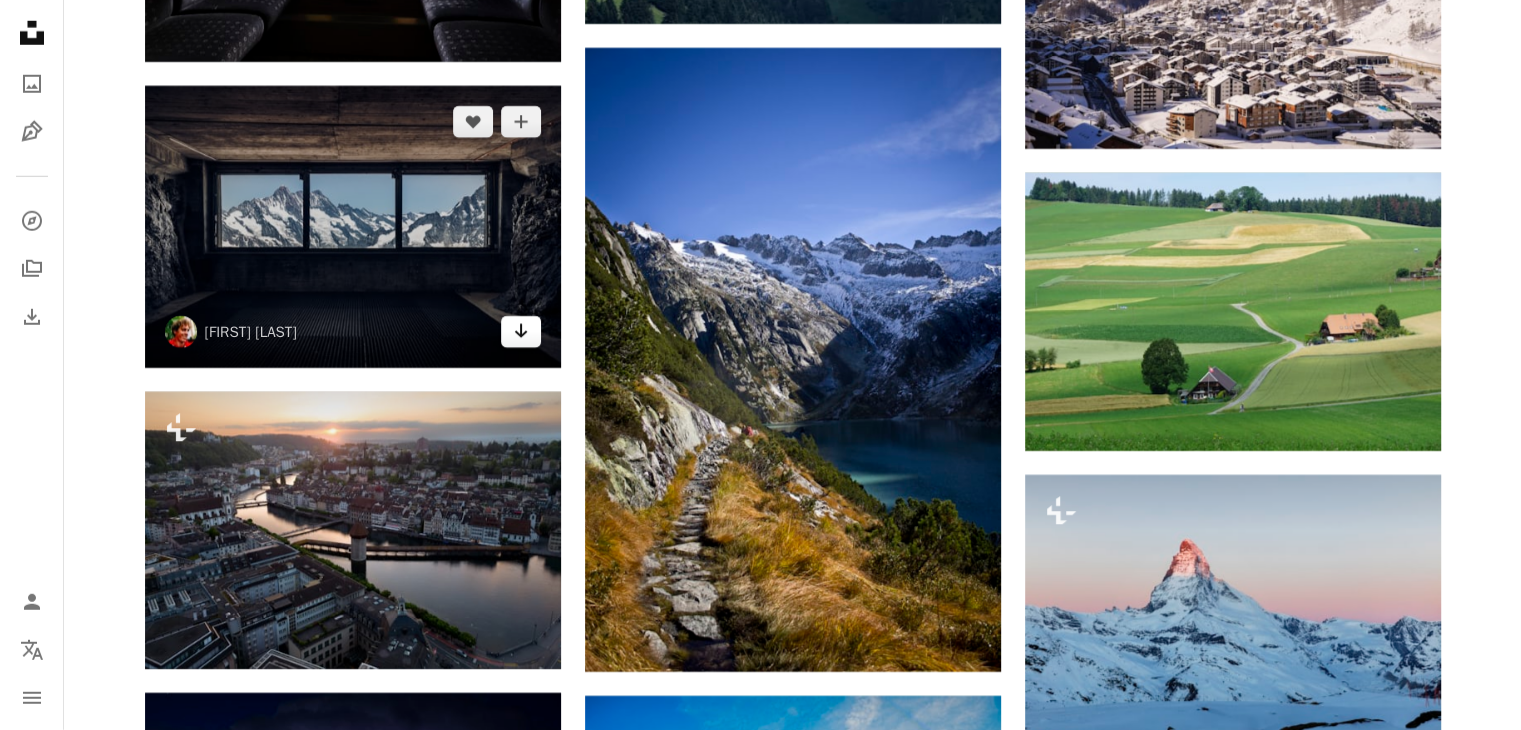 click on "Arrow pointing down" 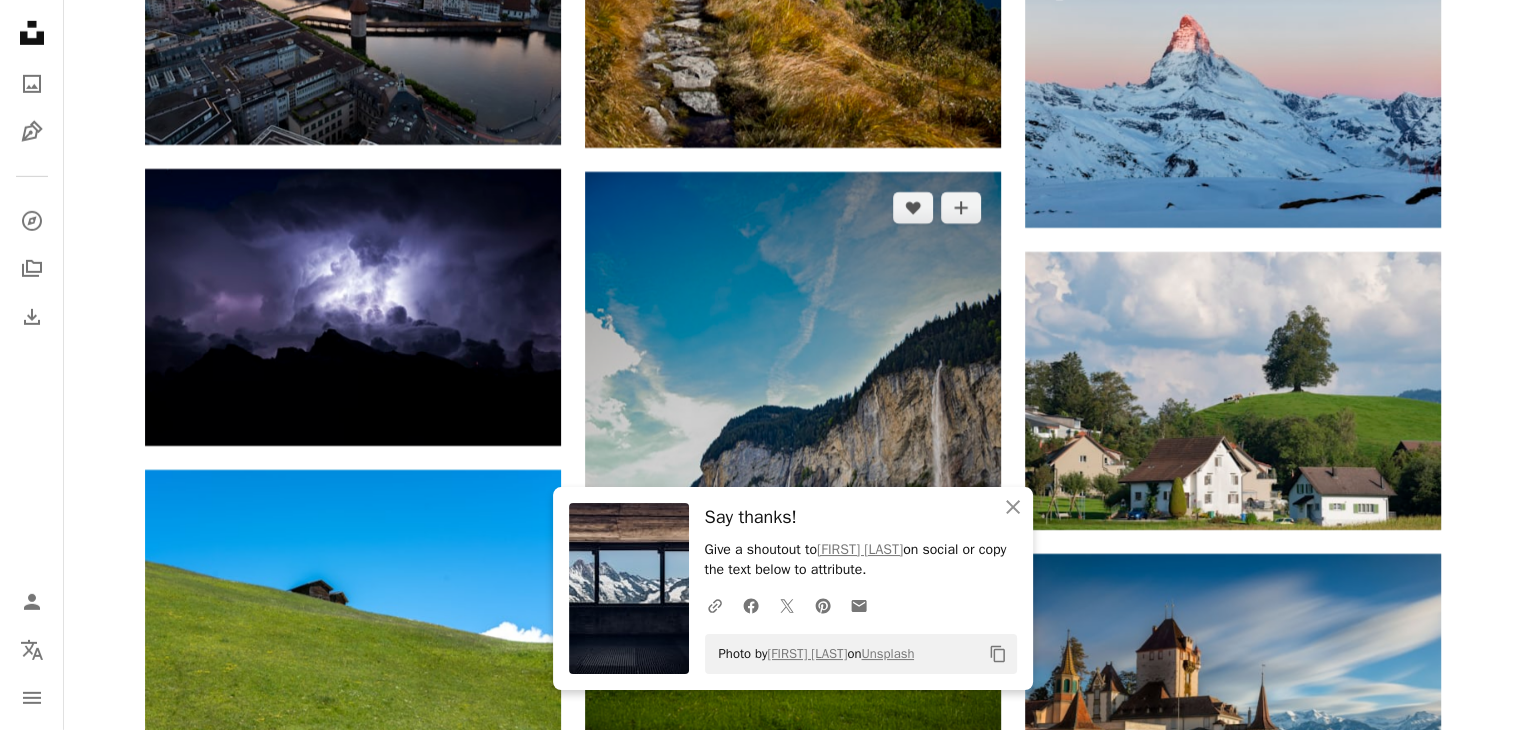 scroll, scrollTop: 21670, scrollLeft: 0, axis: vertical 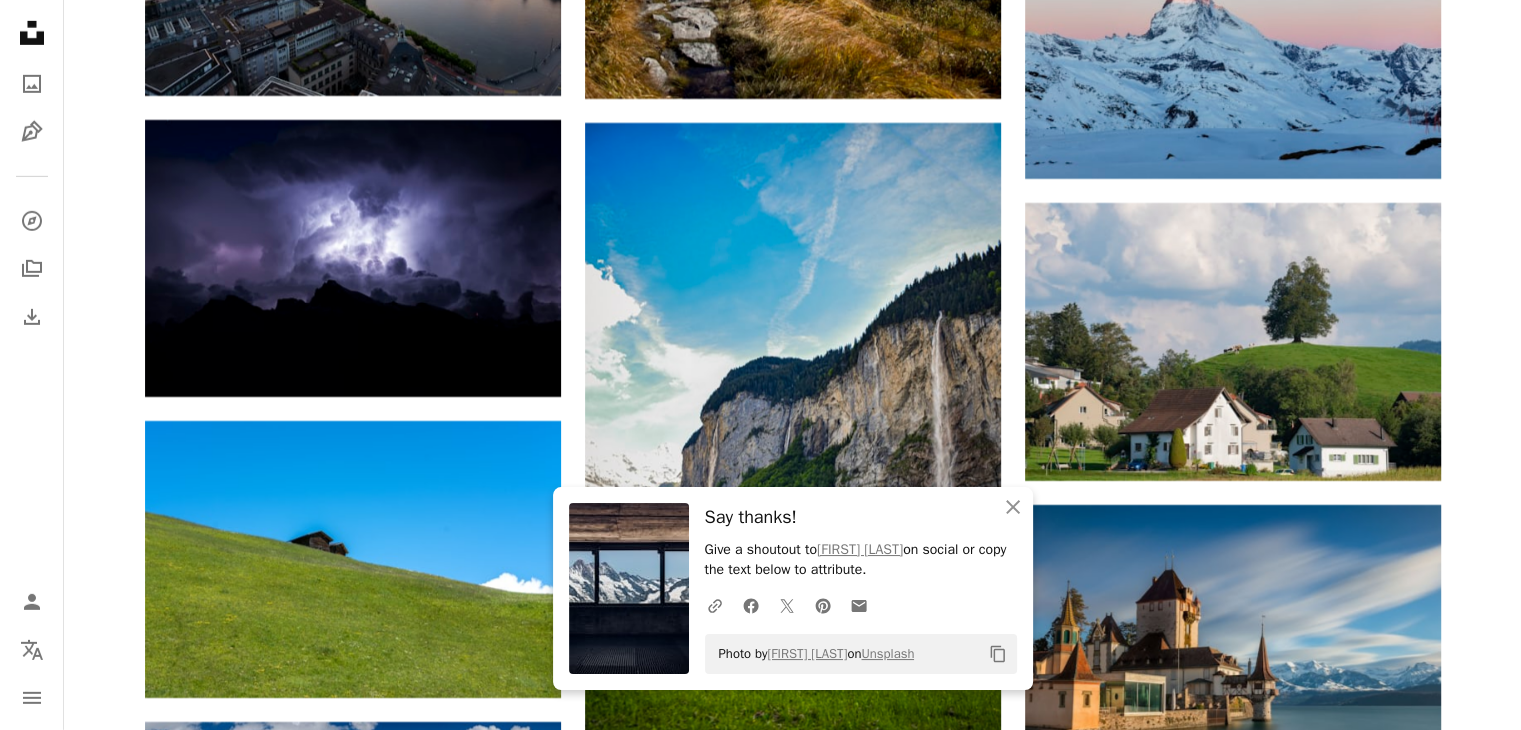 click on "Plus sign for Unsplash+ A heart A plus sign Joshua Kettle For  Unsplash+ A lock Download A heart A plus sign Sven Arrow pointing down A heart A plus sign Jose Llamas Available for hire A checkmark inside of a circle Arrow pointing down A heart A plus sign Daniel Seßler Arrow pointing down A heart A plus sign Henrique Ferreira Available for hire A checkmark inside of a circle Arrow pointing down Plus sign for Unsplash+ A heart A plus sign Ilia Bronskiy For  Unsplash+ A lock Download A heart A plus sign Pascal Debrunner Available for hire A checkmark inside of a circle Arrow pointing down Plus sign for Unsplash+ A heart A plus sign Joshua Kettle For  Unsplash+ A lock Download A heart A plus sign Tran Mau Tri Tam ✪ Available for hire A checkmark inside of a circle Arrow pointing down A heart A plus sign William Christen Arrow pointing down –– ––– –––  –– ––– –  ––– –––  ––––  –   – –– –––  – – ––– –– –– –––– –– A heart" at bounding box center (793, -8935) 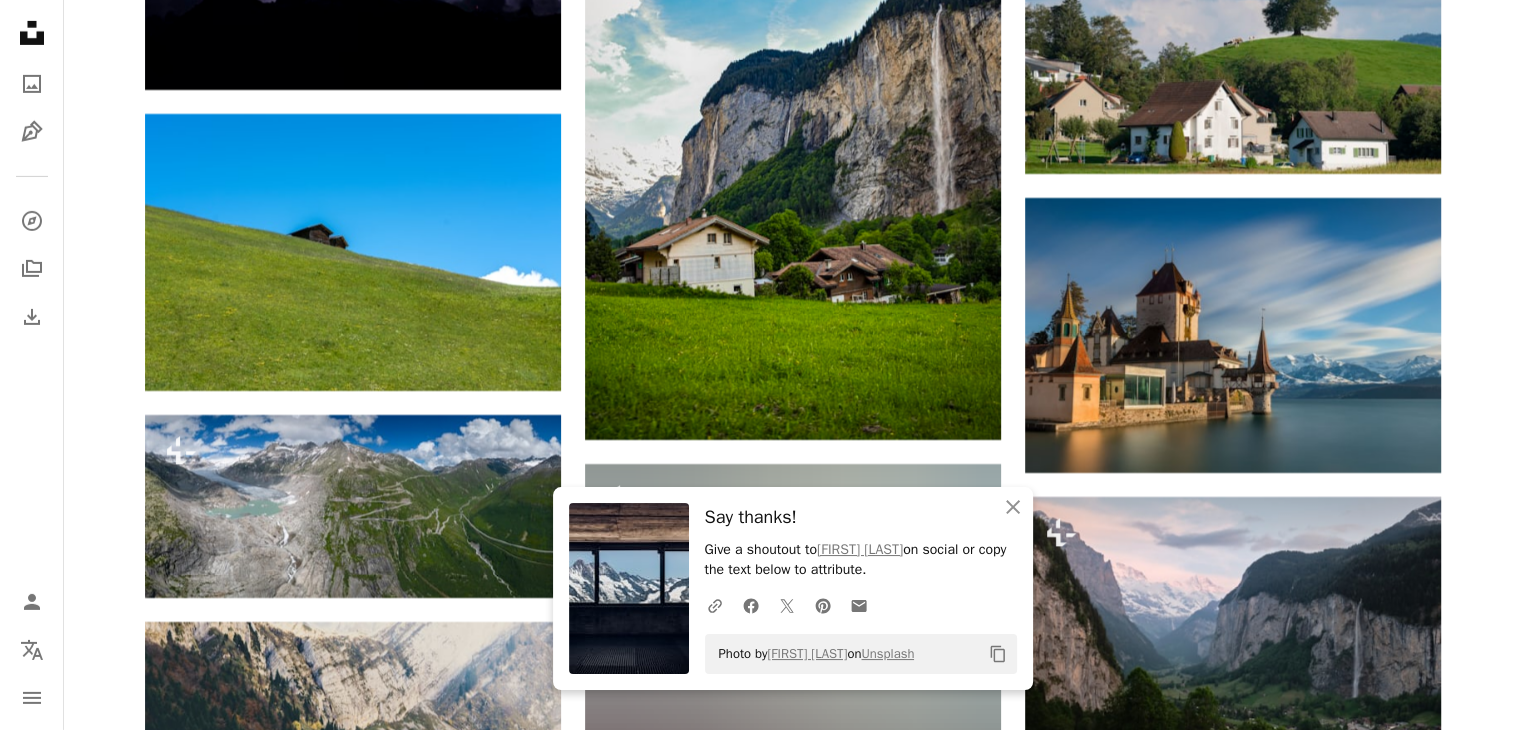 scroll, scrollTop: 21978, scrollLeft: 0, axis: vertical 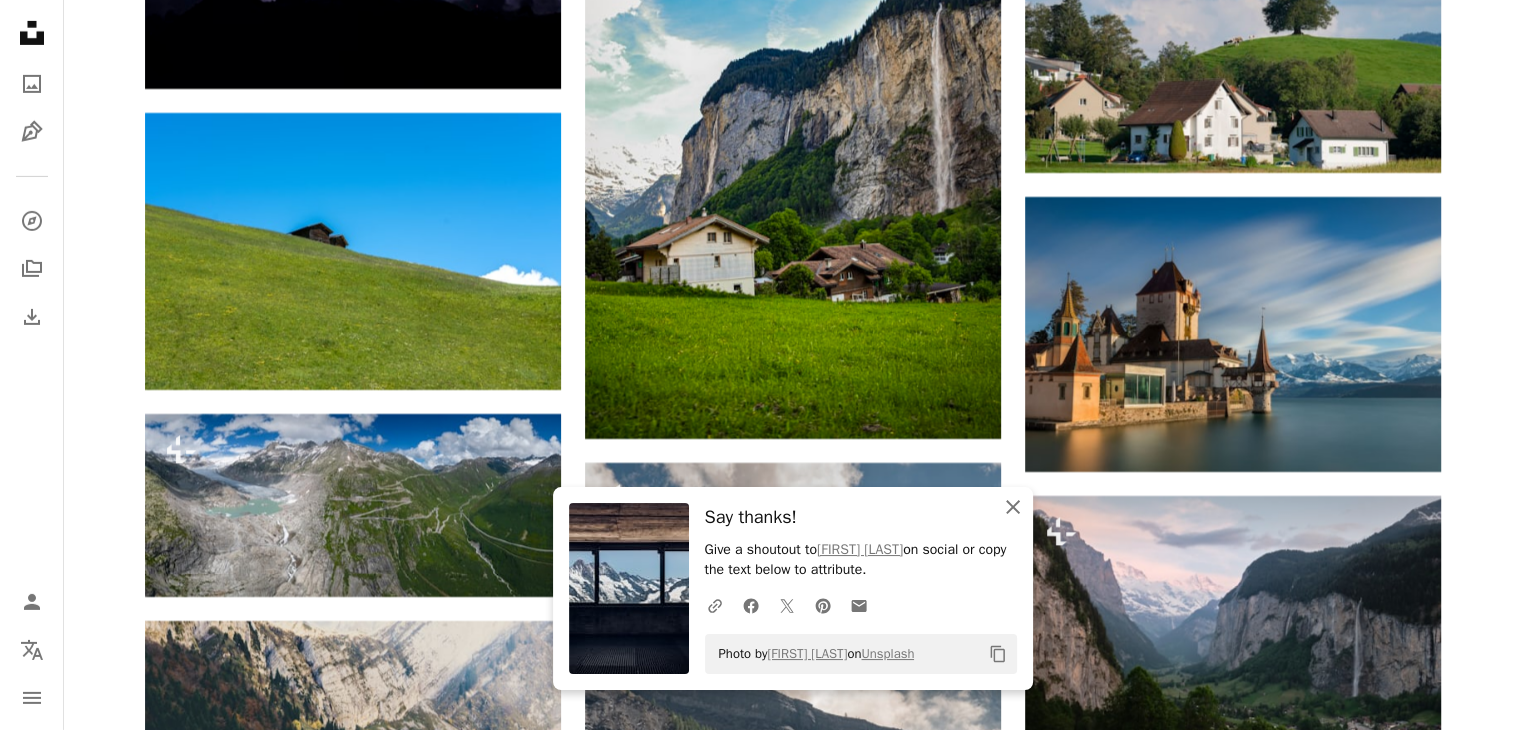 click on "An X shape" 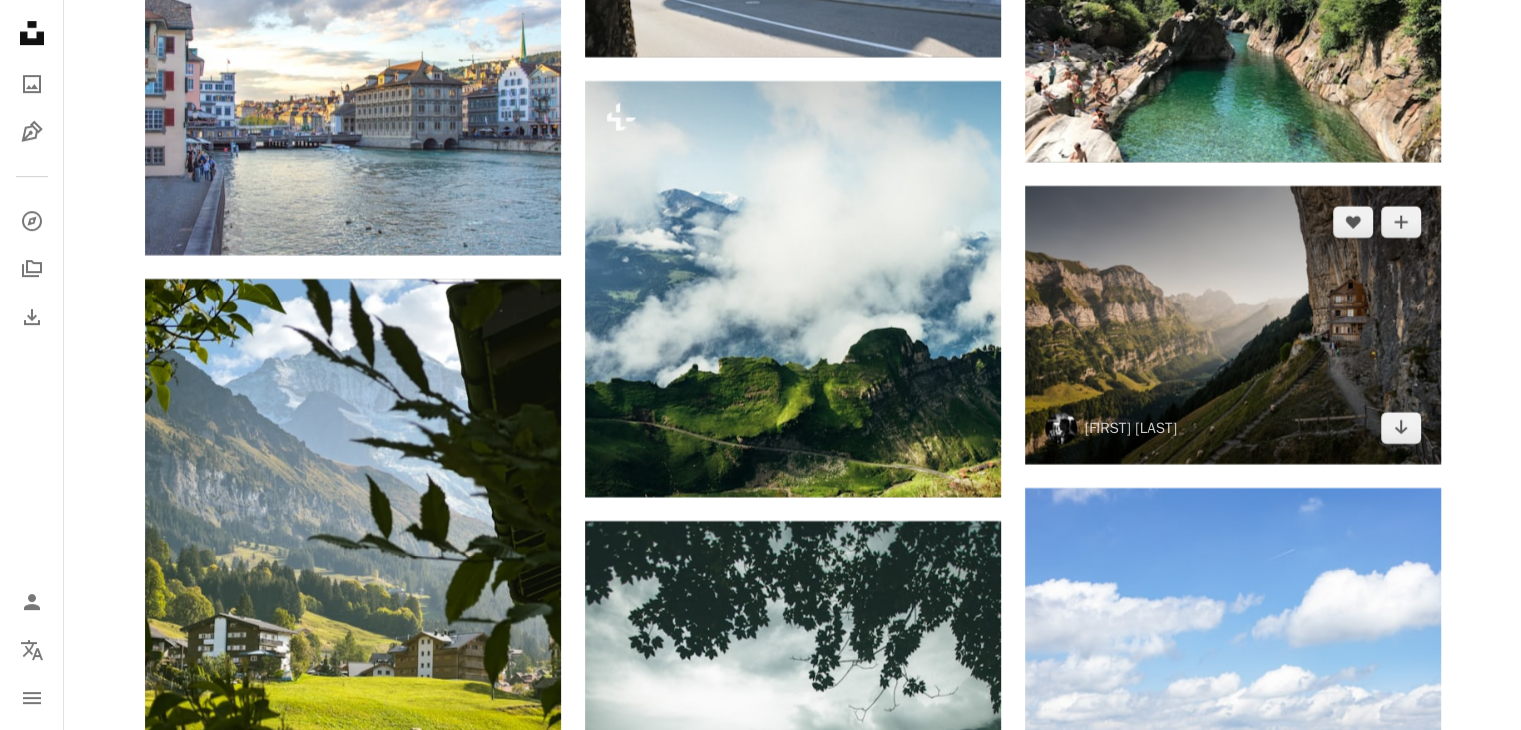 scroll, scrollTop: 23869, scrollLeft: 0, axis: vertical 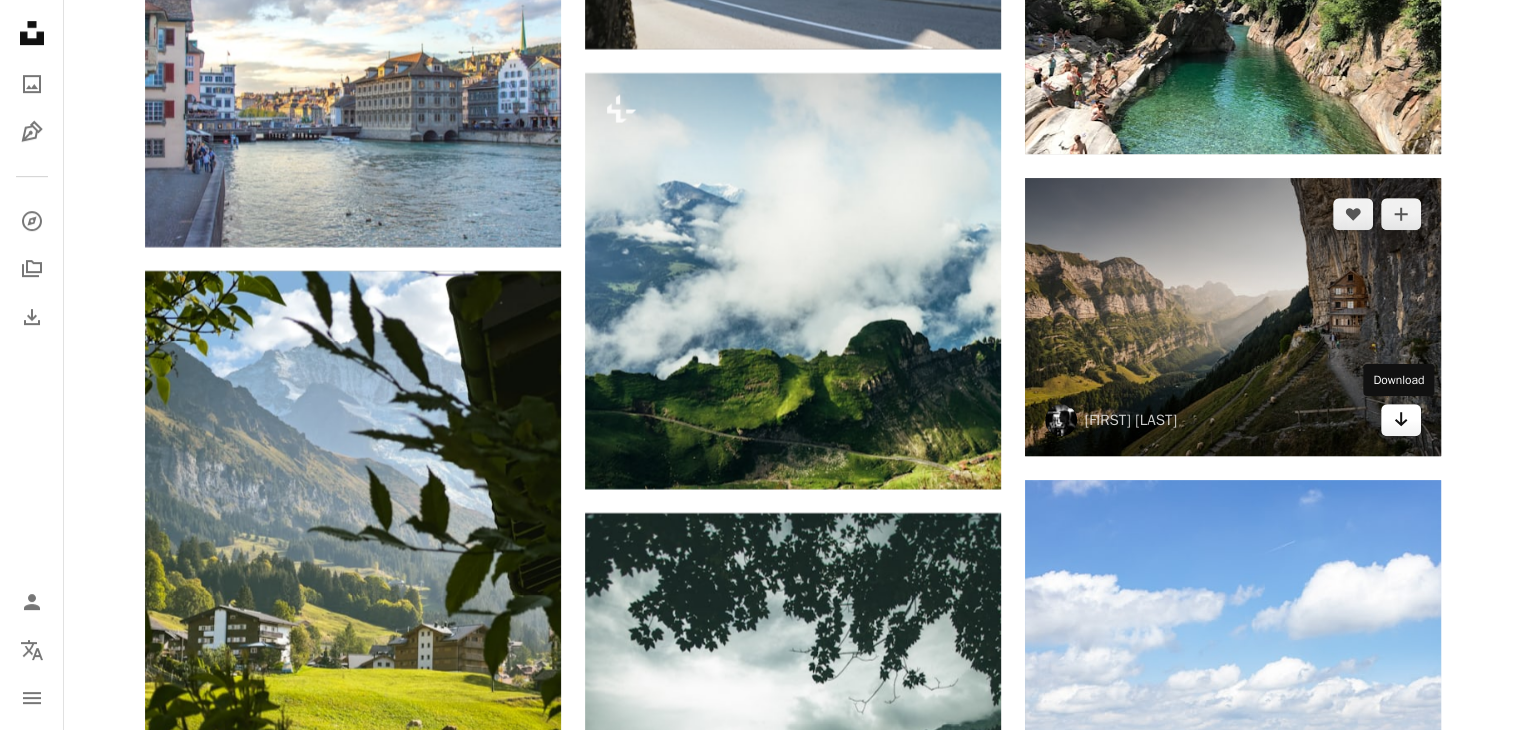 click on "Arrow pointing down" 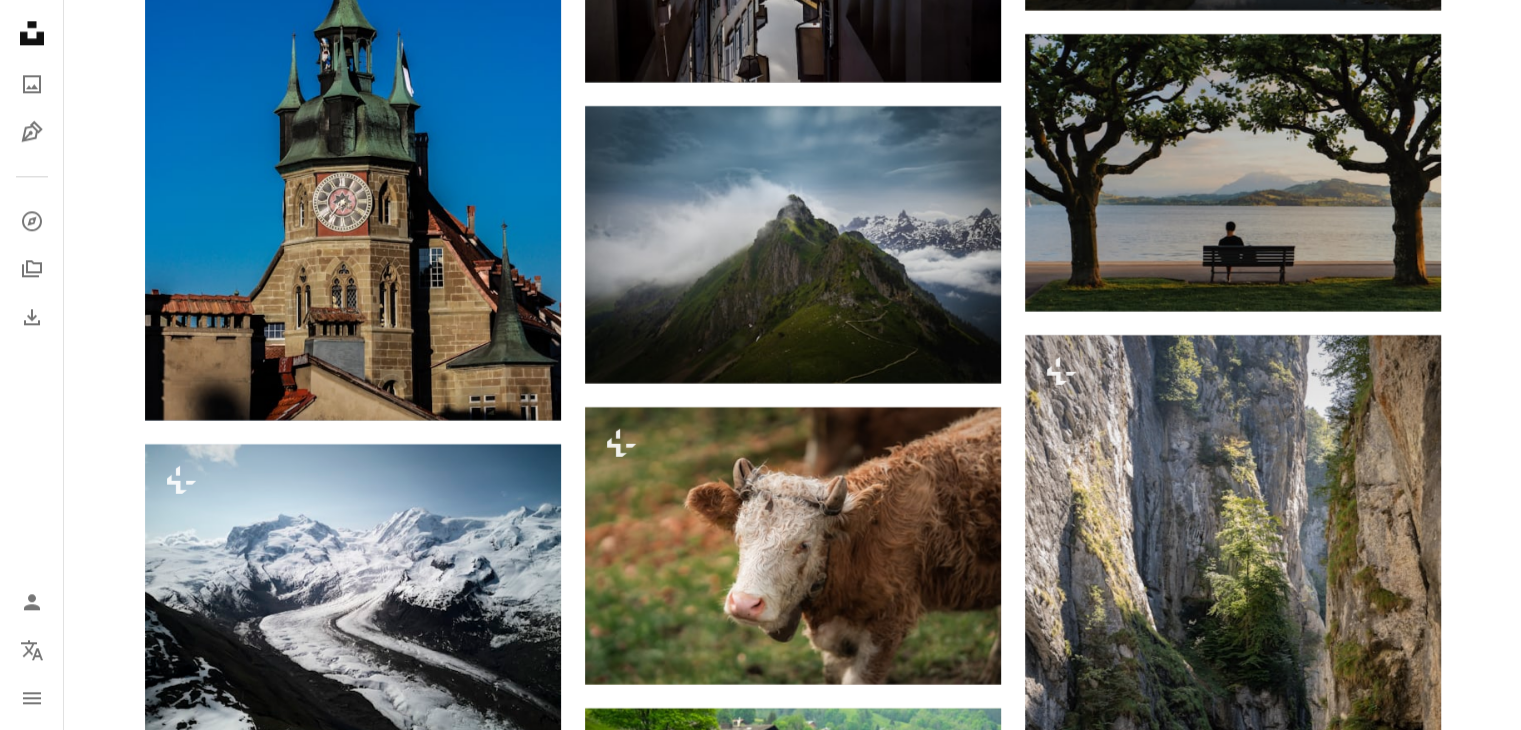 scroll, scrollTop: 25261, scrollLeft: 0, axis: vertical 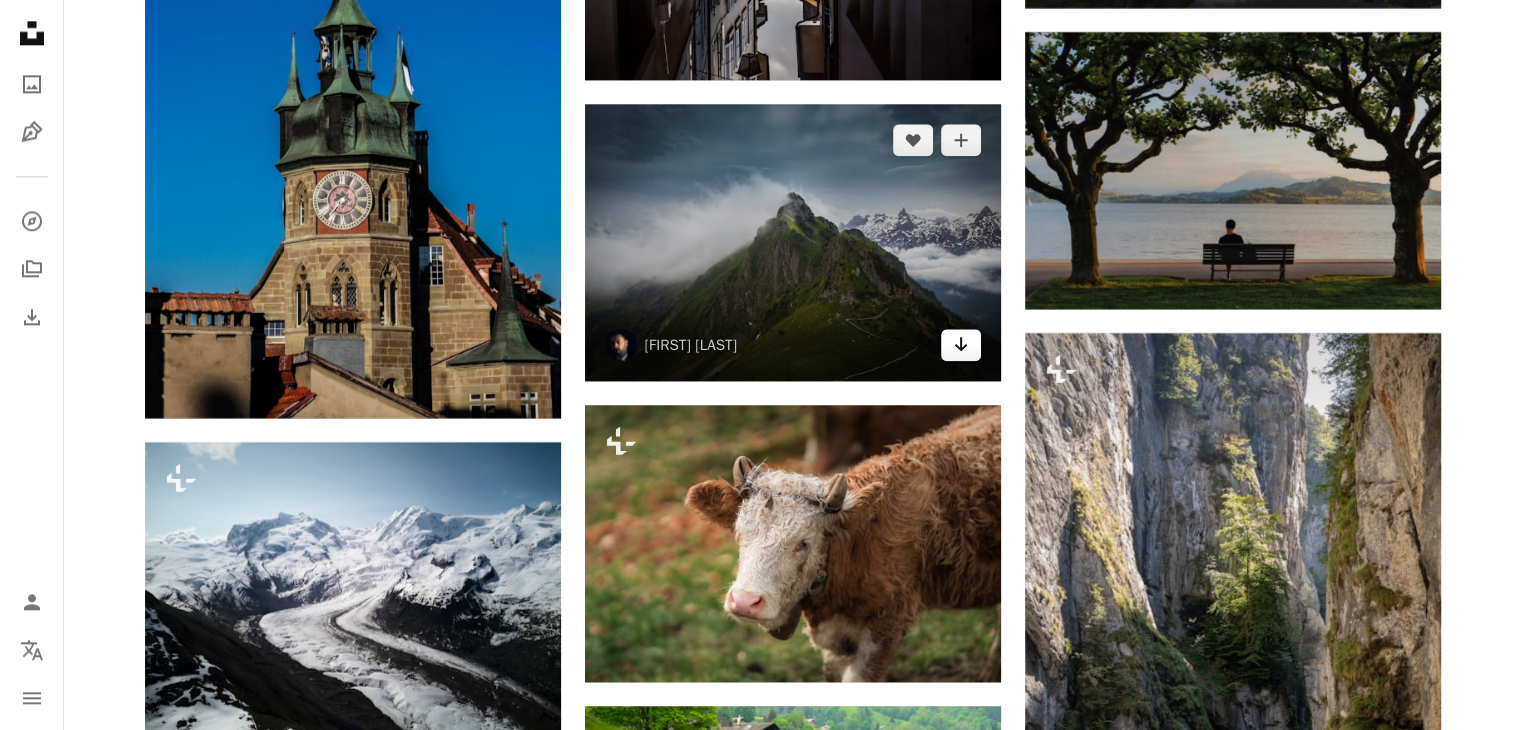click on "Arrow pointing down" at bounding box center (961, 345) 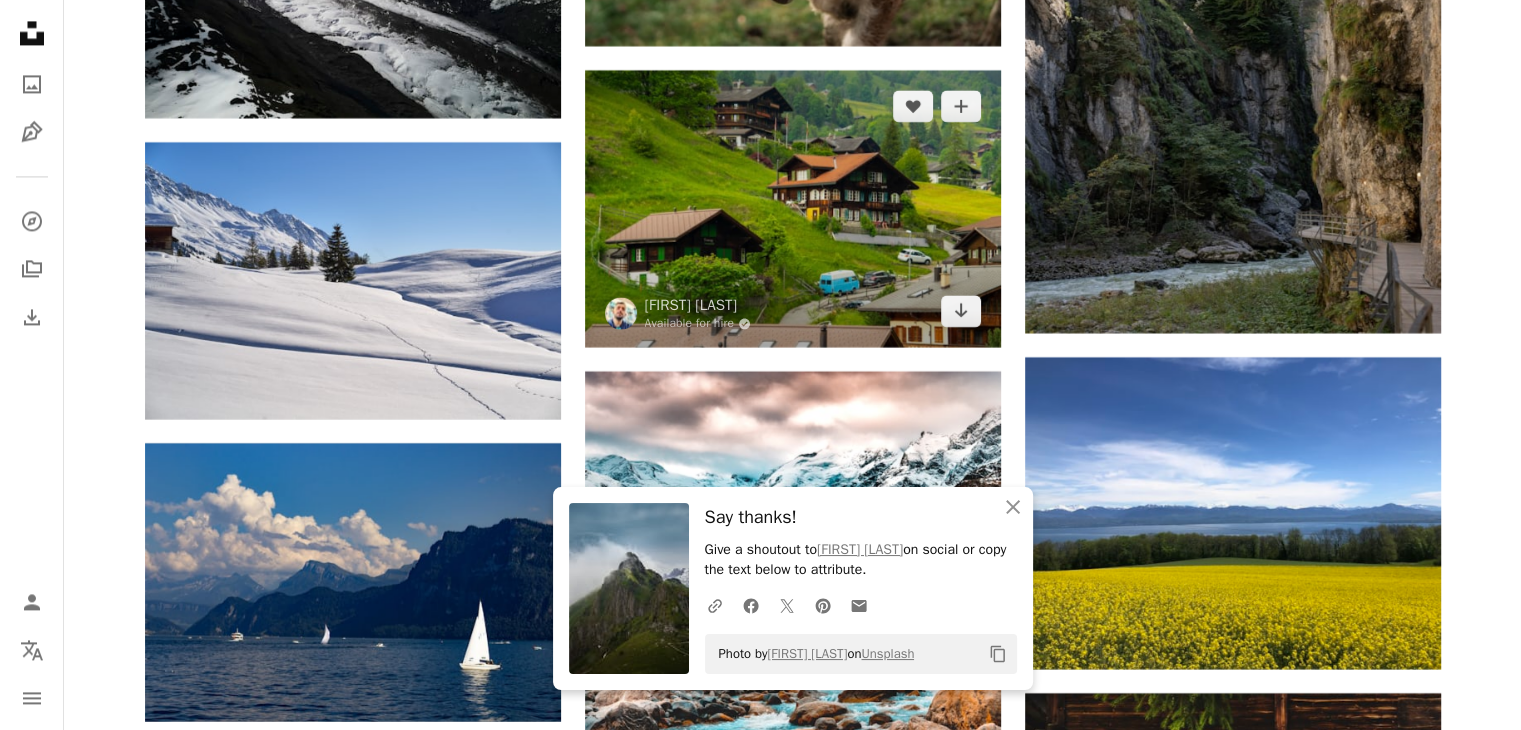 scroll, scrollTop: 25915, scrollLeft: 0, axis: vertical 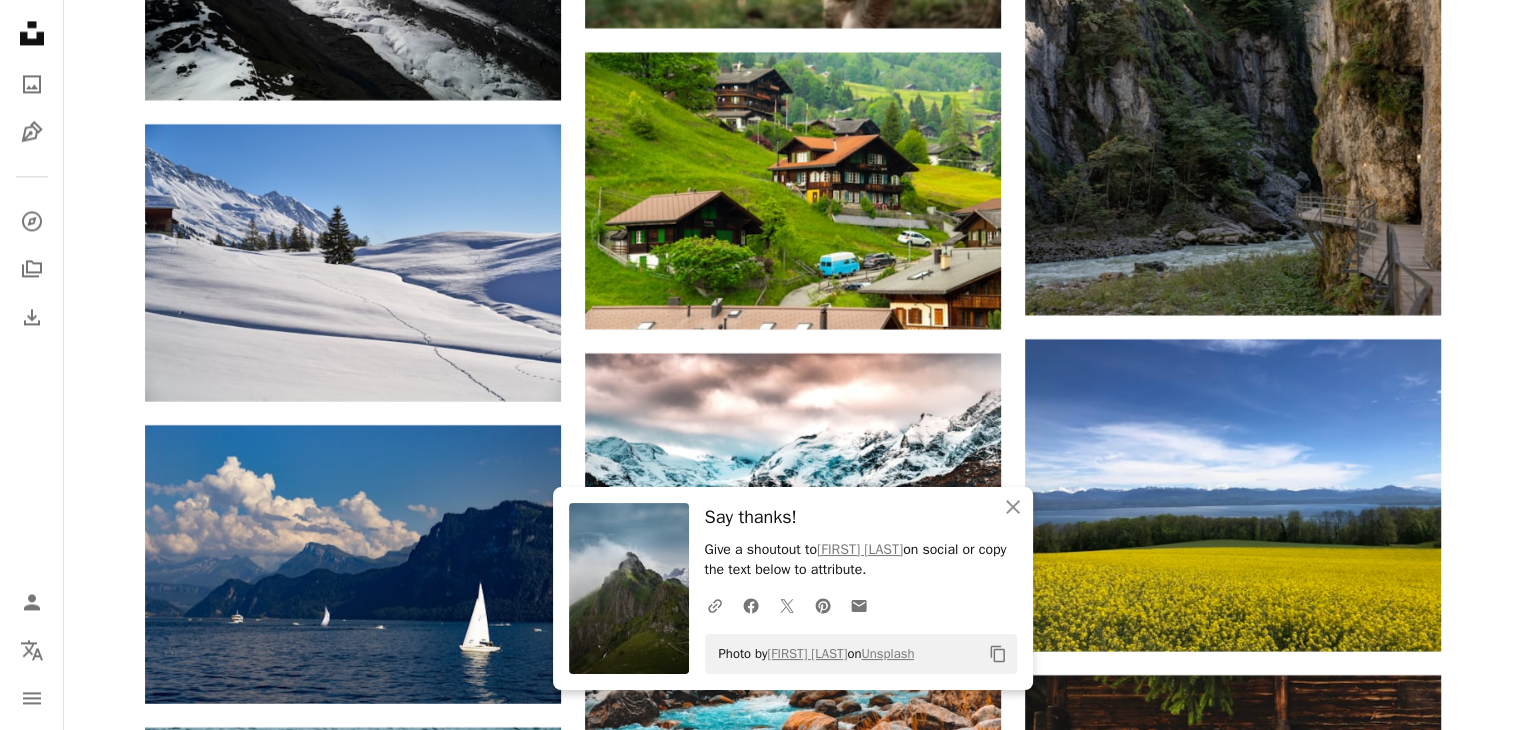 click on "Plus sign for Unsplash+ A heart A plus sign Joshua Kettle For  Unsplash+ A lock Download A heart A plus sign Sven Arrow pointing down A heart A plus sign Jose Llamas Available for hire A checkmark inside of a circle Arrow pointing down A heart A plus sign Daniel Seßler Arrow pointing down A heart A plus sign Henrique Ferreira Available for hire A checkmark inside of a circle Arrow pointing down Plus sign for Unsplash+ A heart A plus sign Ilia Bronskiy For  Unsplash+ A lock Download A heart A plus sign Pascal Debrunner Available for hire A checkmark inside of a circle Arrow pointing down Plus sign for Unsplash+ A heart A plus sign Joshua Kettle For  Unsplash+ A lock Download A heart A plus sign Tran Mau Tri Tam ✪ Available for hire A checkmark inside of a circle Arrow pointing down A heart A plus sign William Christen Arrow pointing down –– ––– –––  –– ––– –  ––– –––  ––––  –   – –– –––  – – ––– –– –– –––– –– A heart" at bounding box center (793, -10694) 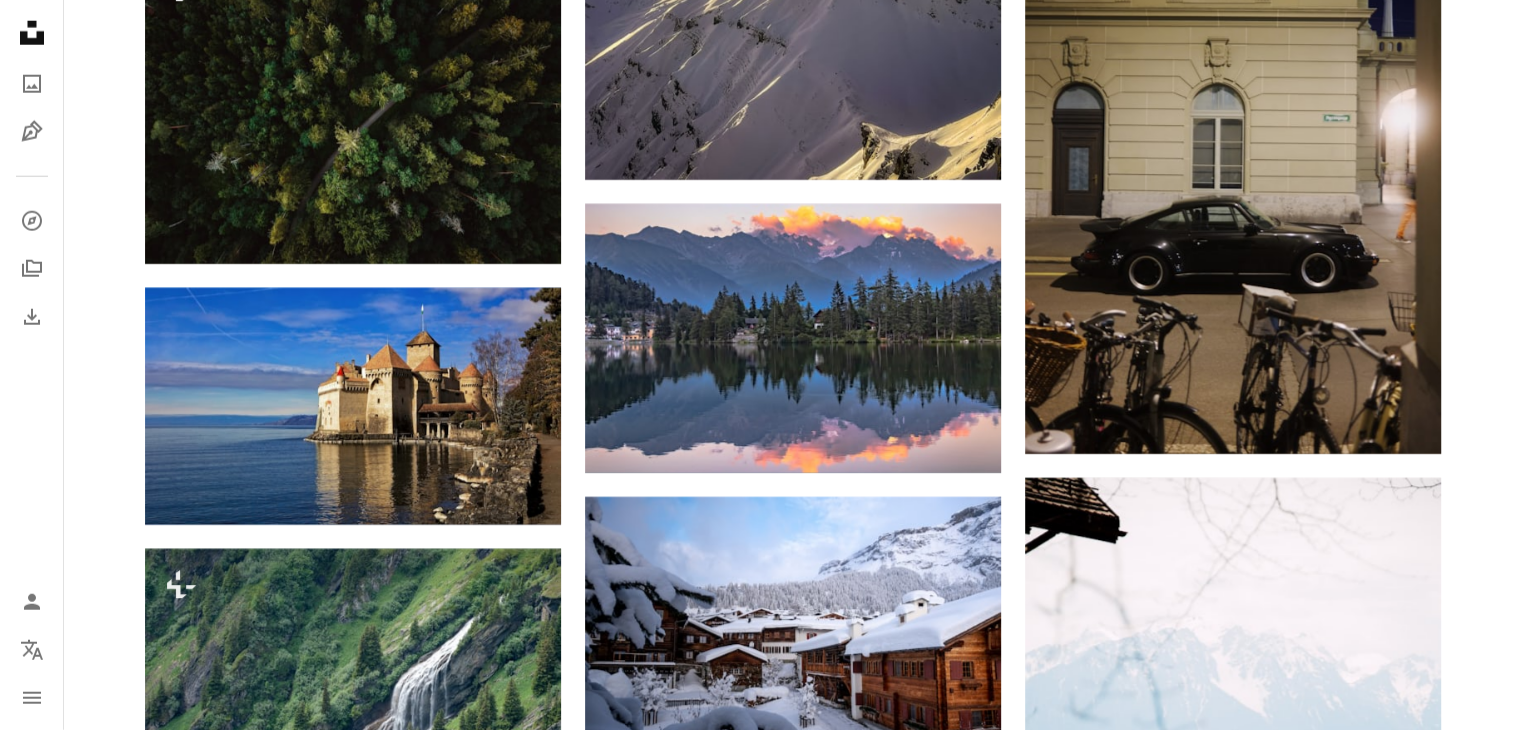 scroll, scrollTop: 28320, scrollLeft: 0, axis: vertical 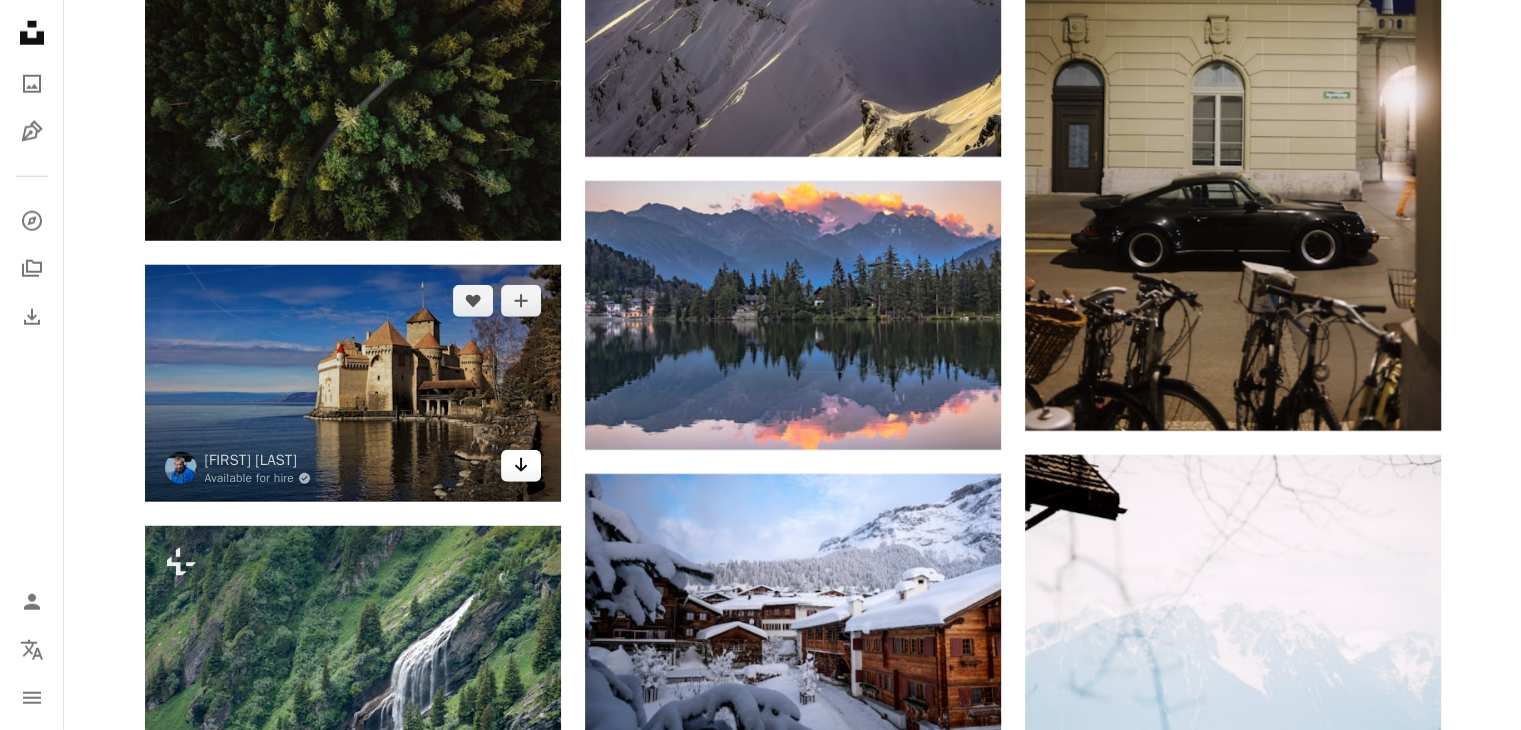 click on "Arrow pointing down" 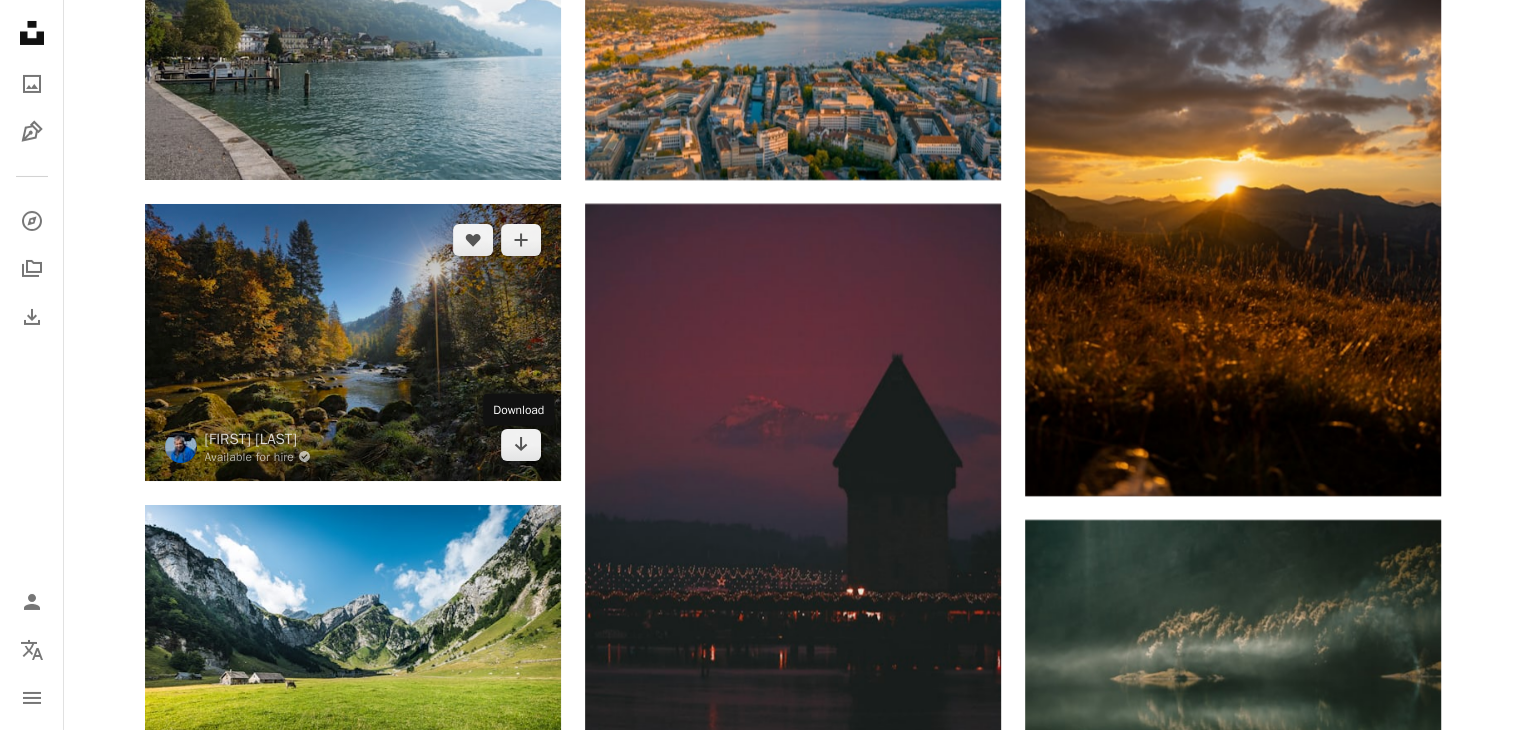 scroll, scrollTop: 30096, scrollLeft: 0, axis: vertical 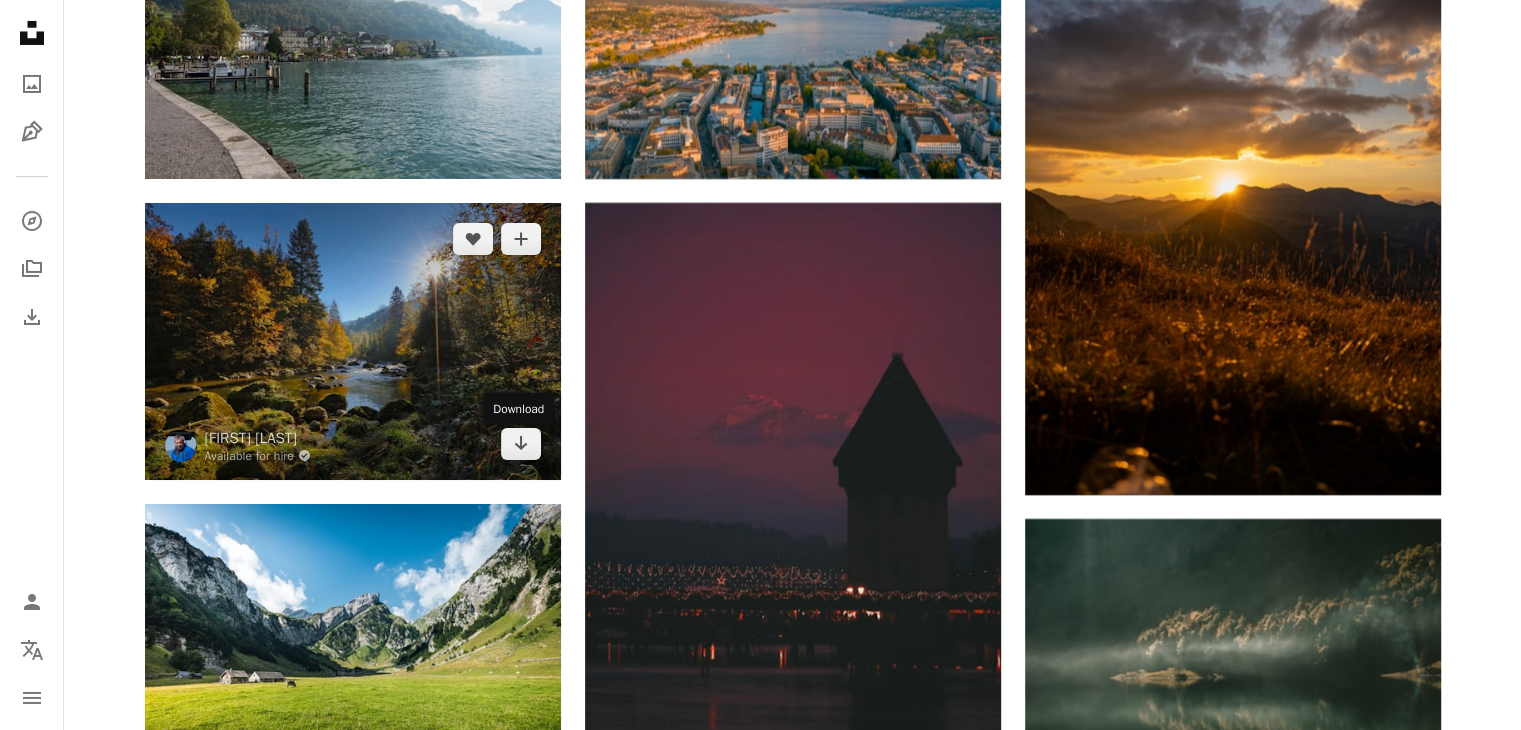 click on "Arrow pointing down" at bounding box center [521, 444] 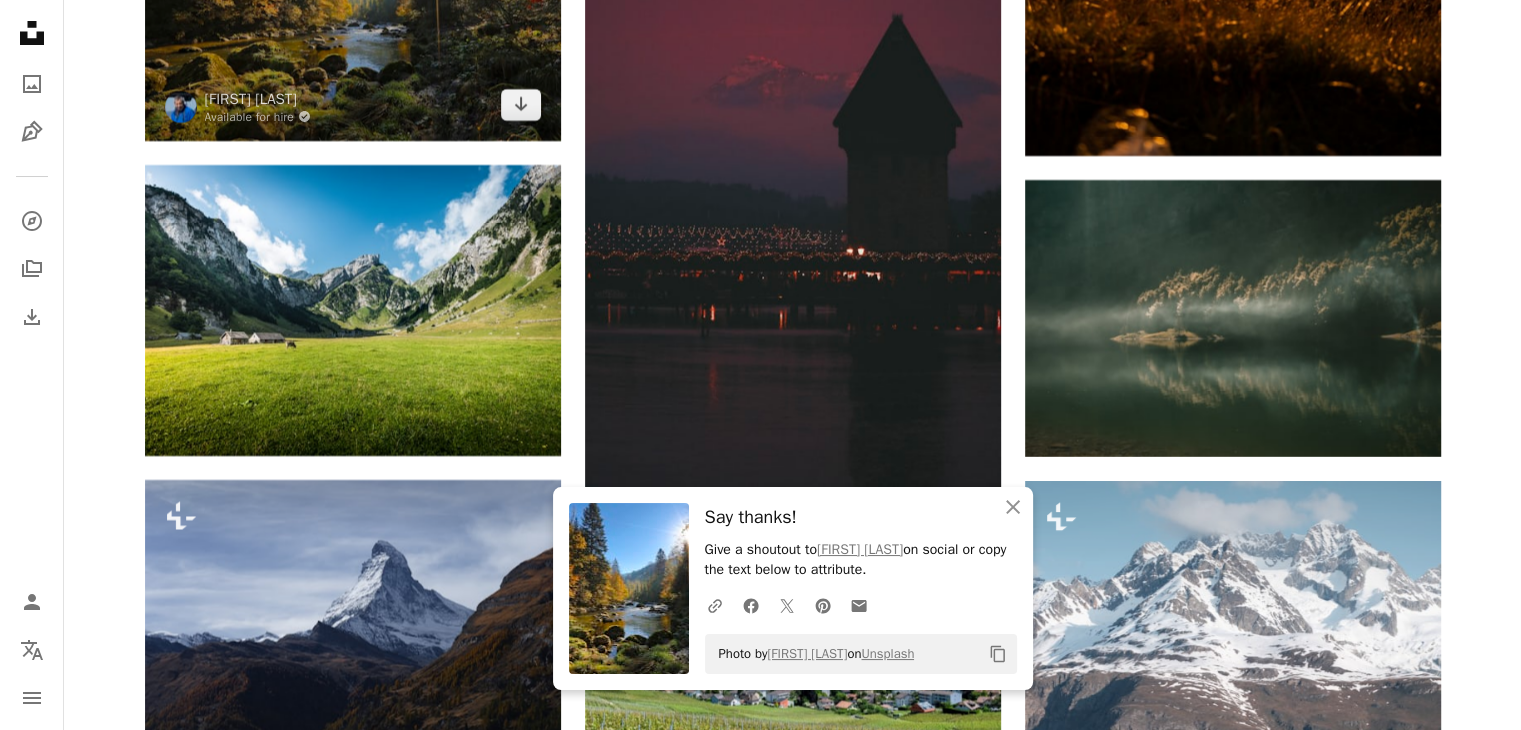scroll, scrollTop: 30437, scrollLeft: 0, axis: vertical 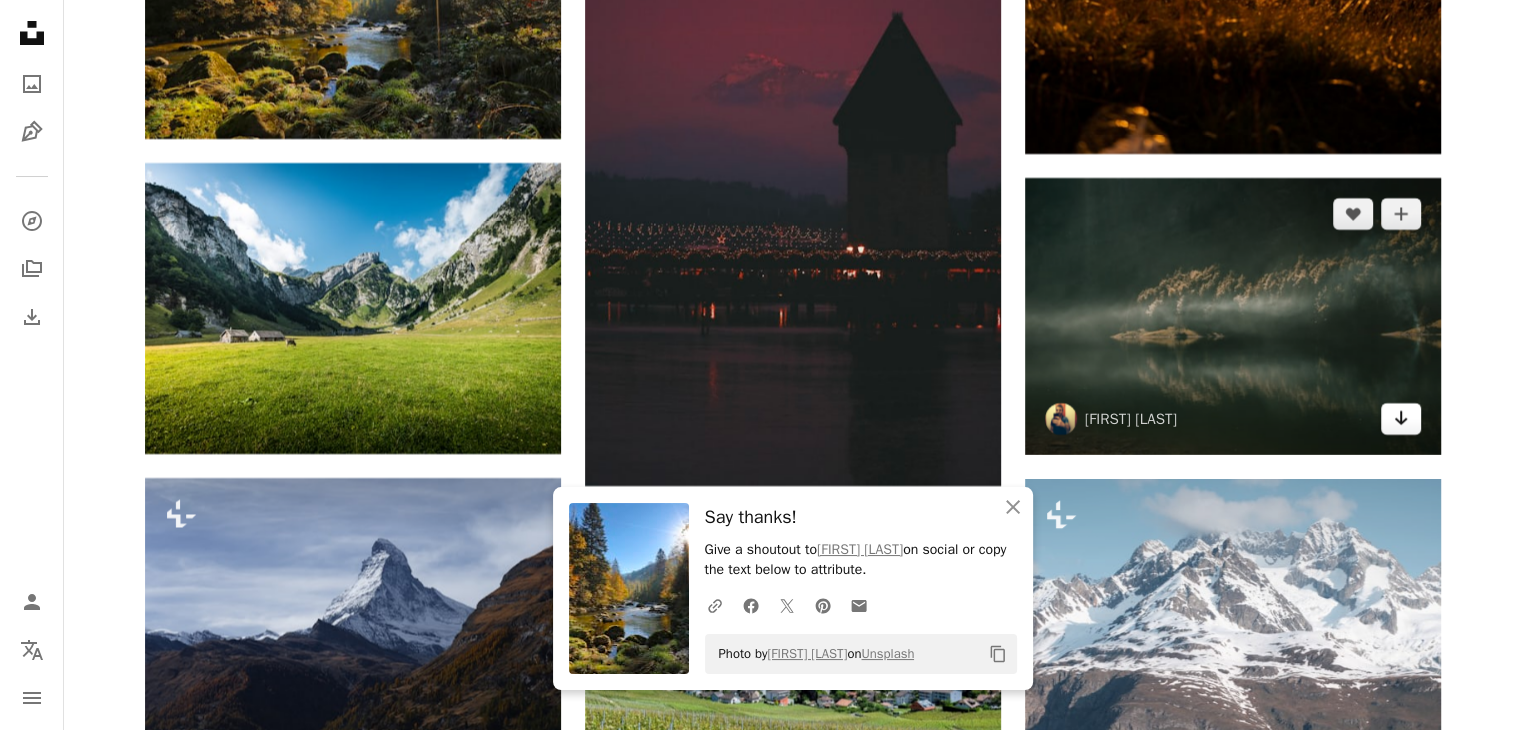 click on "Arrow pointing down" 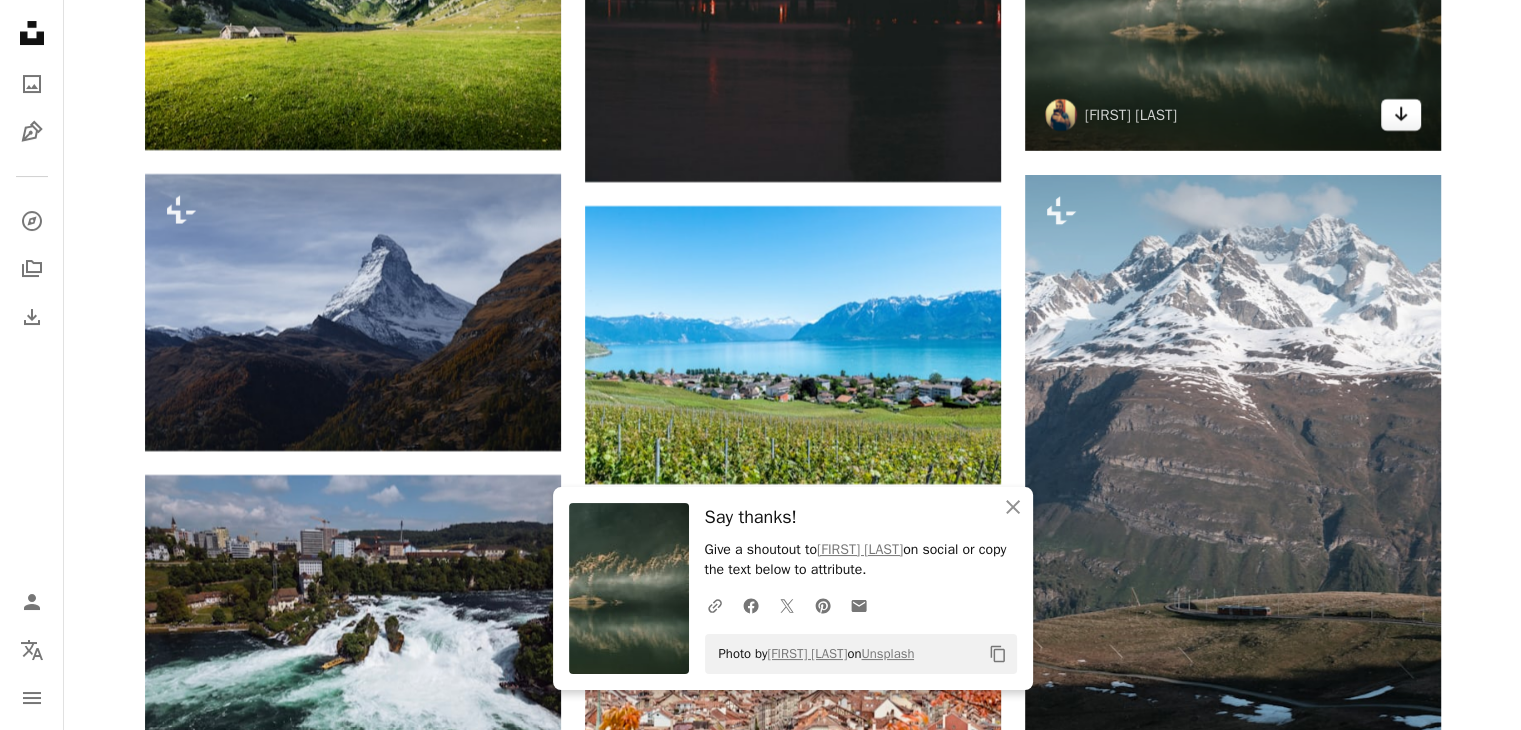 scroll, scrollTop: 30818, scrollLeft: 0, axis: vertical 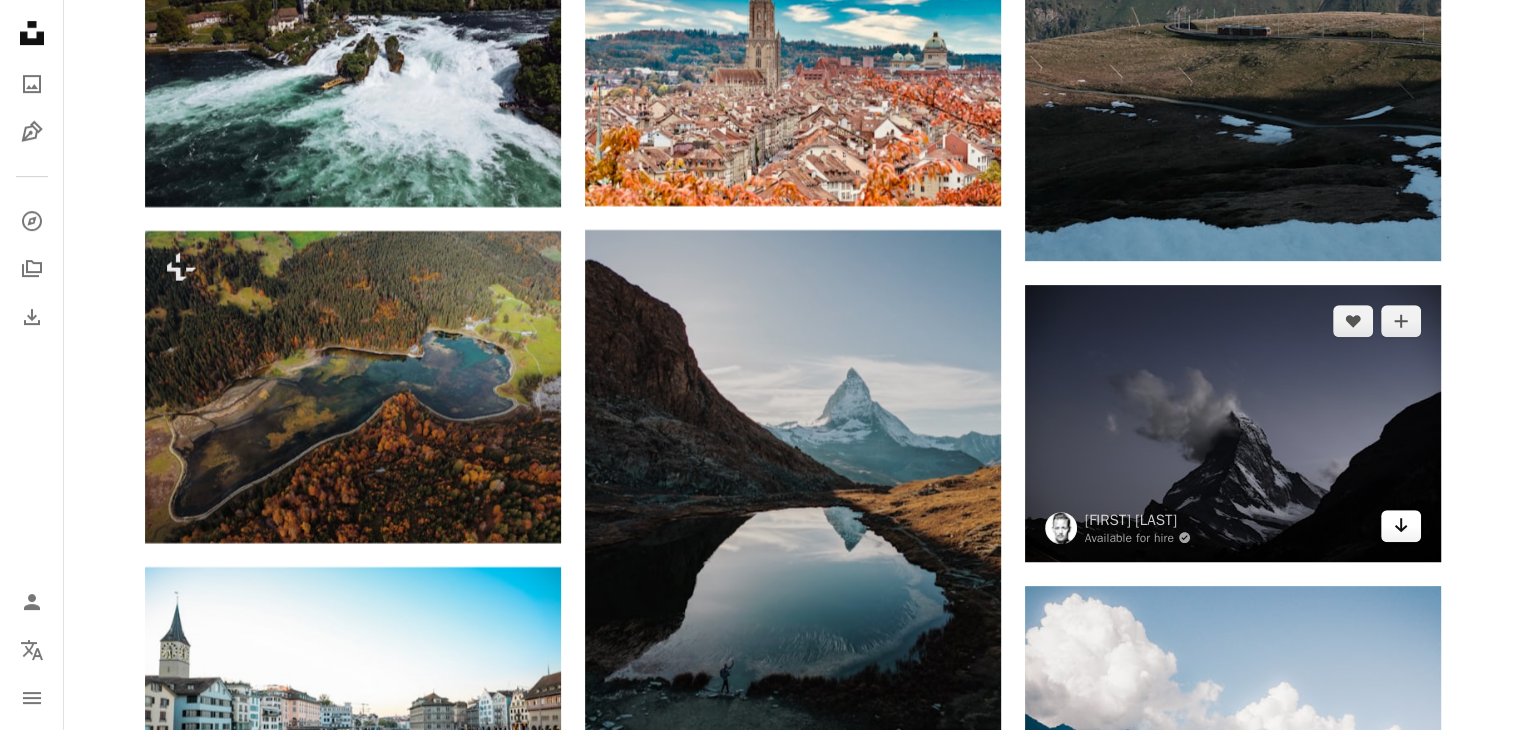 click on "Arrow pointing down" 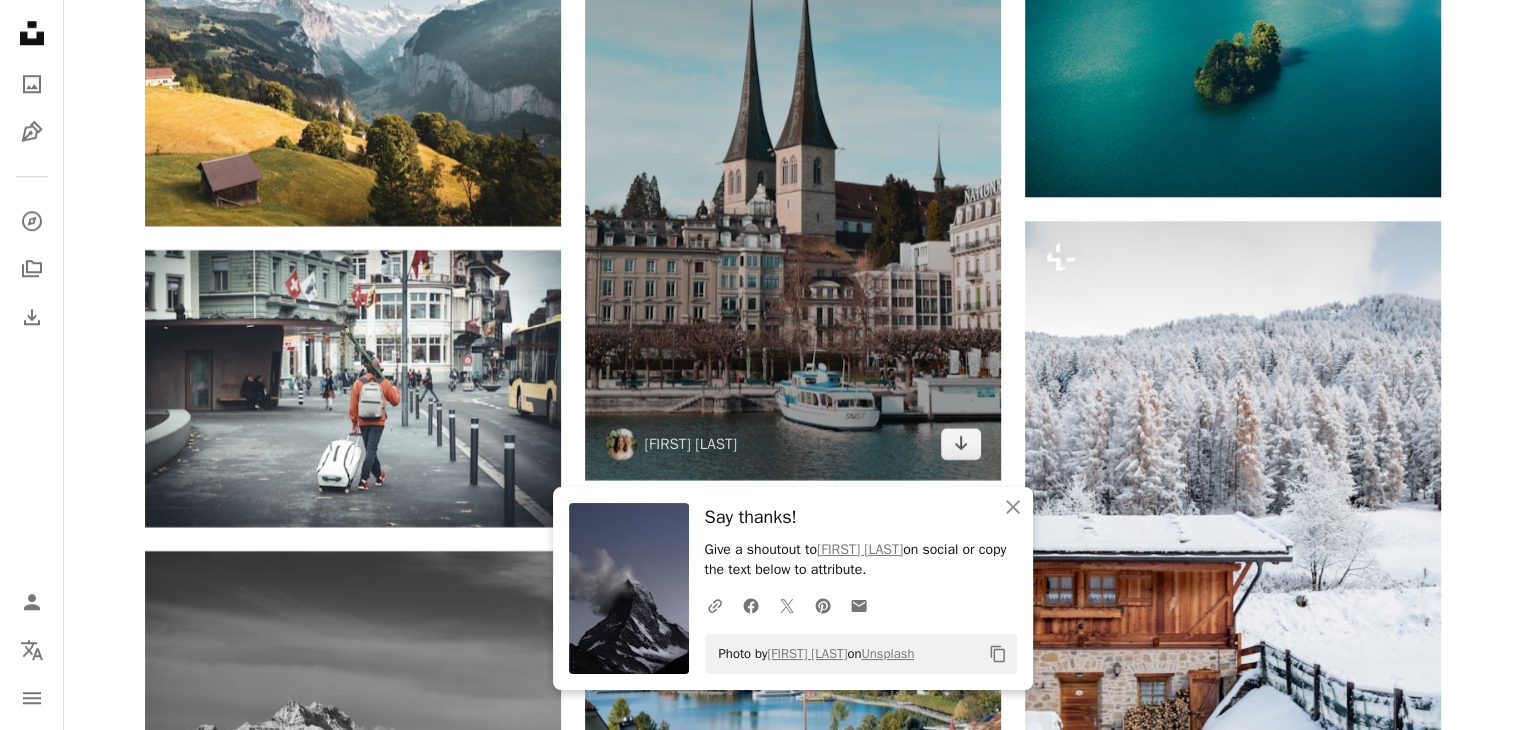 scroll, scrollTop: 32246, scrollLeft: 0, axis: vertical 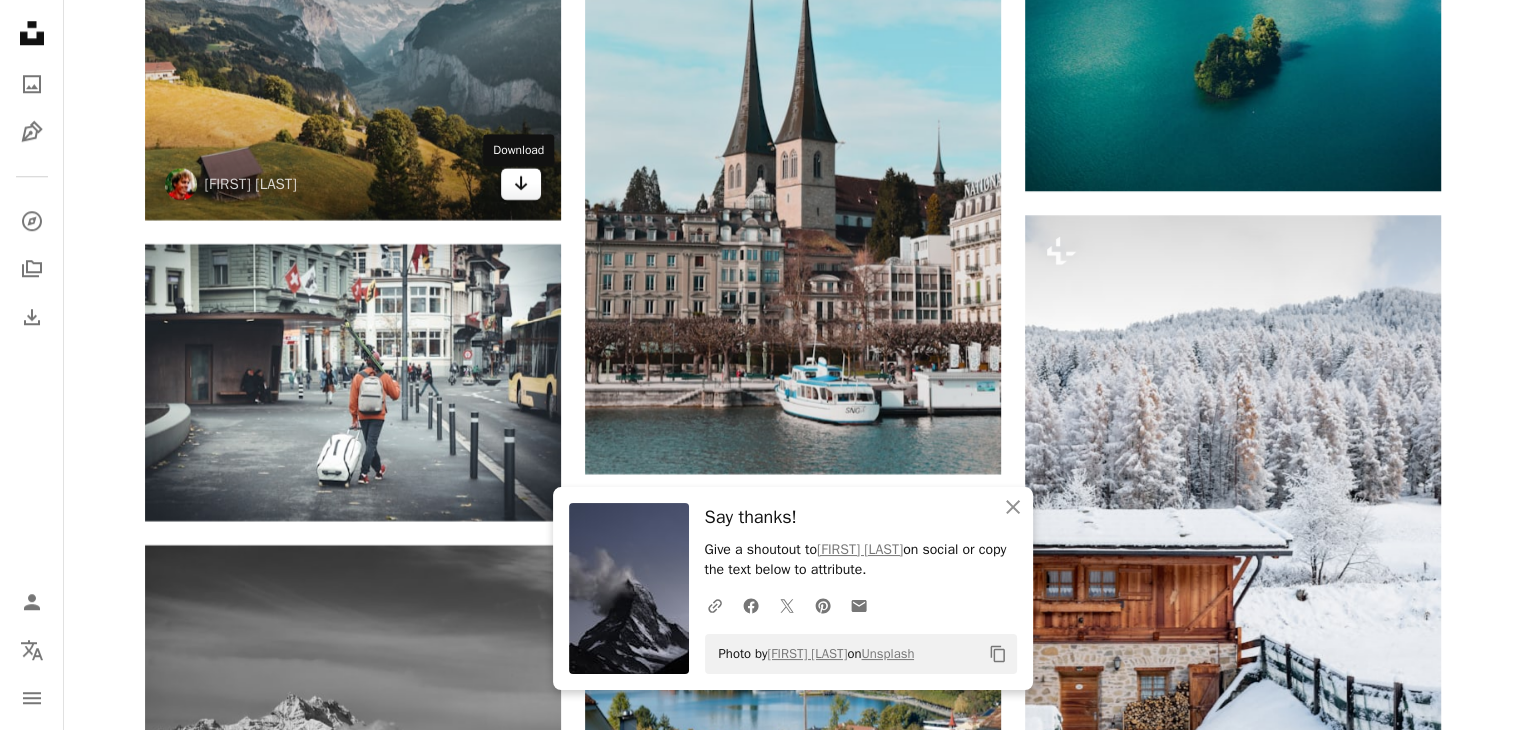 click on "Arrow pointing down" at bounding box center [521, 184] 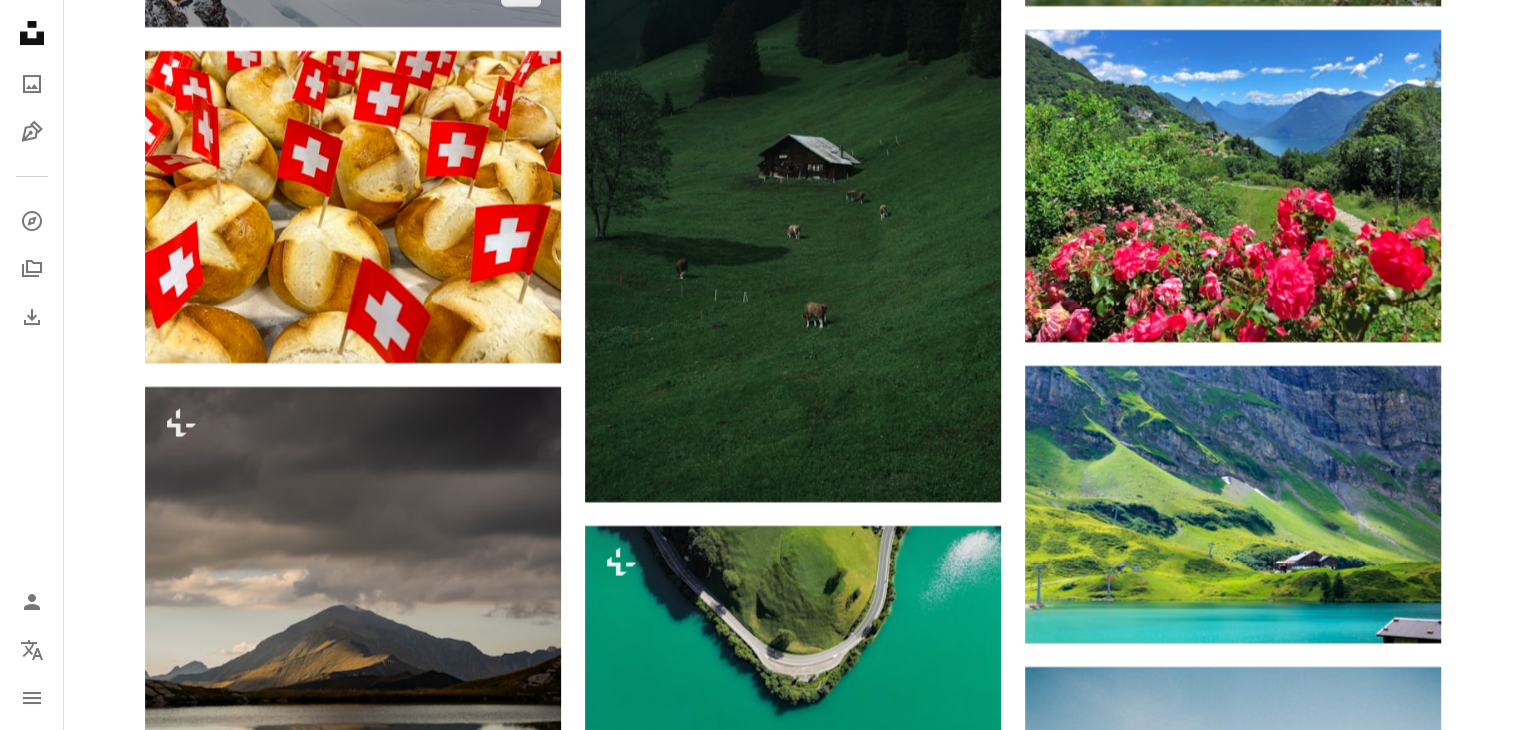 scroll, scrollTop: 38396, scrollLeft: 0, axis: vertical 